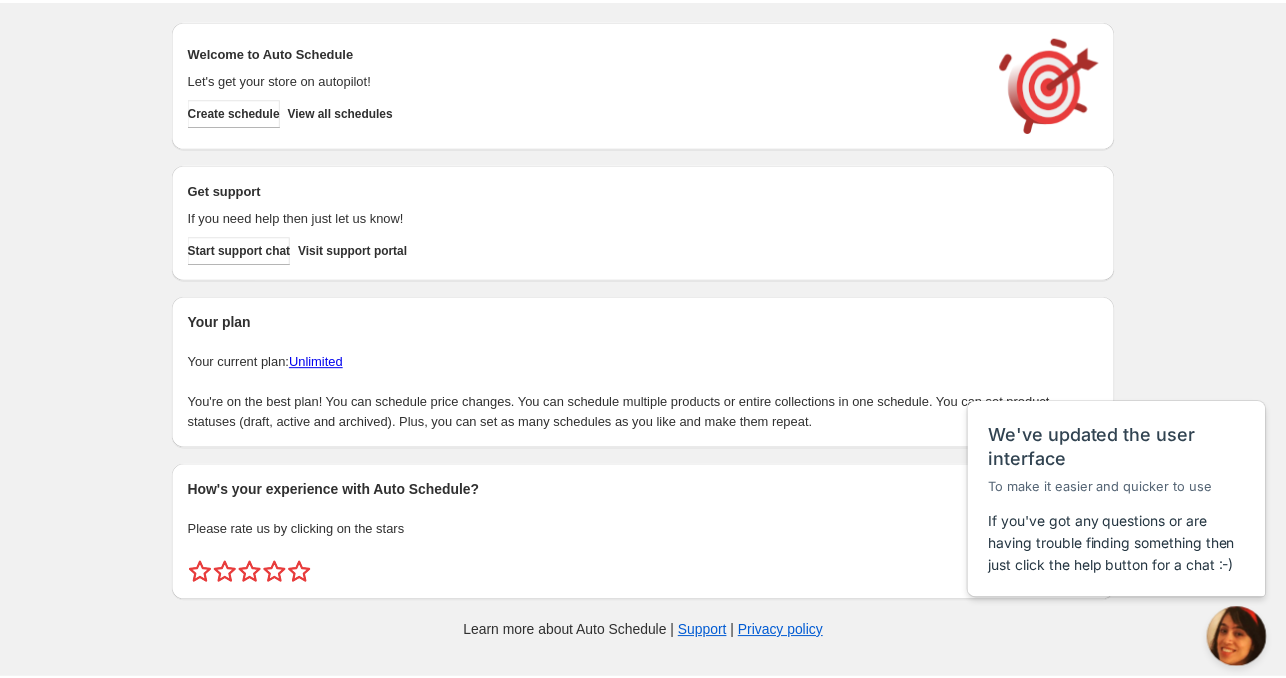 scroll, scrollTop: 0, scrollLeft: 0, axis: both 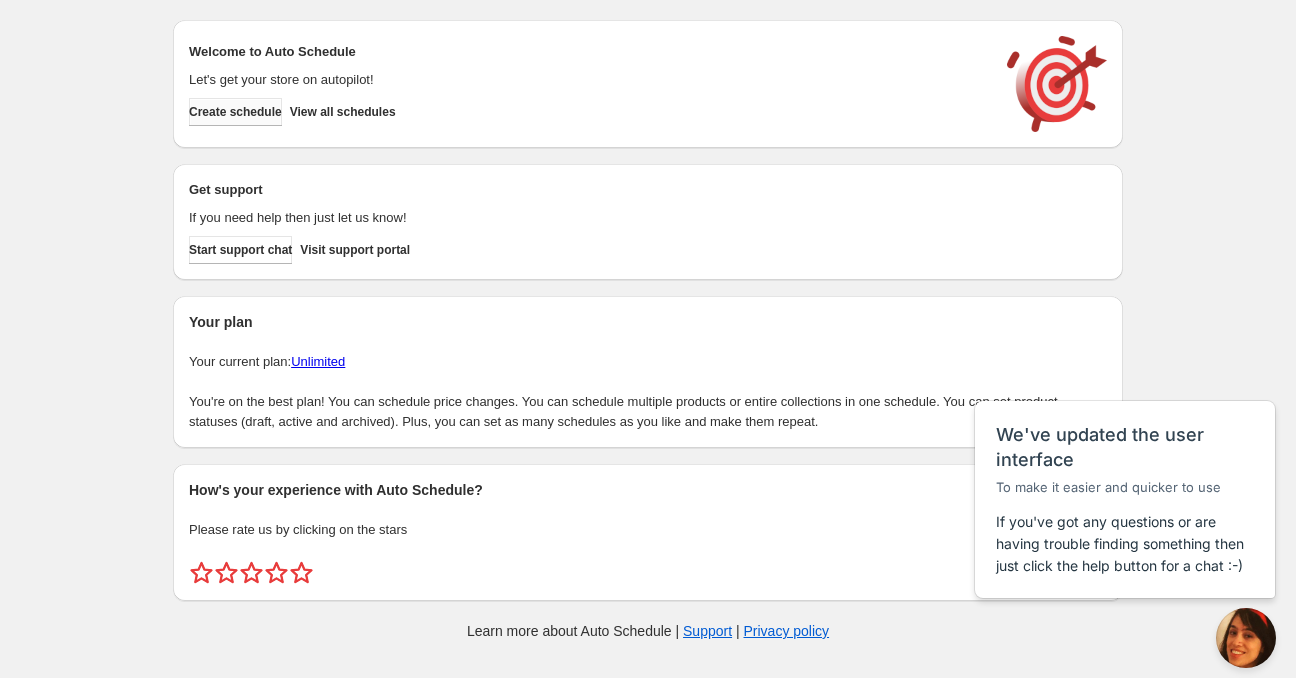 click on "Create schedule" at bounding box center [235, 112] 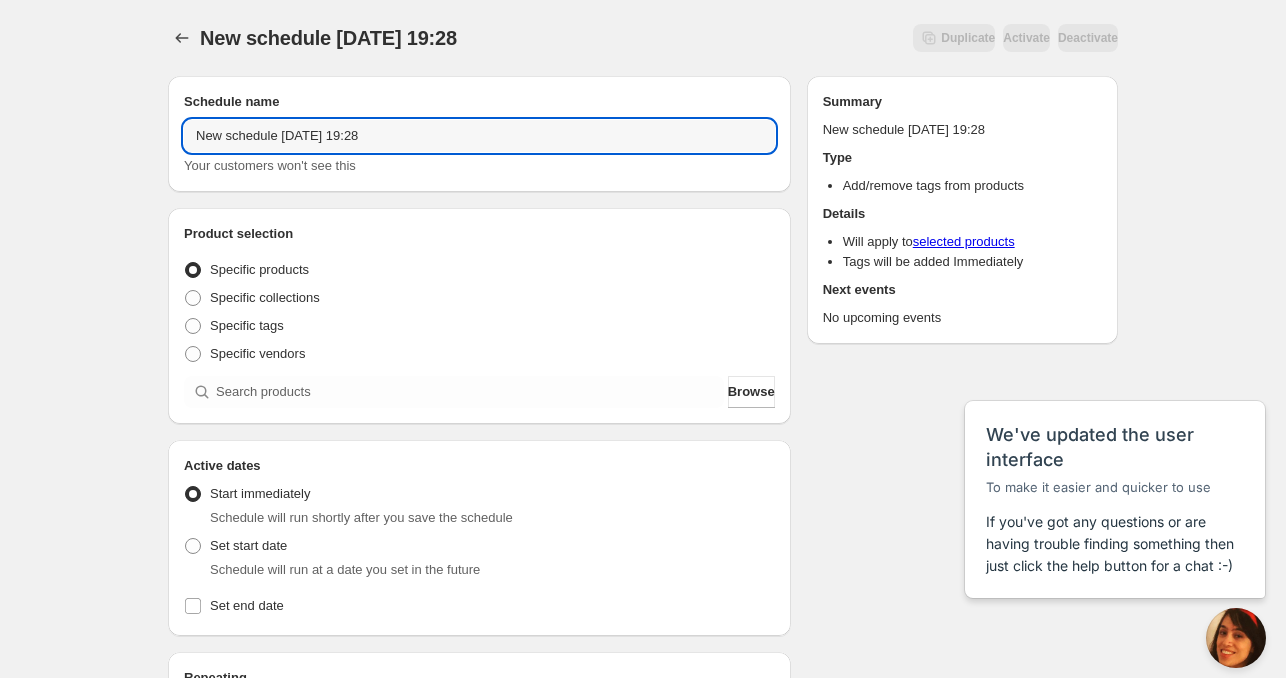 drag, startPoint x: 277, startPoint y: 137, endPoint x: -156, endPoint y: 143, distance: 433.04156 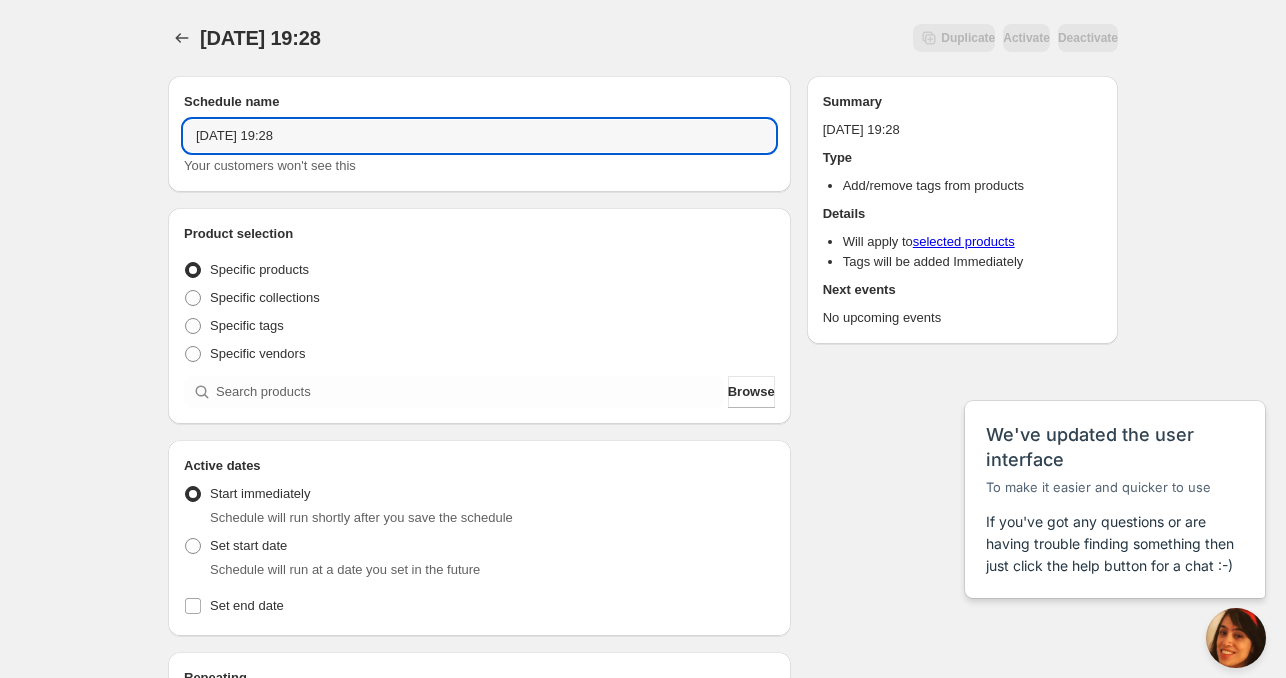 drag, startPoint x: 256, startPoint y: 138, endPoint x: 256, endPoint y: 154, distance: 16 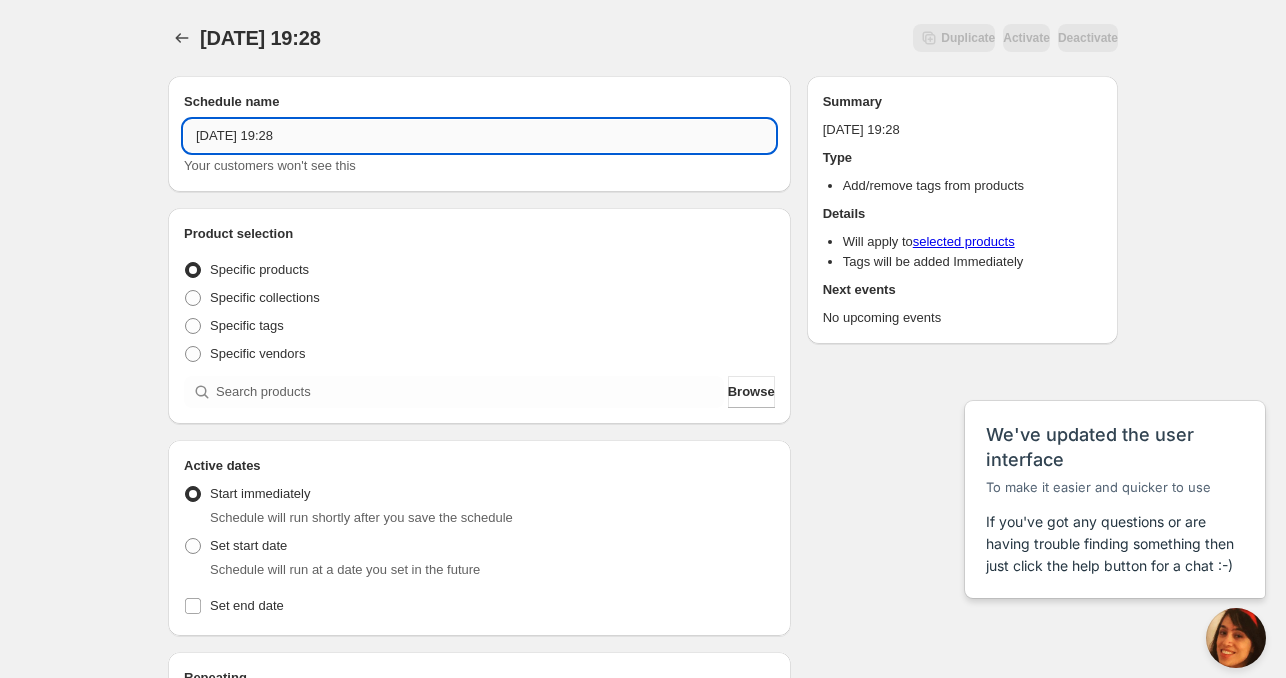 click on "Wed Jul 23 2025 19:28" at bounding box center (479, 136) 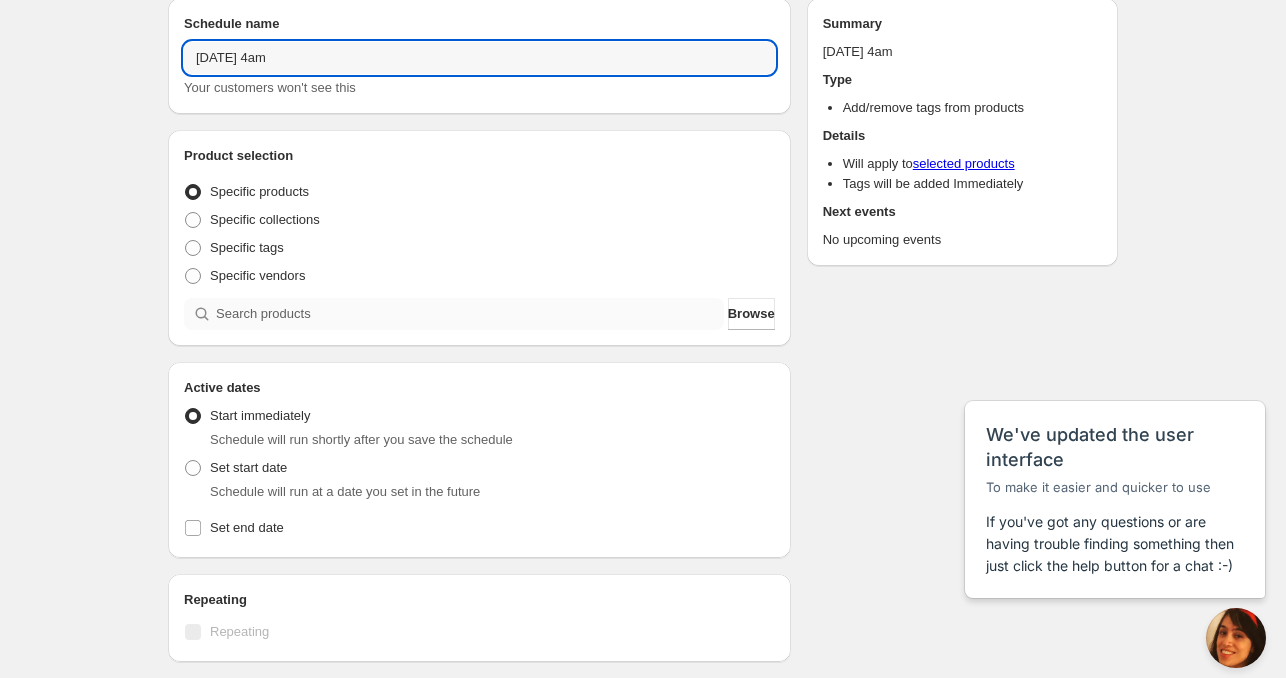scroll, scrollTop: 100, scrollLeft: 0, axis: vertical 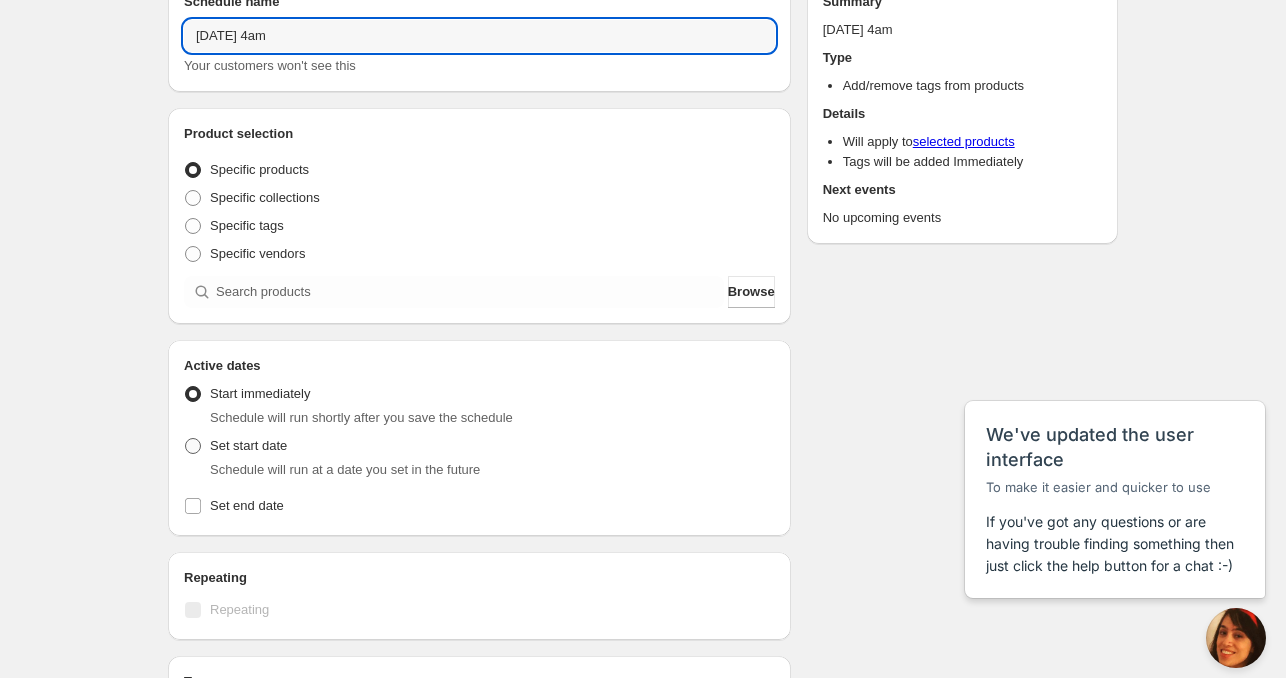 type on "Wed Jul 23 2025 4am" 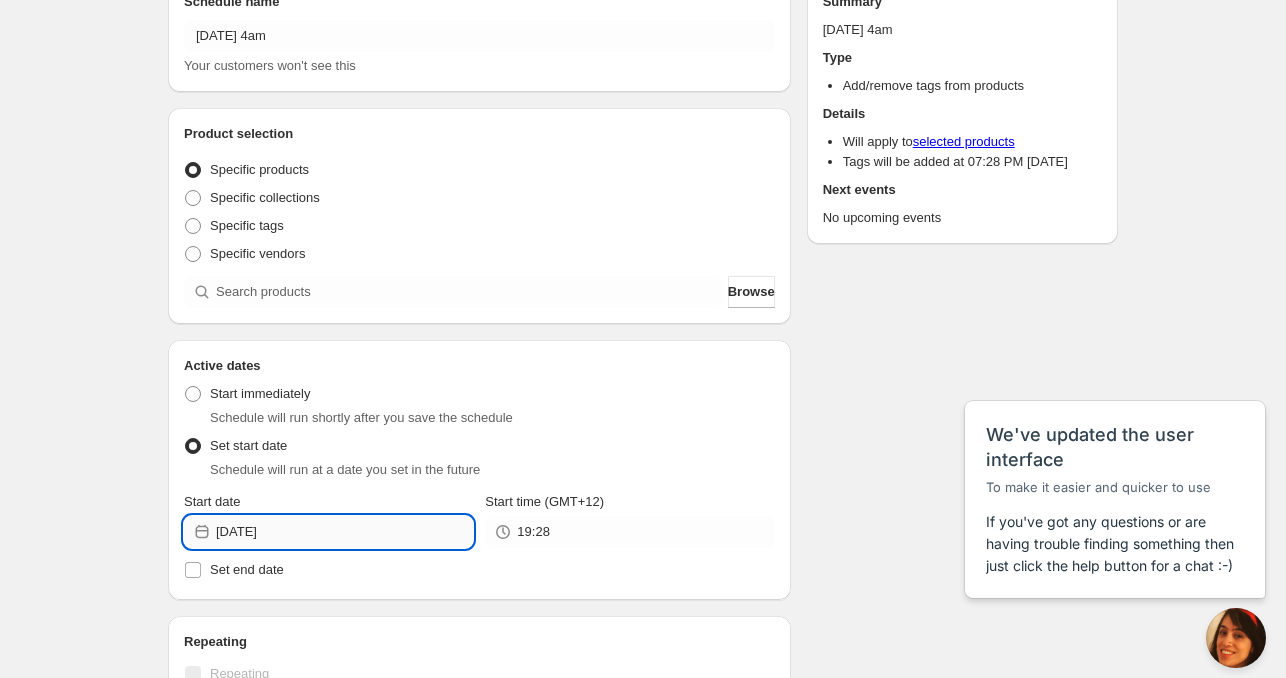 click on "2025-07-22" at bounding box center [344, 532] 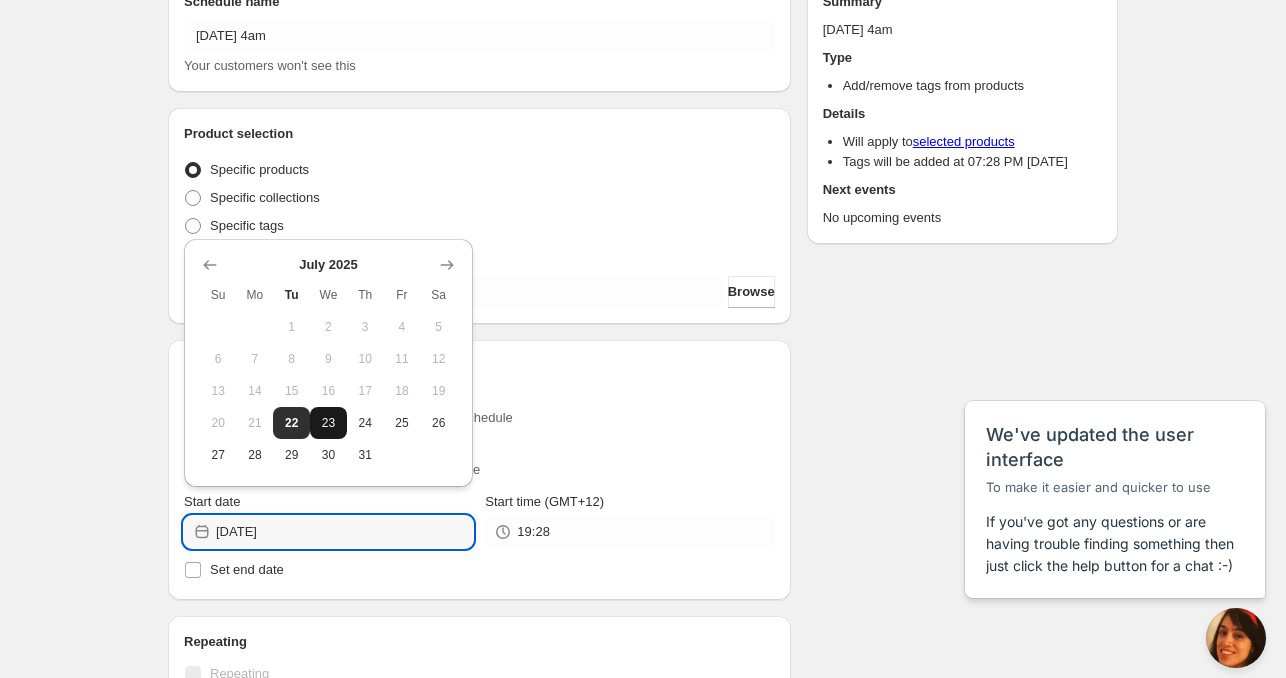 click on "23" at bounding box center (328, 423) 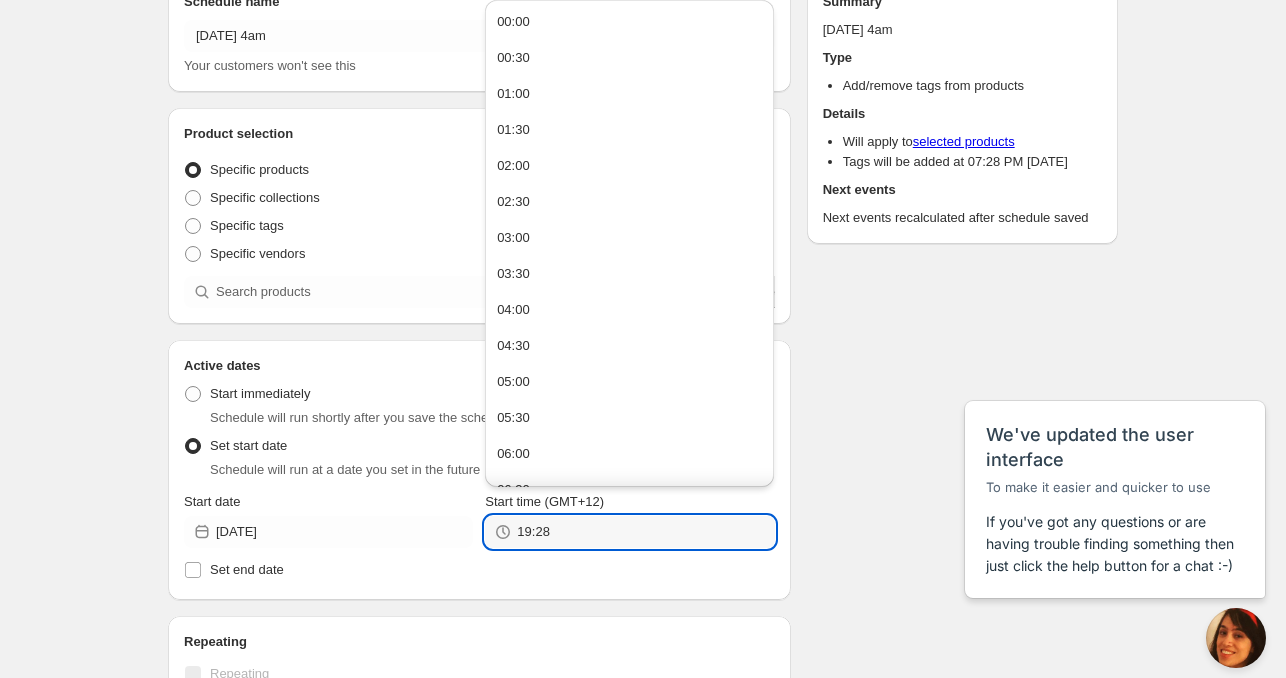 drag, startPoint x: 567, startPoint y: 537, endPoint x: 512, endPoint y: 539, distance: 55.03635 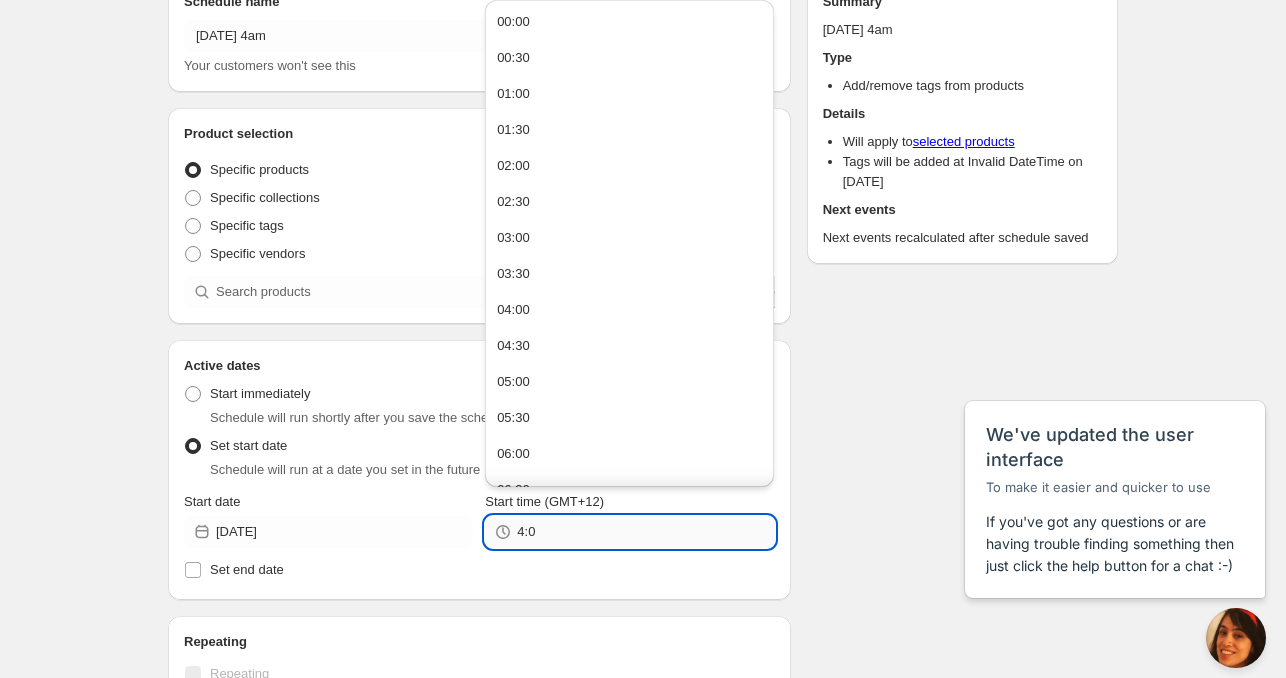 click on "4:0" at bounding box center (645, 532) 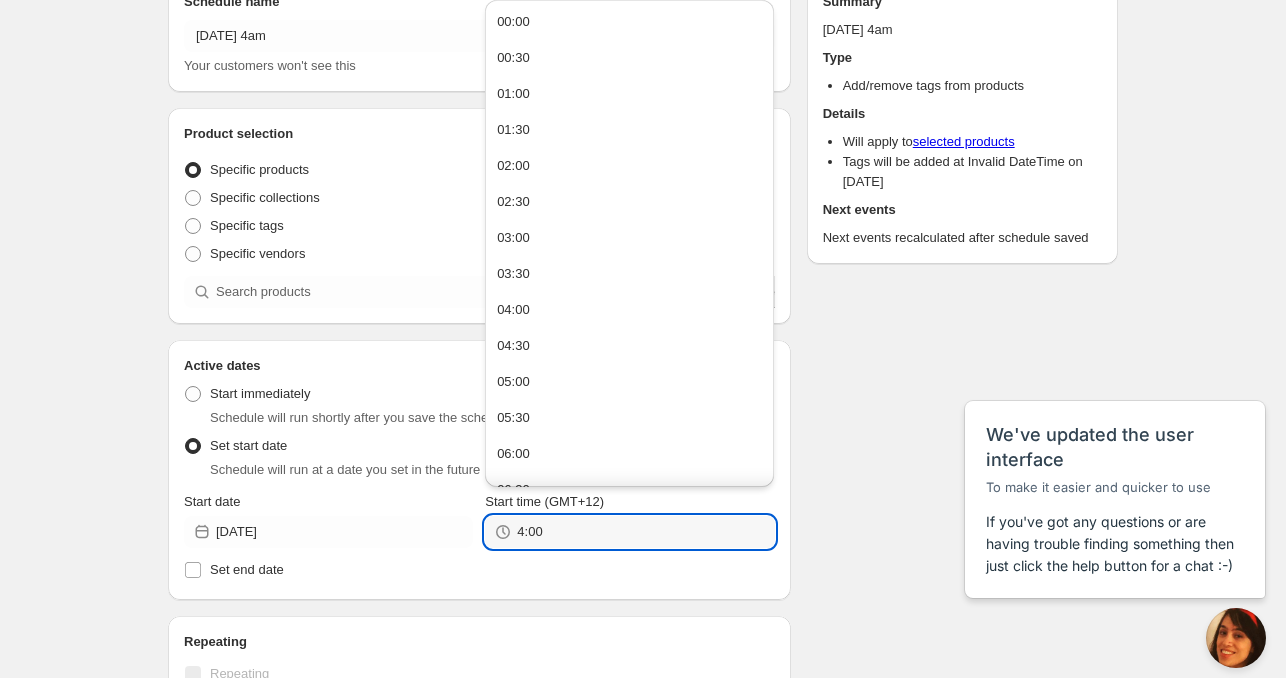 click on "Active Date Type Start immediately Schedule will run shortly after you save the schedule Set start date Schedule will run at a date you set in the future Start date 2025-07-23 Start time (GMT+12) 4:00 Set end date" at bounding box center (479, 480) 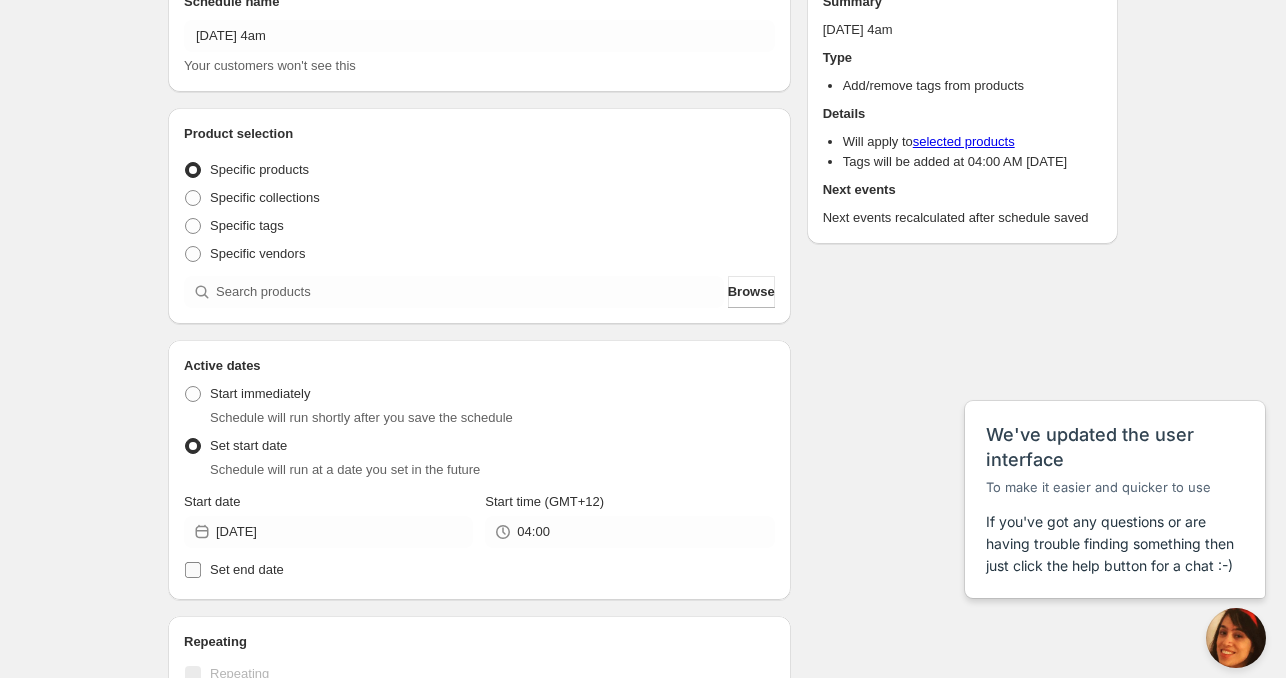 click on "Set end date" at bounding box center [479, 570] 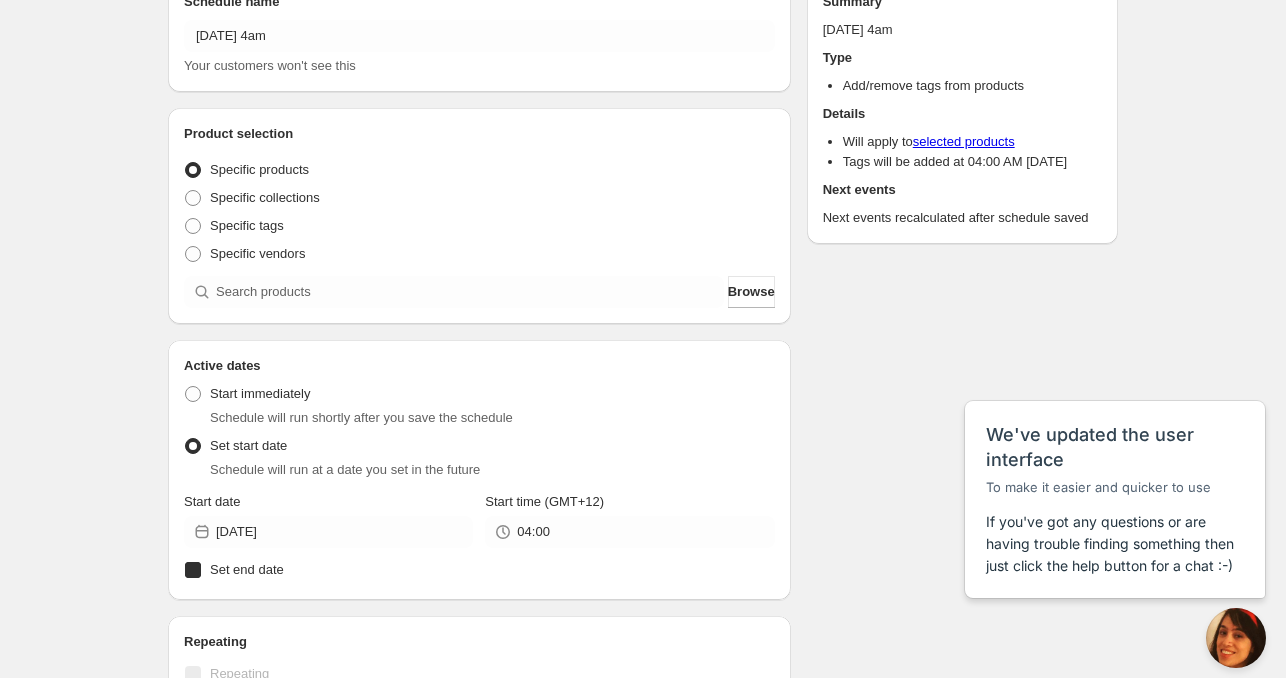 checkbox on "true" 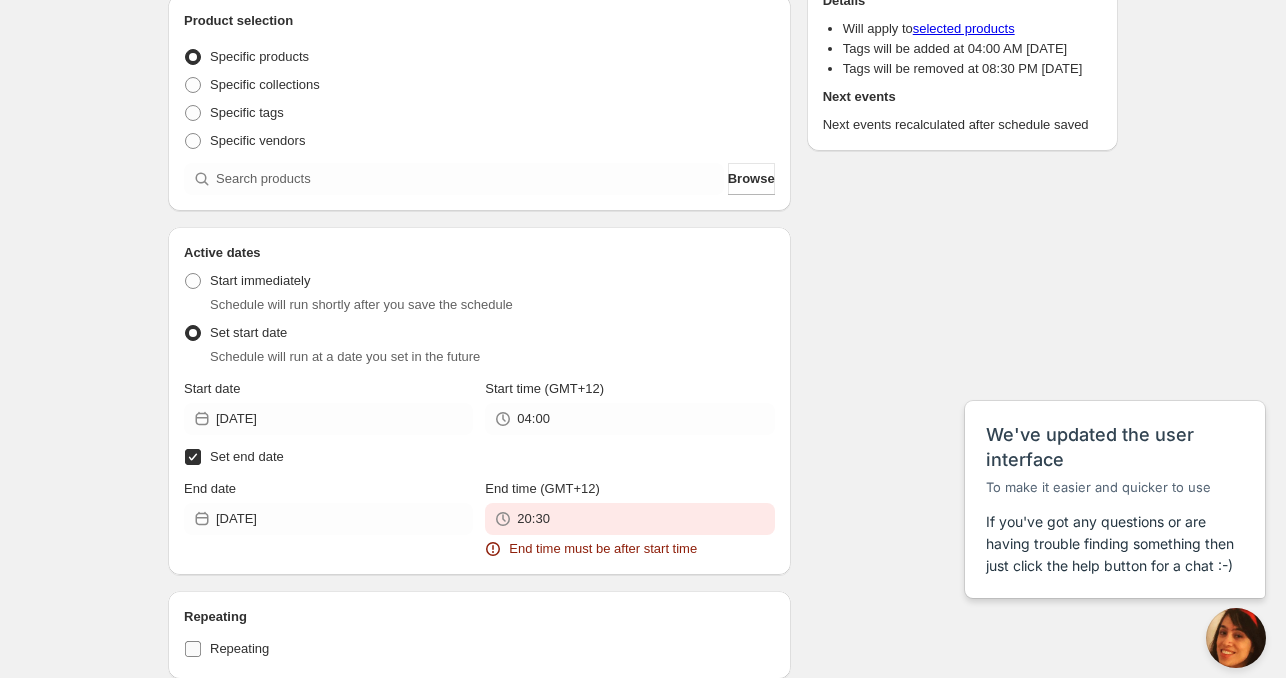 scroll, scrollTop: 300, scrollLeft: 0, axis: vertical 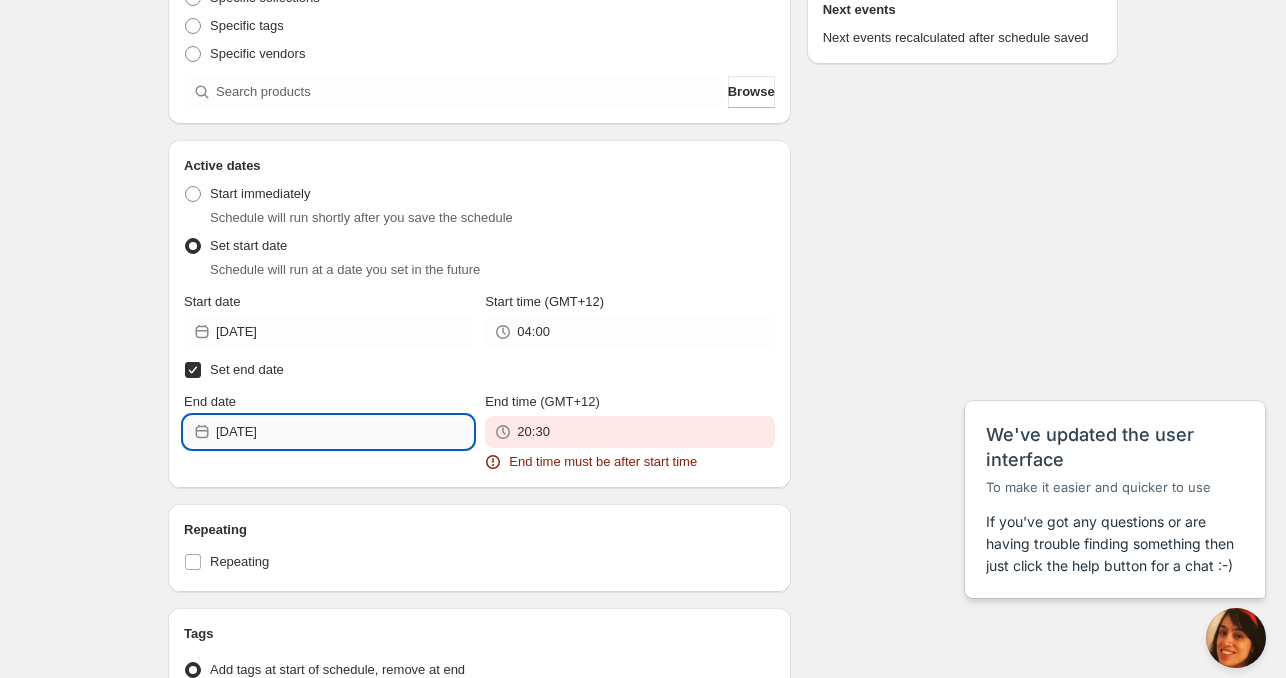 click on "2025-07-22" at bounding box center [344, 432] 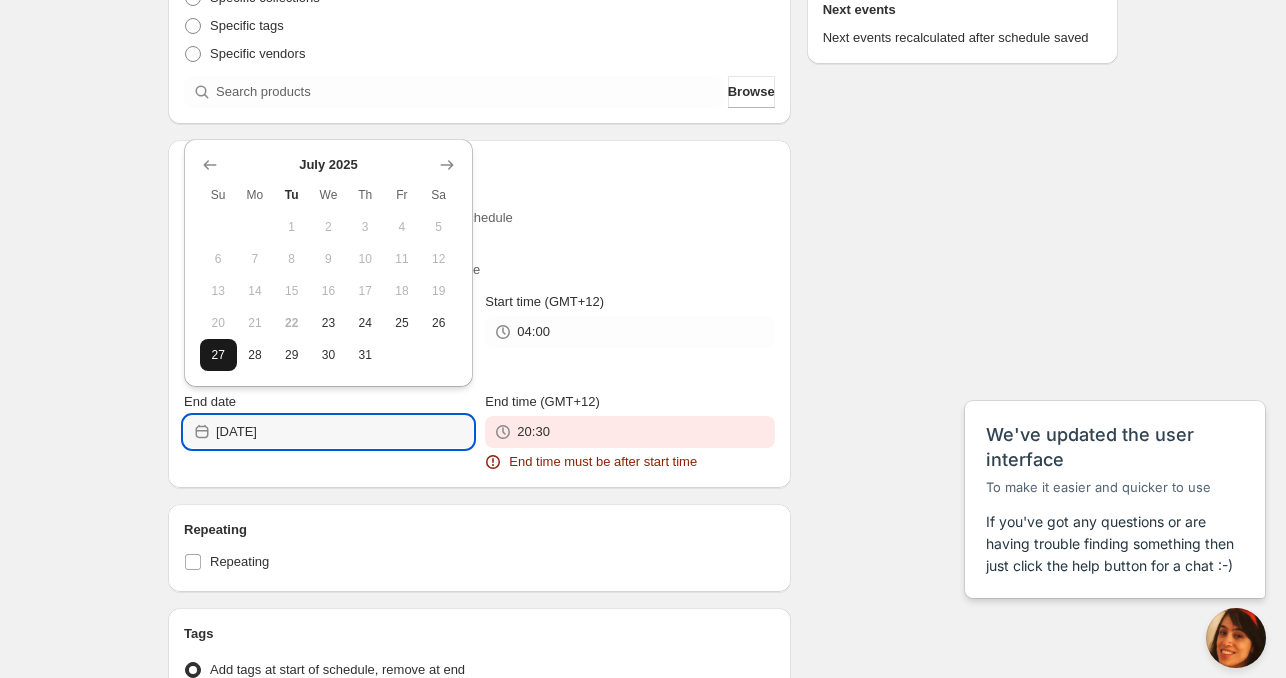 click on "27" at bounding box center (218, 355) 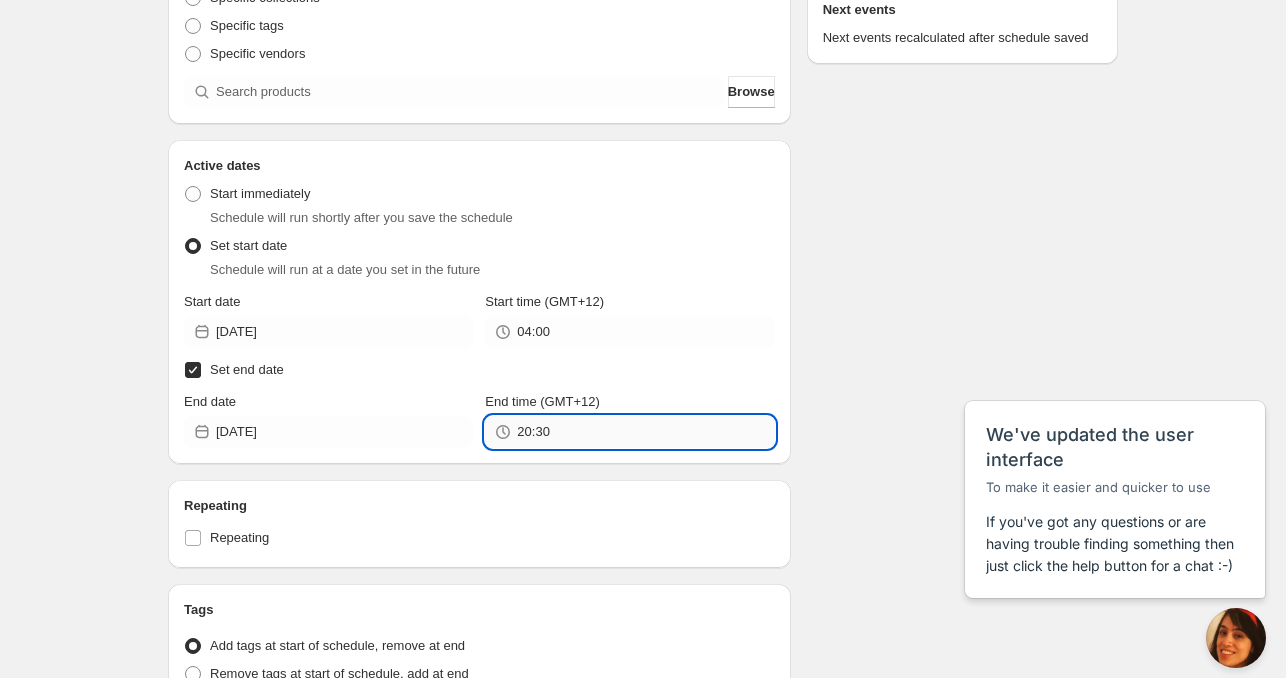 click on "20:30" at bounding box center (645, 432) 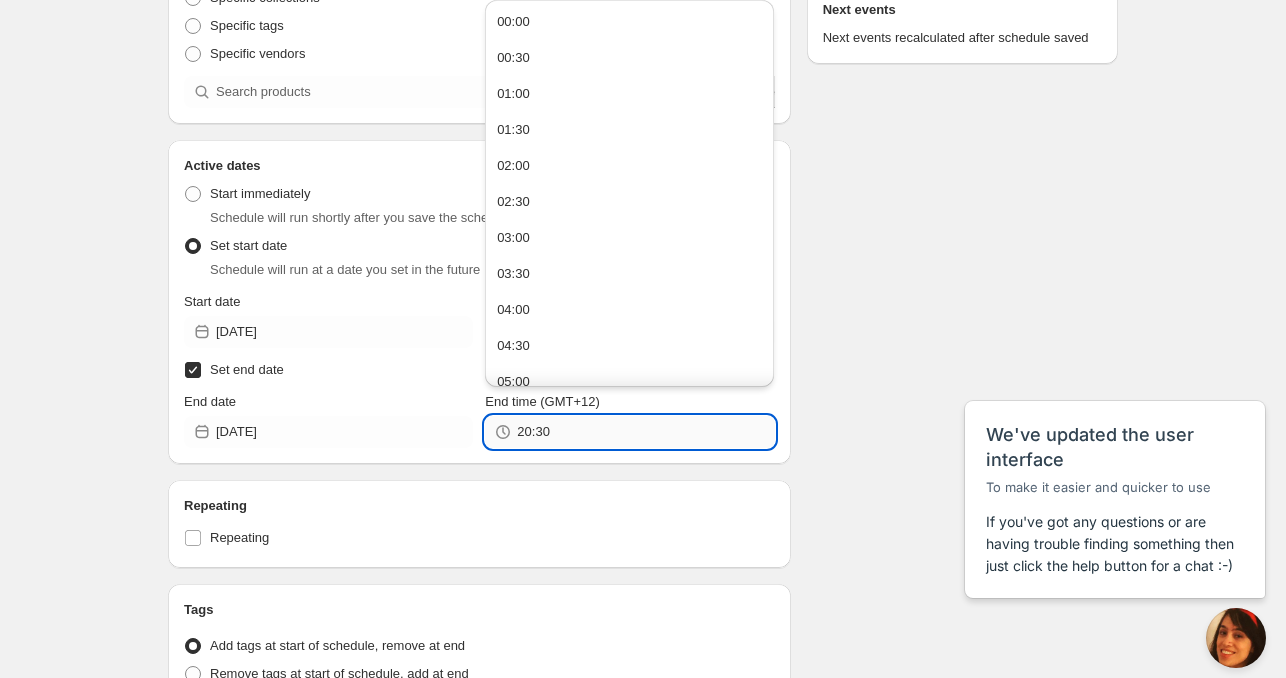 paste on "4:0" 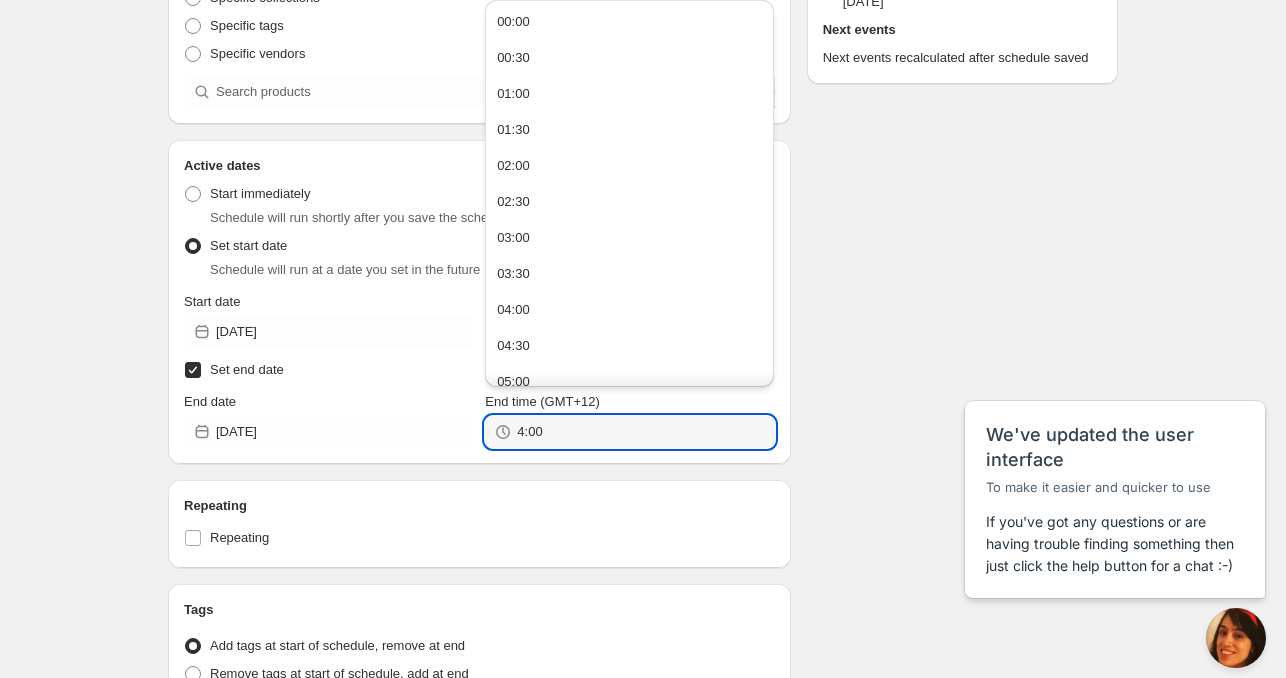 type on "4:00" 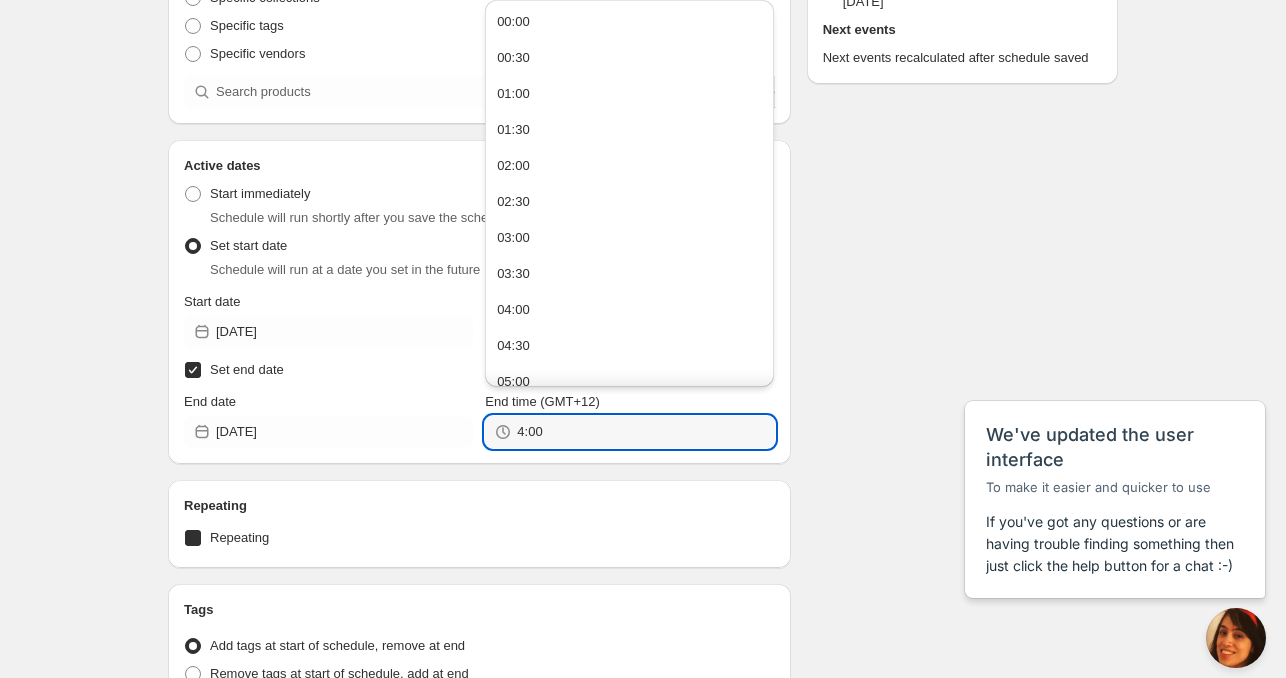 checkbox on "true" 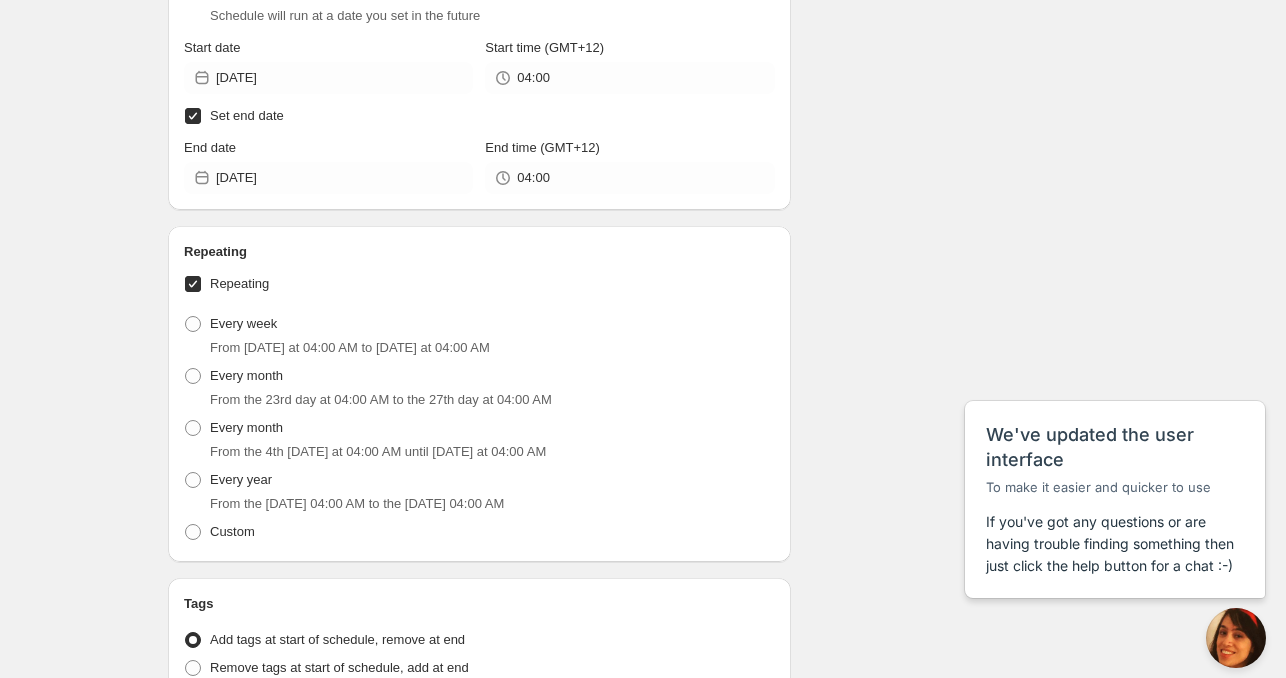 scroll, scrollTop: 600, scrollLeft: 0, axis: vertical 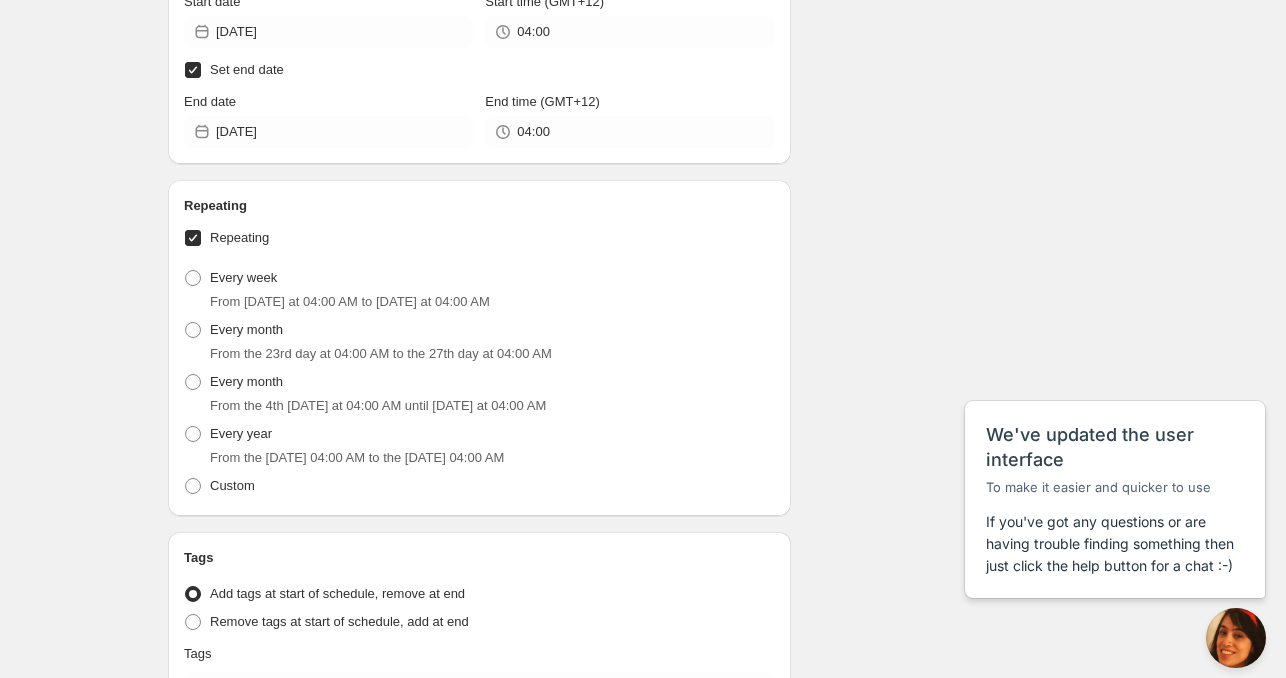 click on "Repeating" at bounding box center [239, 237] 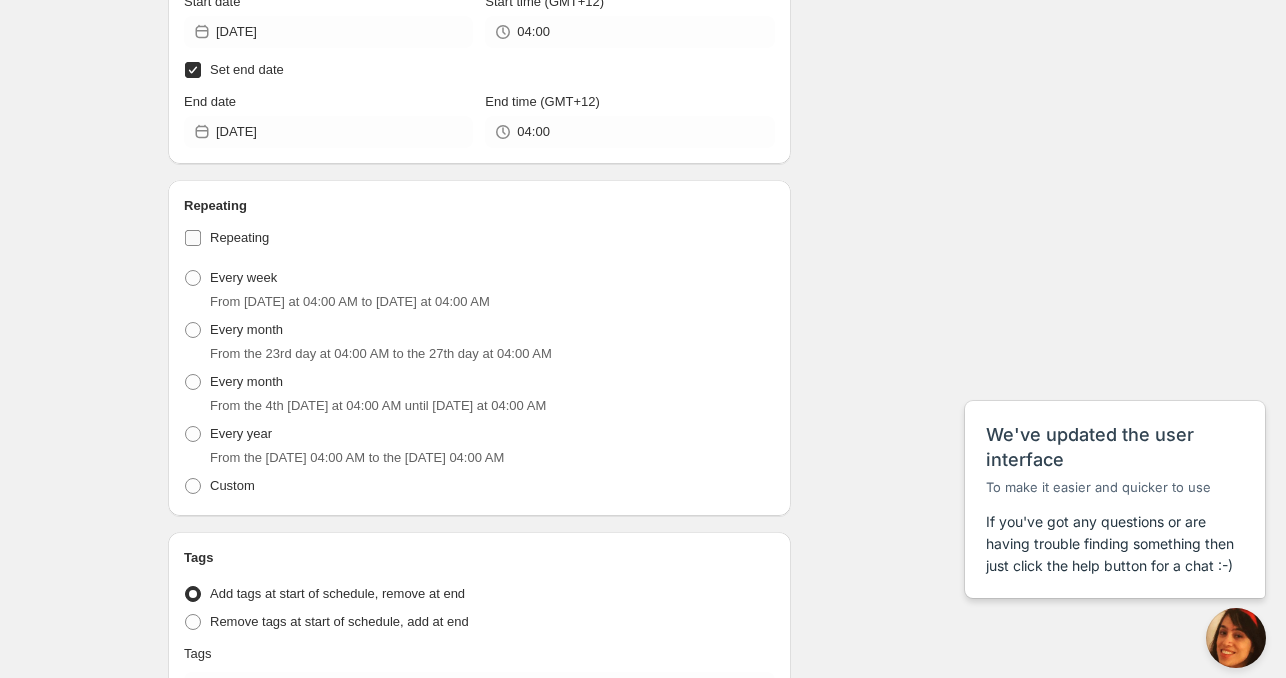 checkbox on "false" 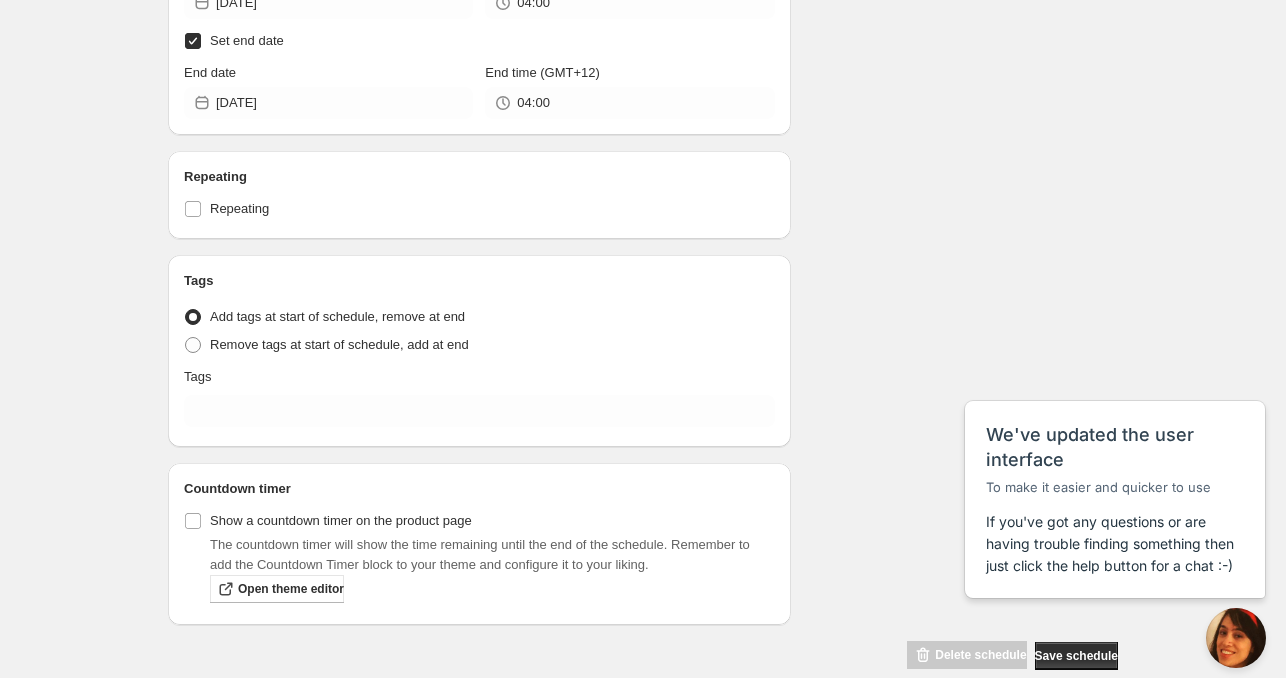 scroll, scrollTop: 659, scrollLeft: 0, axis: vertical 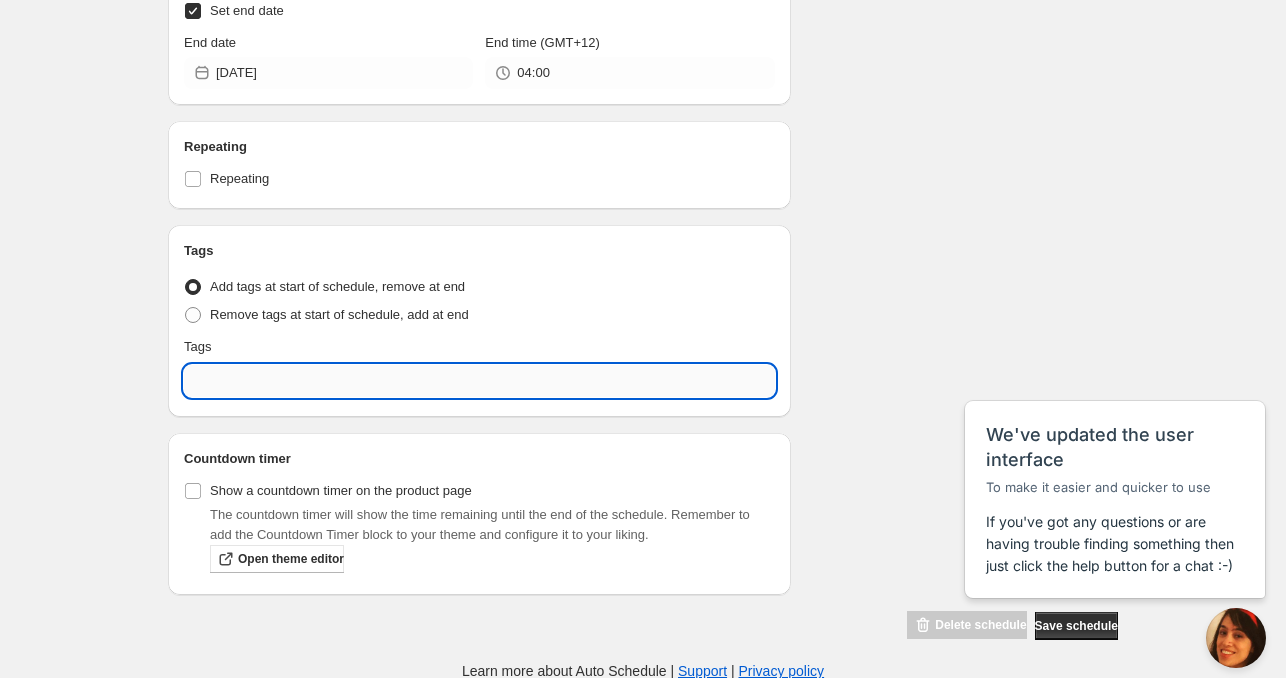click at bounding box center (479, 381) 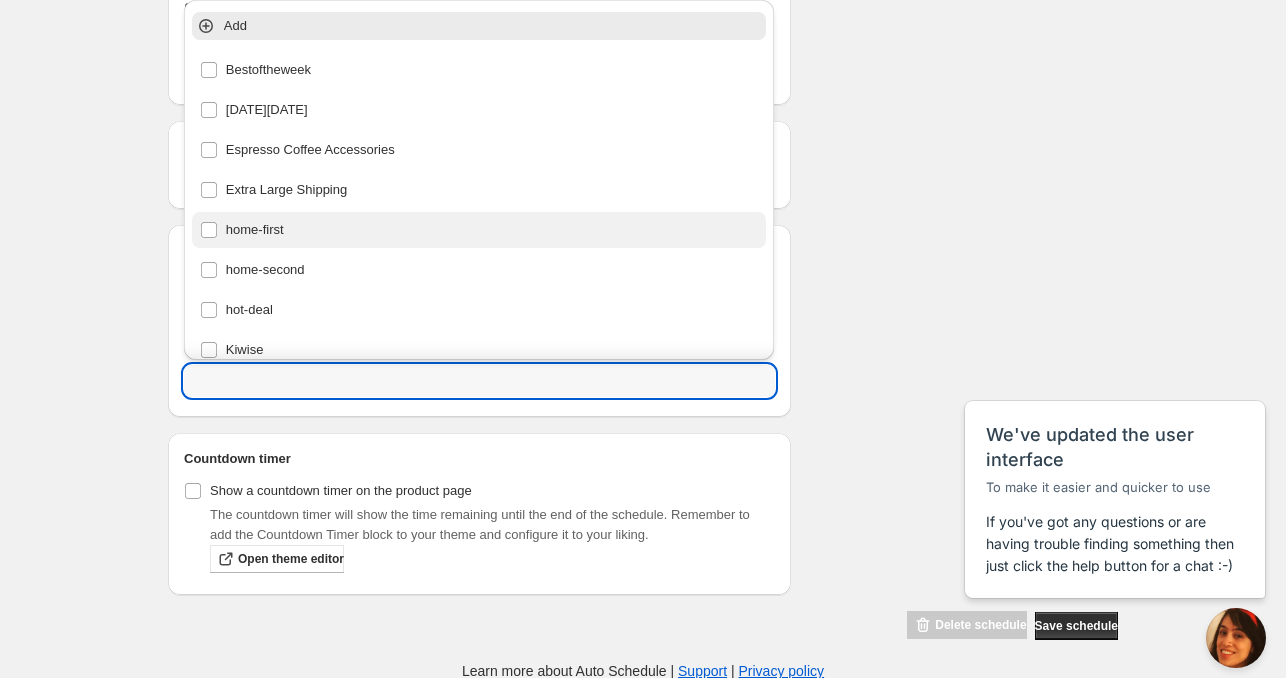 click on "home-first" at bounding box center (479, 230) 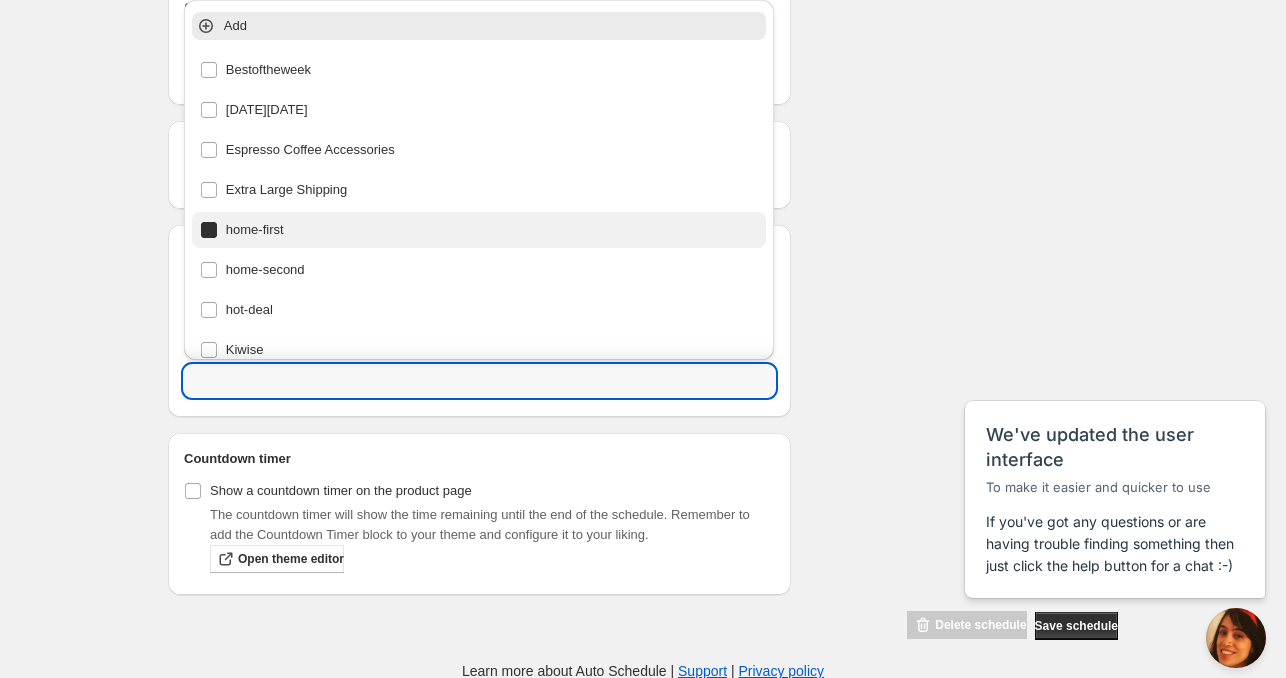 type on "home-first" 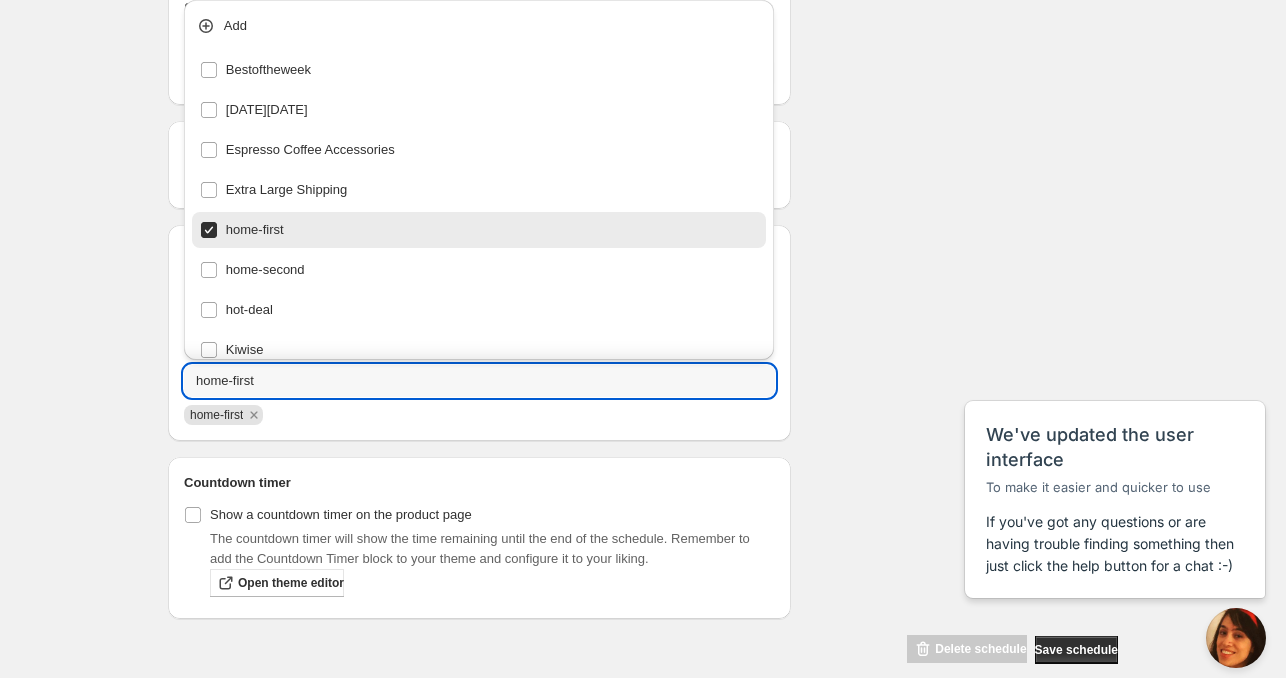 click on "Schedule name Wed Jul 23 2025 4am Your customers won't see this Product selection Entity type Specific products Specific collections Specific tags Specific vendors Browse Active dates Active Date Type Start immediately Schedule will run shortly after you save the schedule Set start date Schedule will run at a date you set in the future Start date 2025-07-23 Start time (GMT+12) 04:00 Set end date End date 2025-07-27 End time (GMT+12) 04:00 Repeating Repeating Ok Cancel Every 1 Date range Days Weeks Months Years Days Ends Never On specific date After a number of occurances Tags Tag type Add tags at start of schedule, remove at end Remove tags at start of schedule, add at end Tags home-first home-first Countdown timer Show a countdown timer on the product page The countdown timer will show the time remaining until the end of the schedule. Remember to add the Countdown Timer block to your theme and configure it to your liking. Open theme editor Summary Wed Jul 23 2025 4am Type Add/remove tags from products" at bounding box center [635, 33] 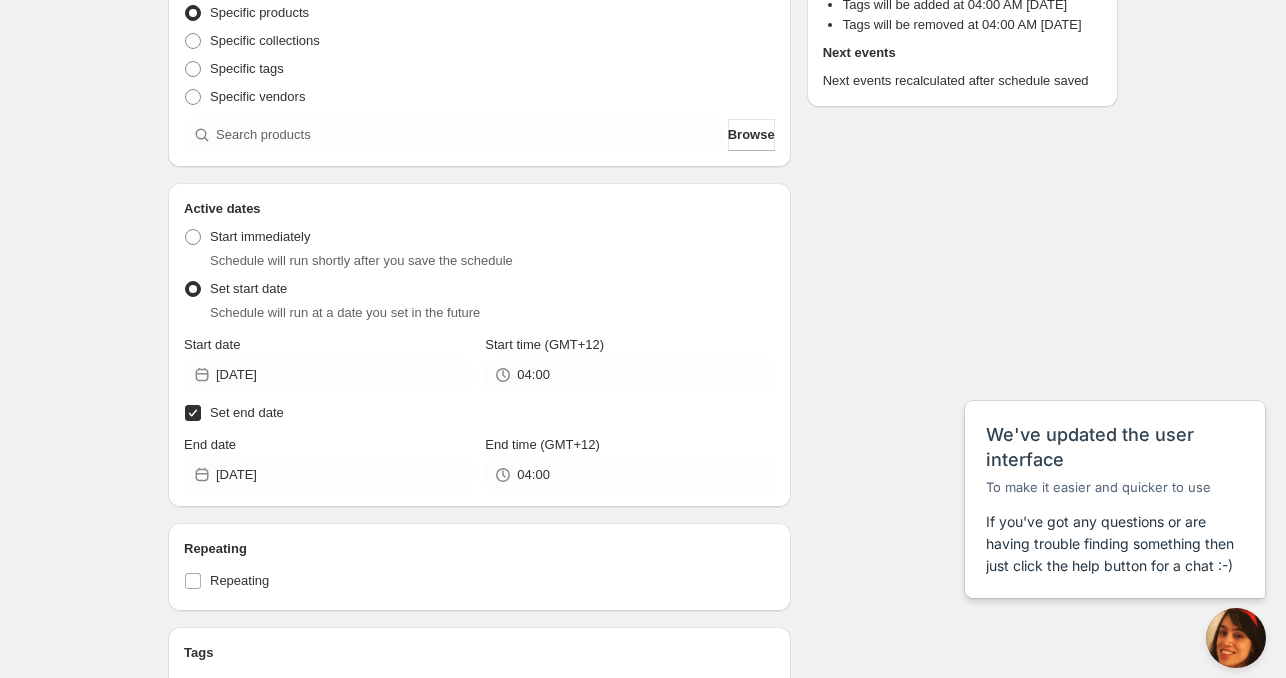 scroll, scrollTop: 184, scrollLeft: 0, axis: vertical 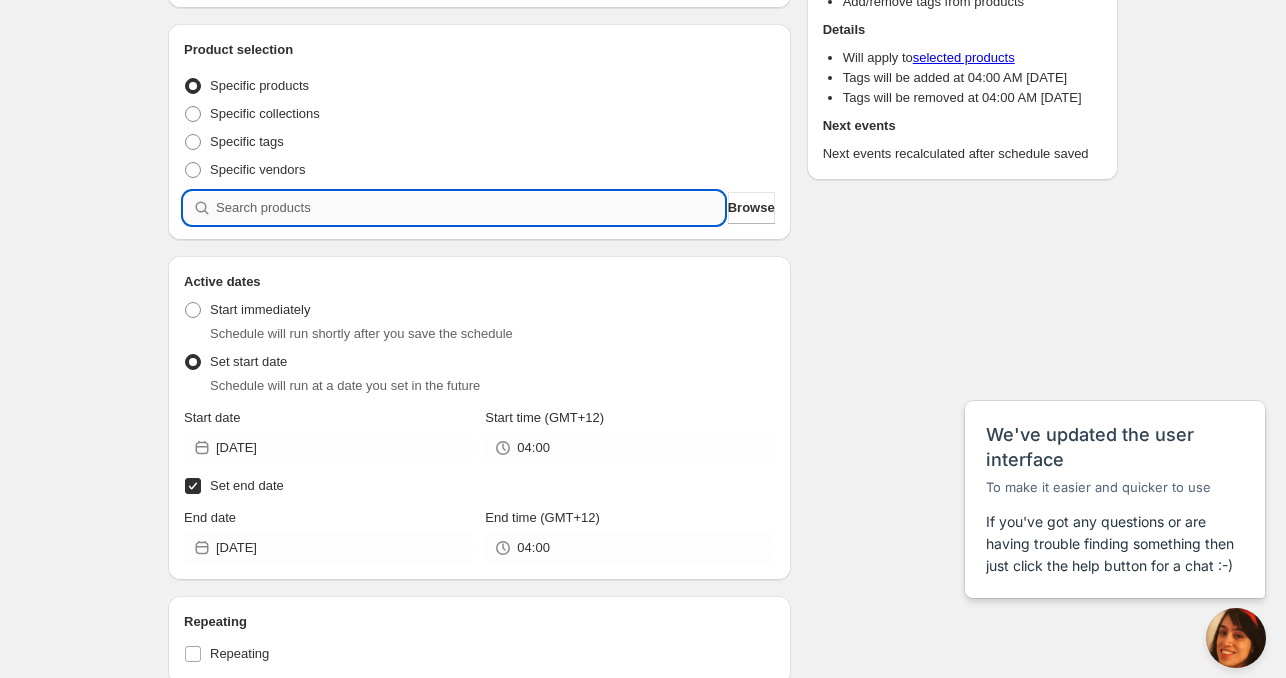 drag, startPoint x: 335, startPoint y: 204, endPoint x: 325, endPoint y: 247, distance: 44.14748 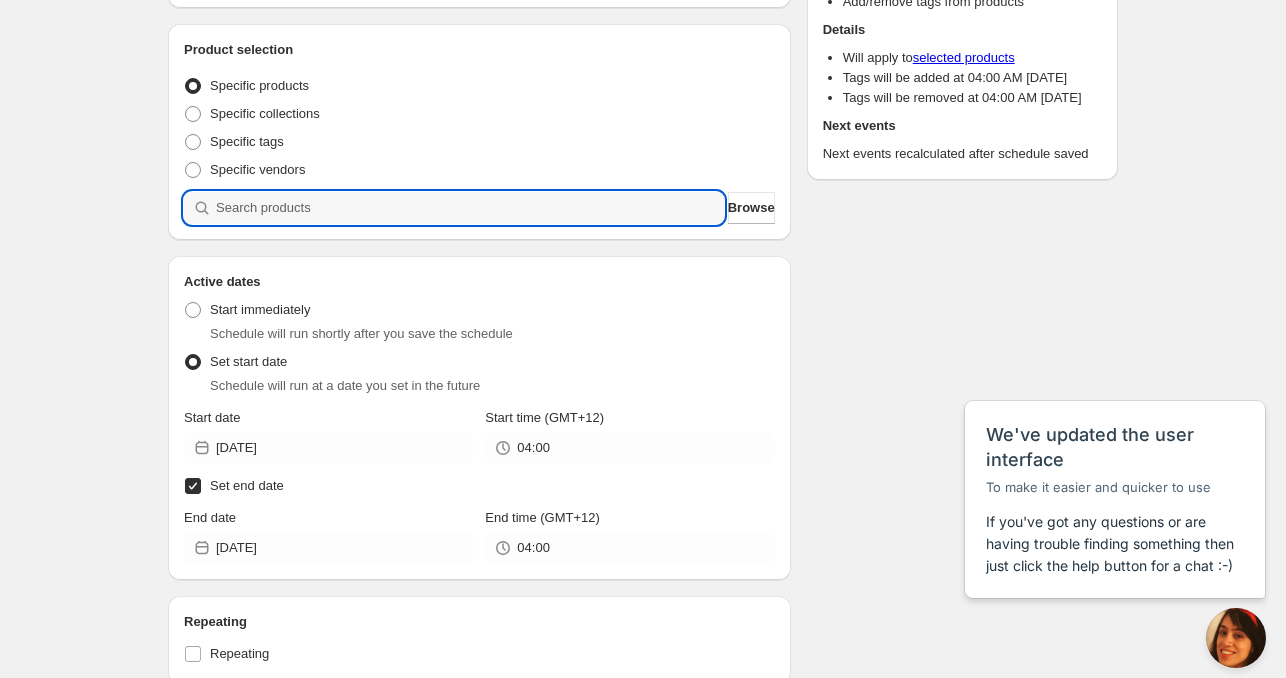 paste on "CNH23472" 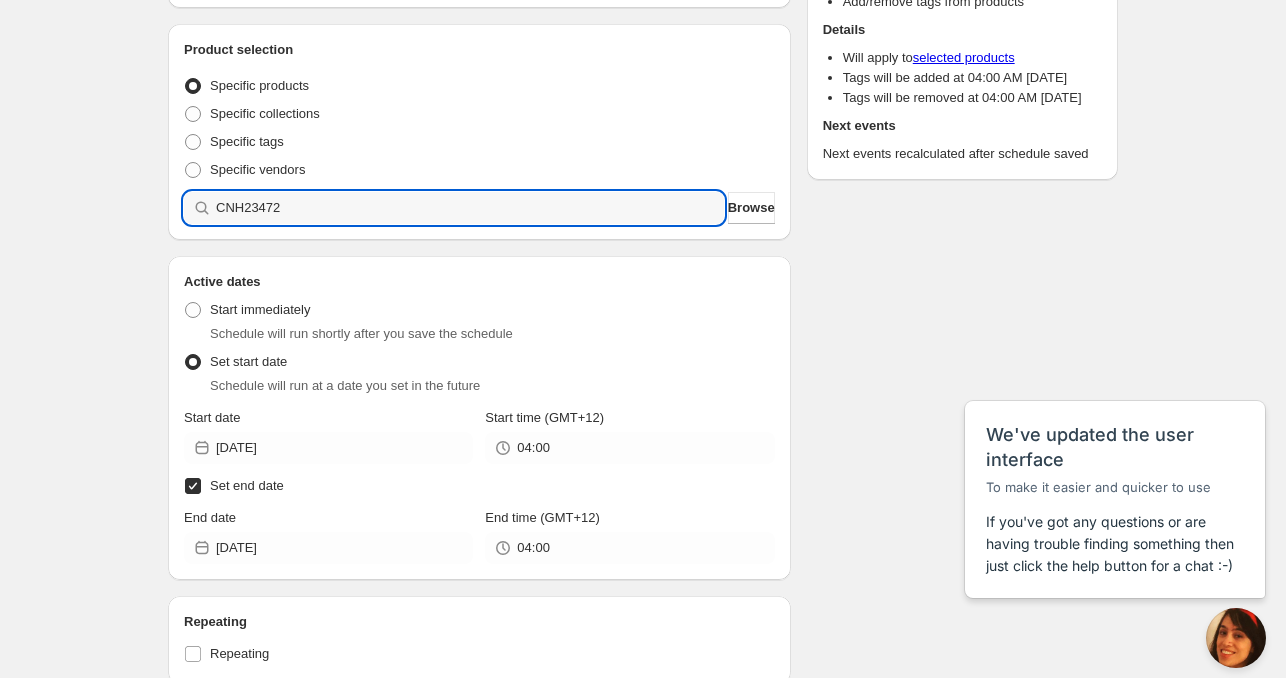 type 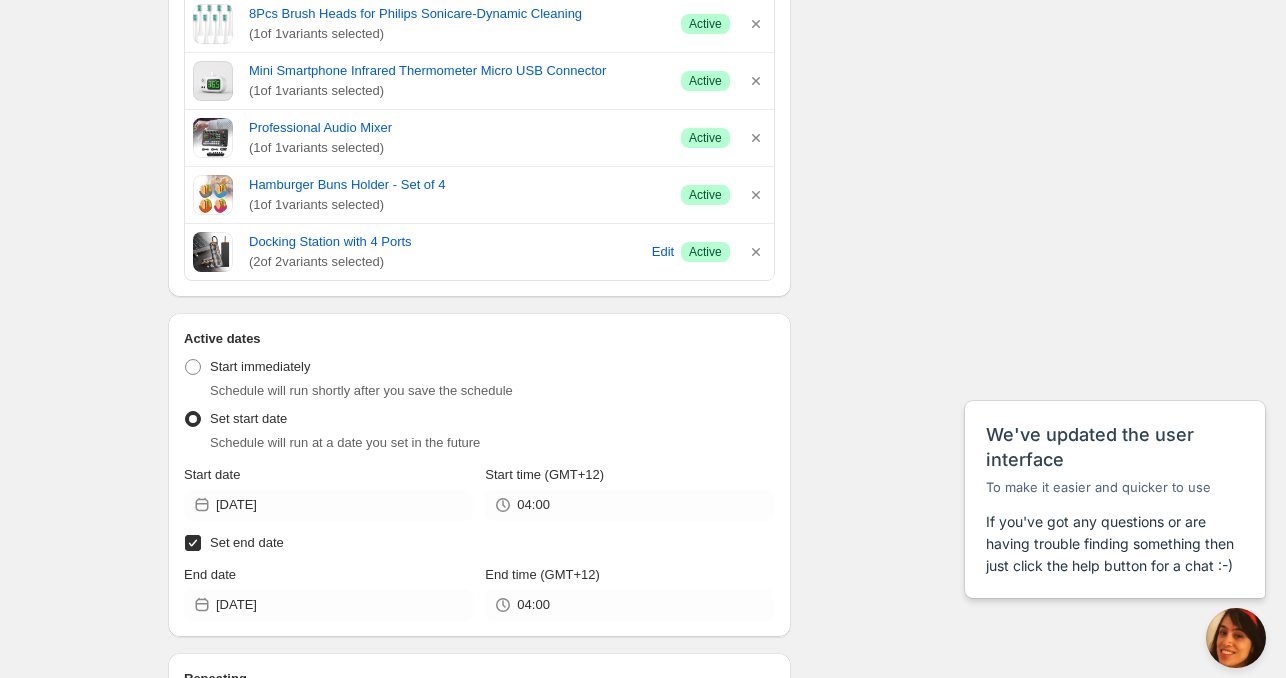 scroll, scrollTop: 684, scrollLeft: 0, axis: vertical 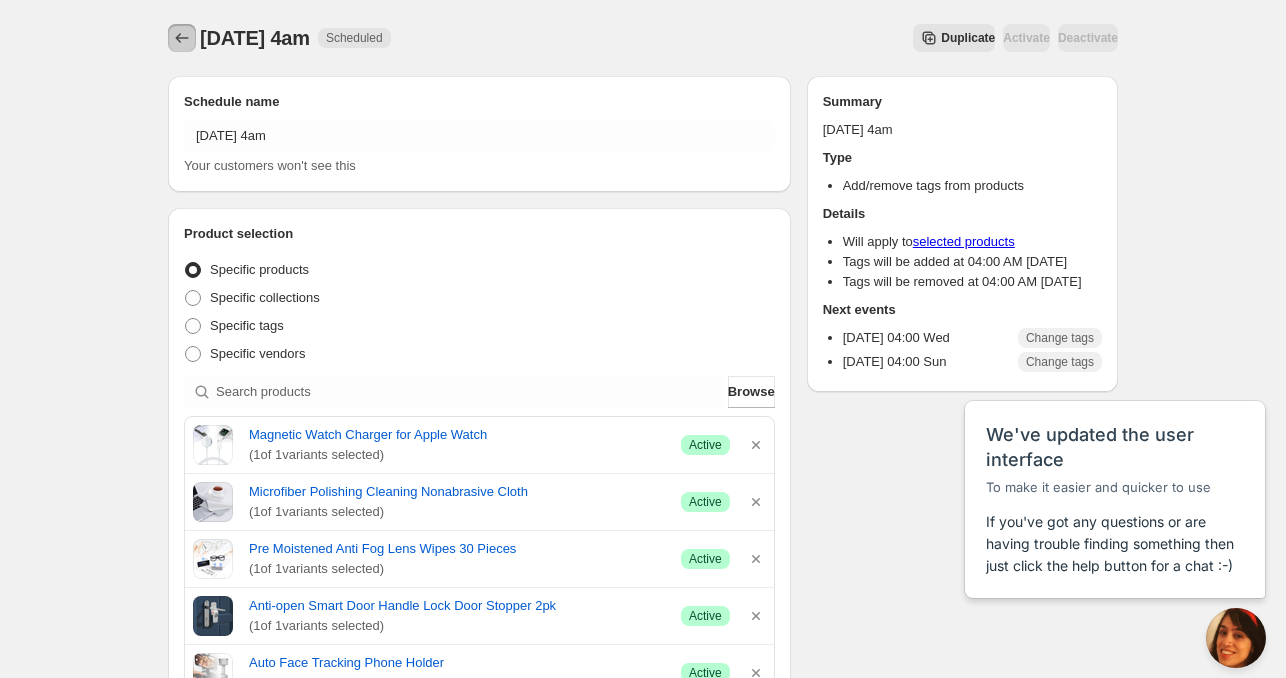 click 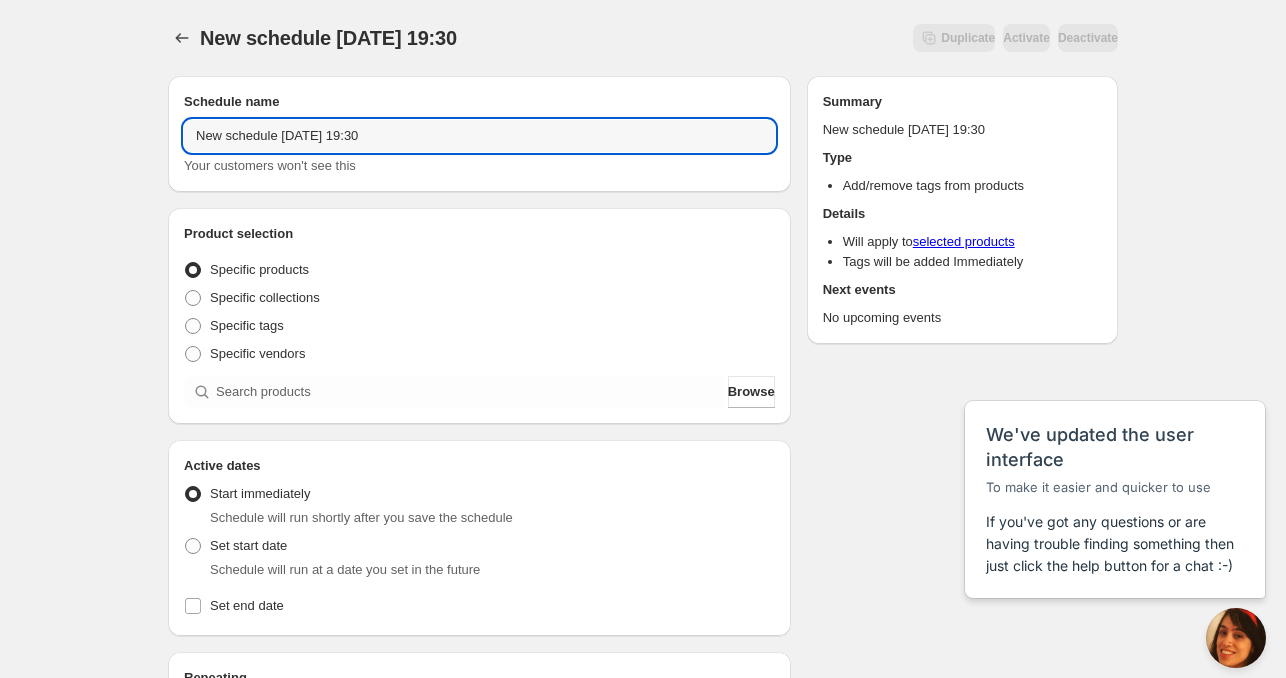 drag, startPoint x: 278, startPoint y: 136, endPoint x: 6, endPoint y: 131, distance: 272.04596 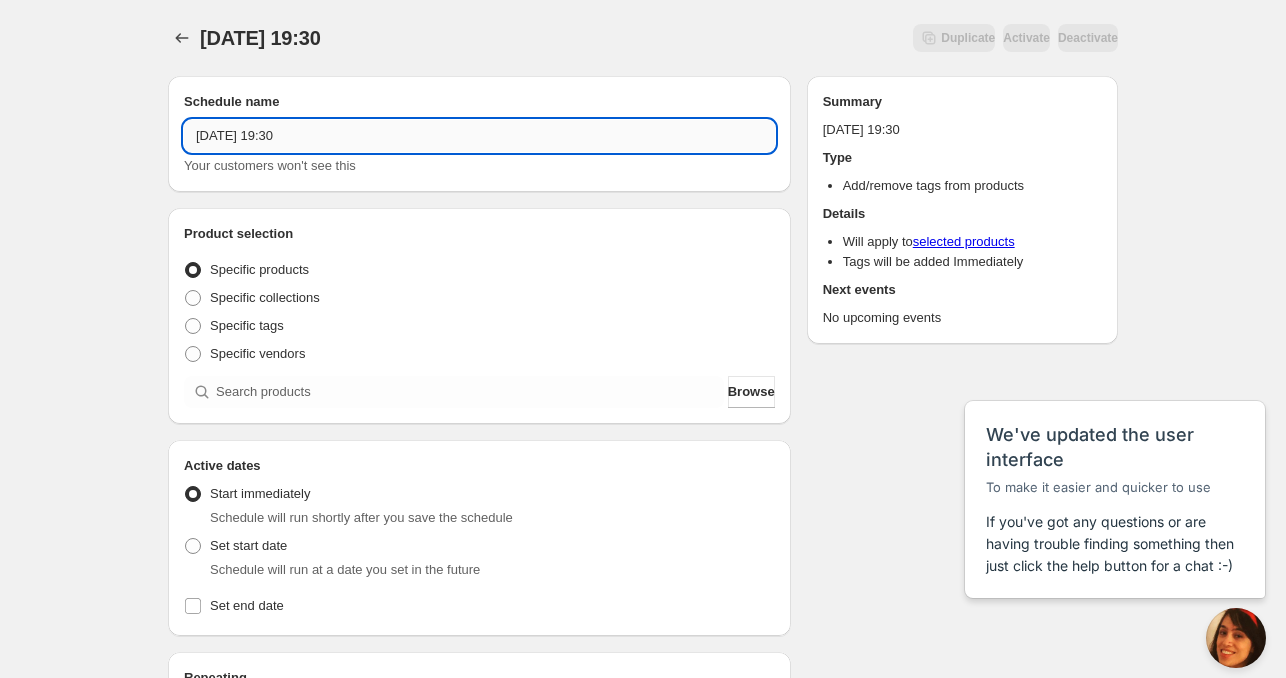click on "Wed Jul 22 2025 19:30" at bounding box center (479, 136) 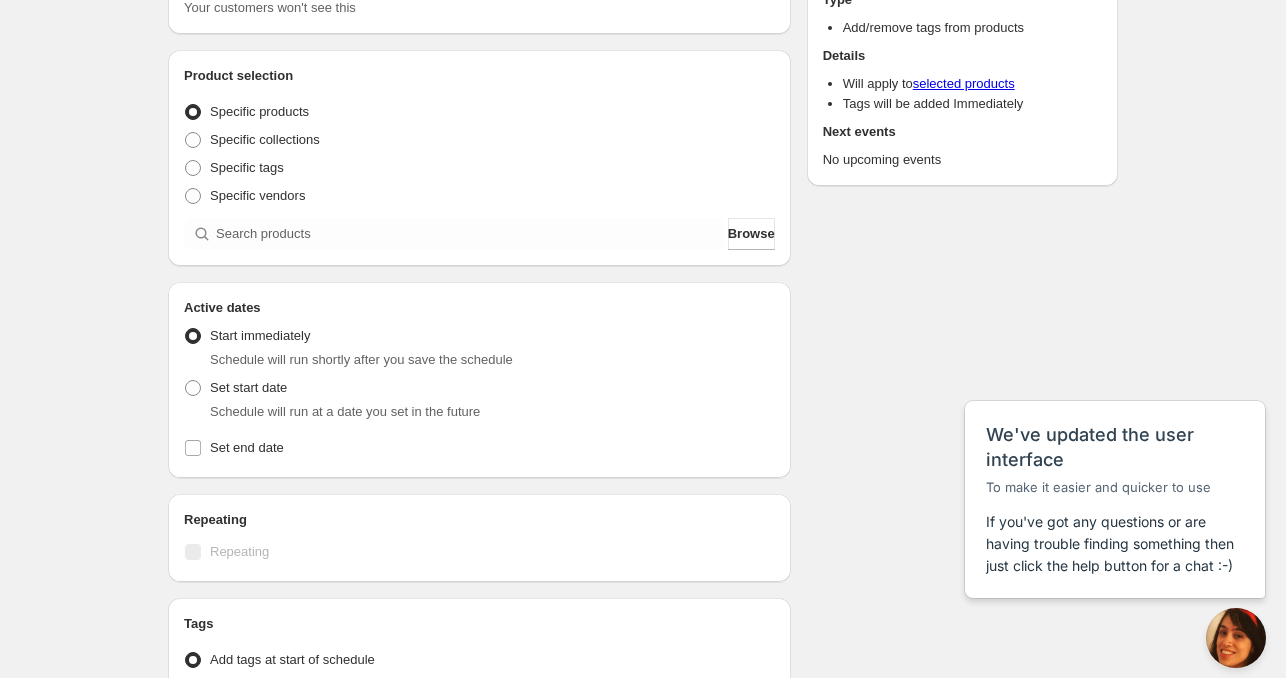 scroll, scrollTop: 300, scrollLeft: 0, axis: vertical 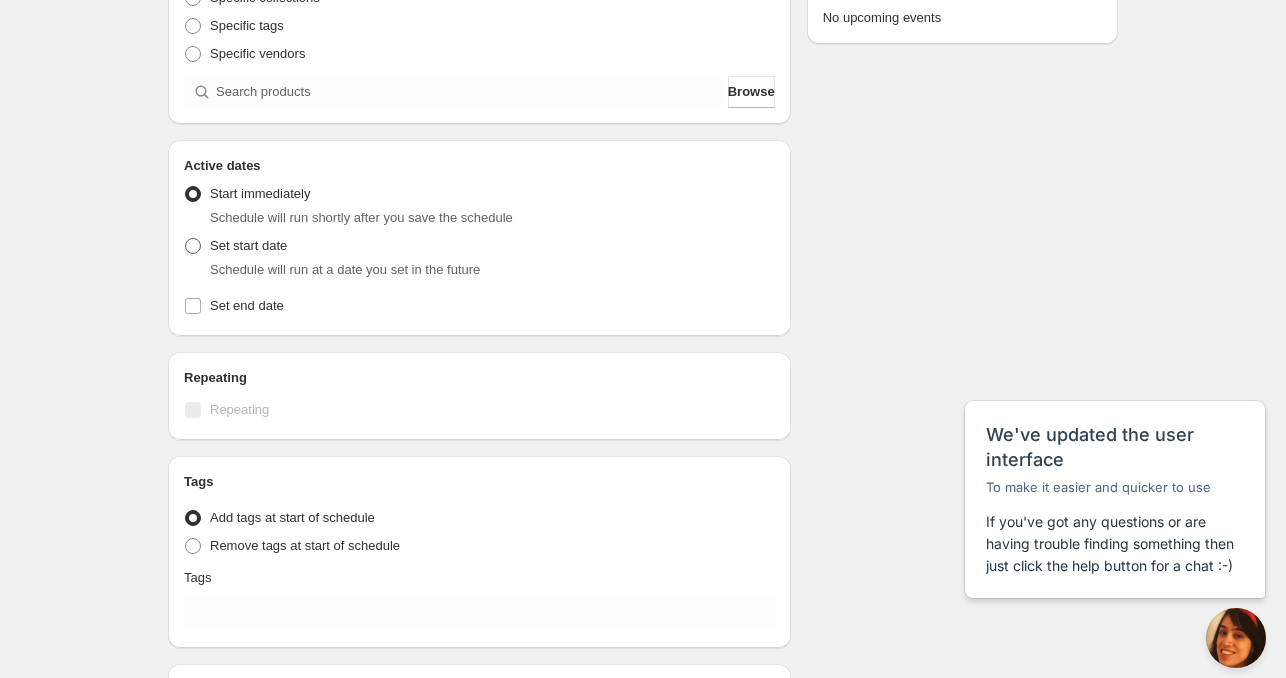 type on "Wed Jul 23 2025 11am" 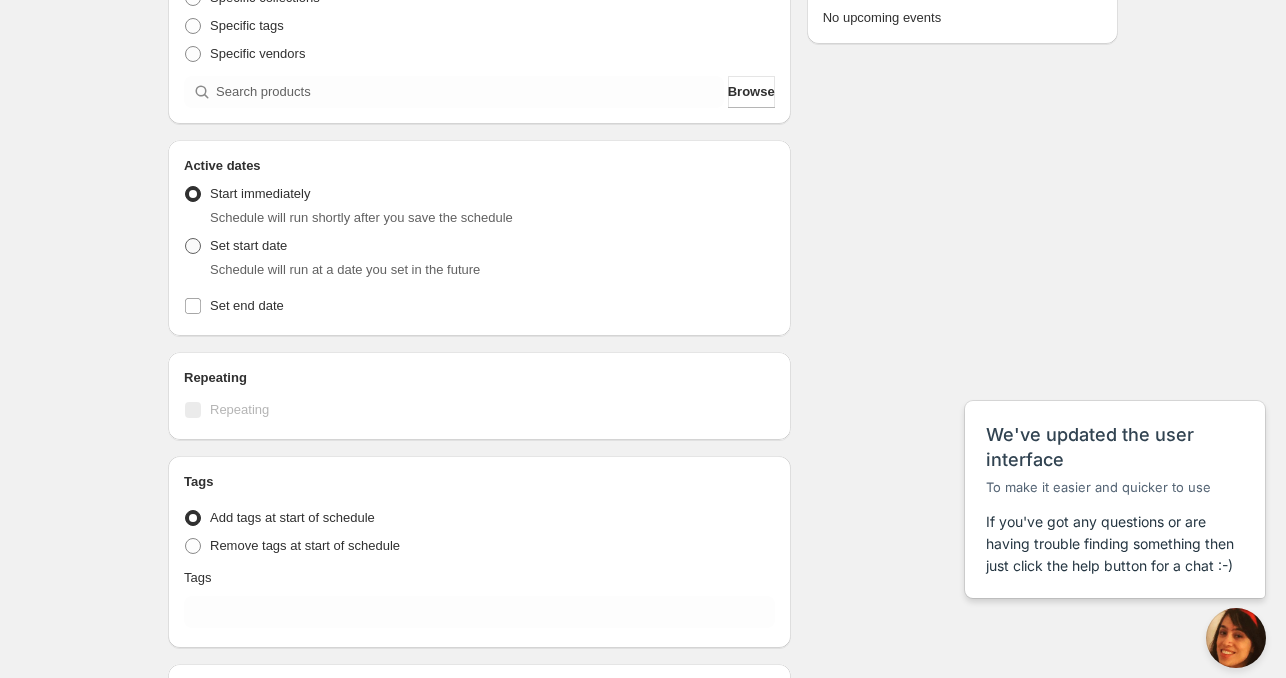 radio on "true" 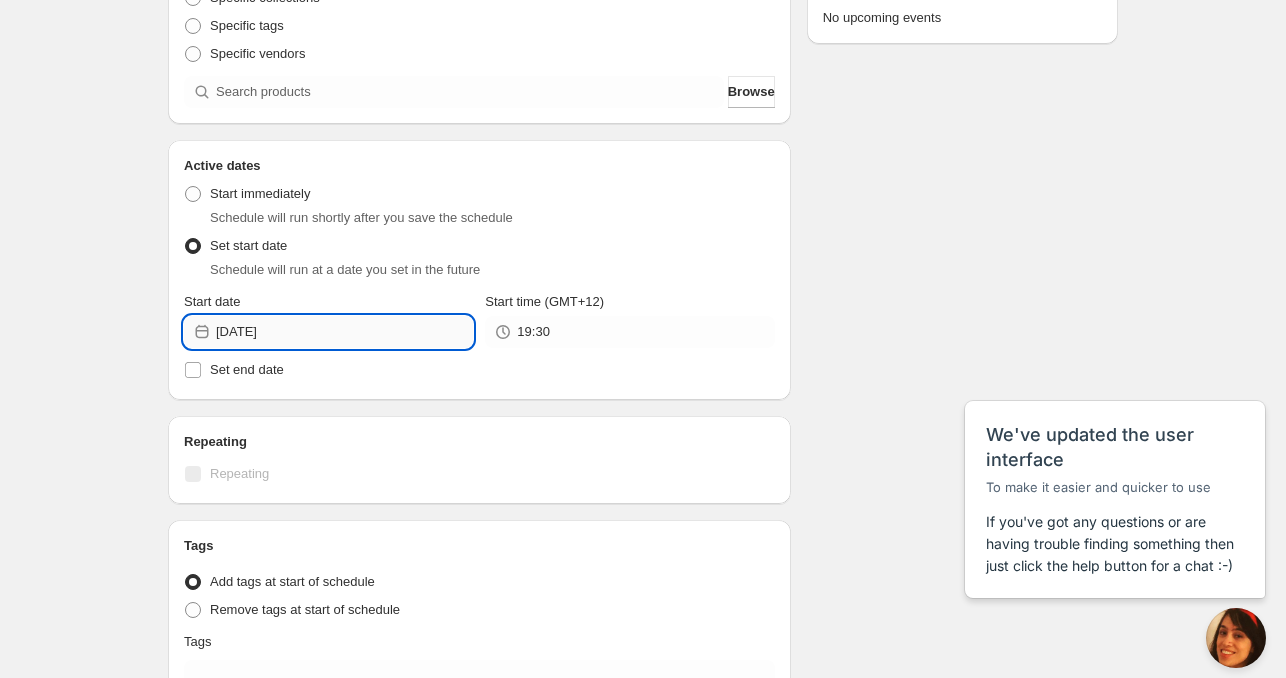 click on "2025-07-22" at bounding box center (344, 332) 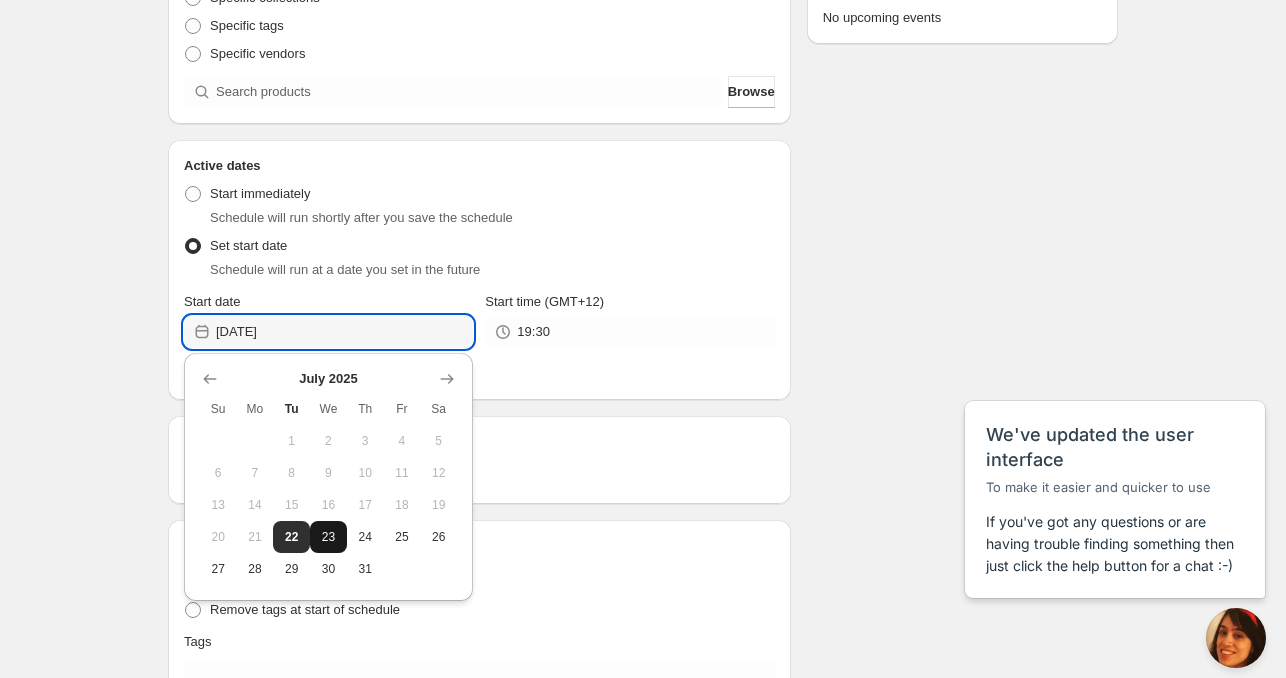 click on "23" at bounding box center [328, 537] 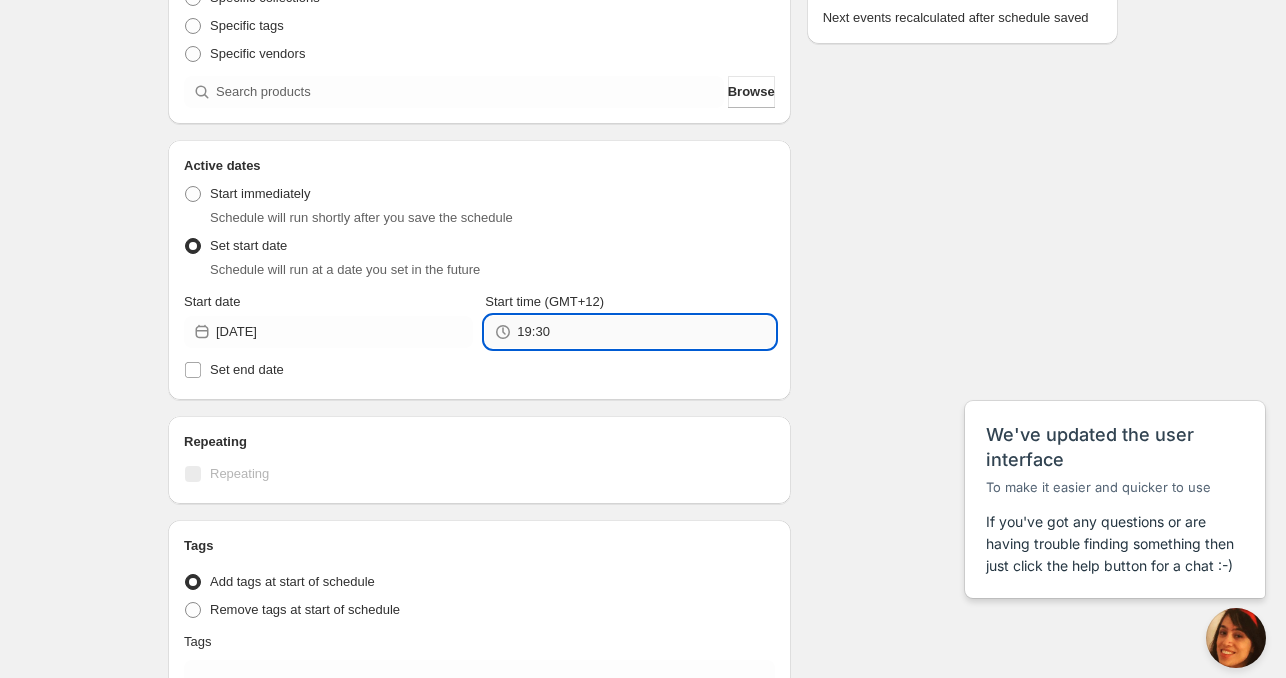 click on "19:30" at bounding box center [645, 332] 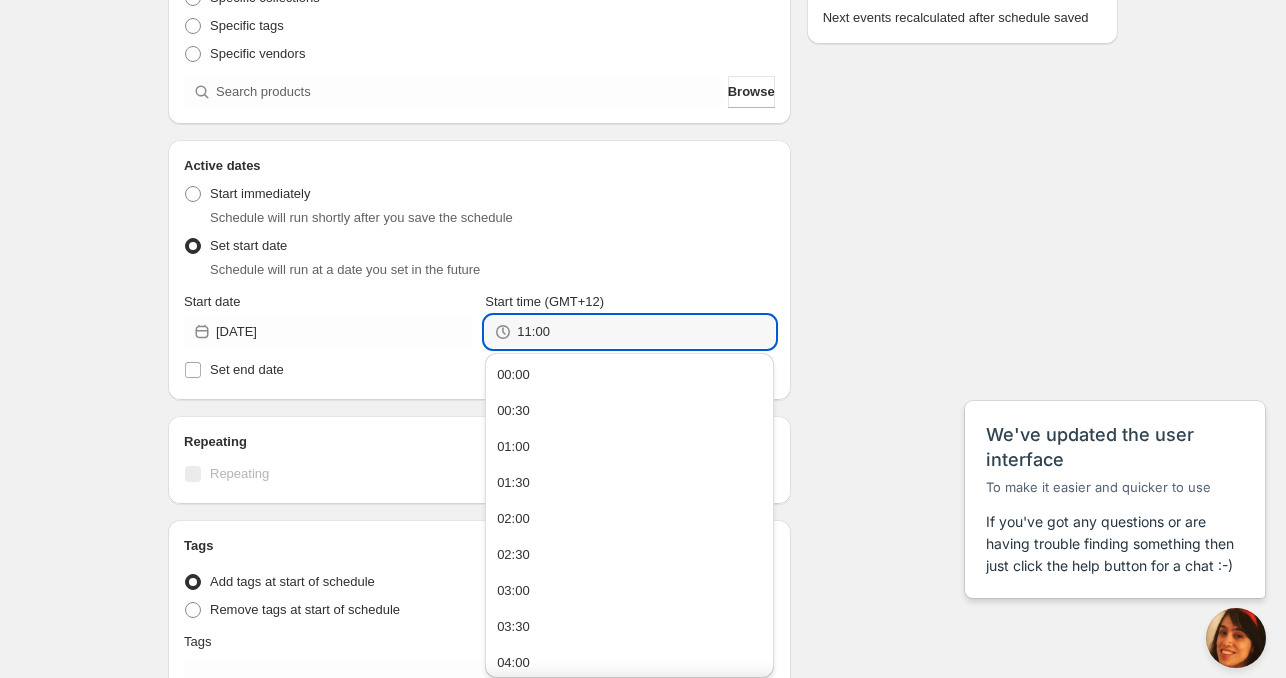 type on "11:00" 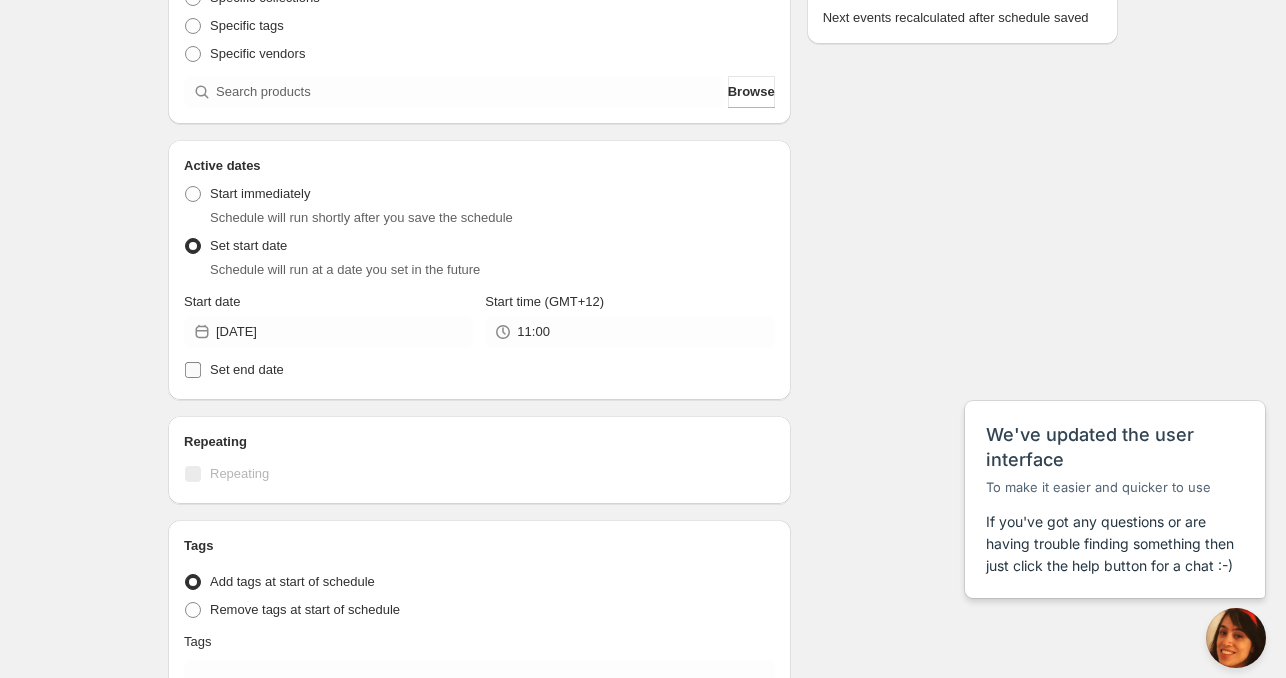 click on "Set end date" at bounding box center (247, 369) 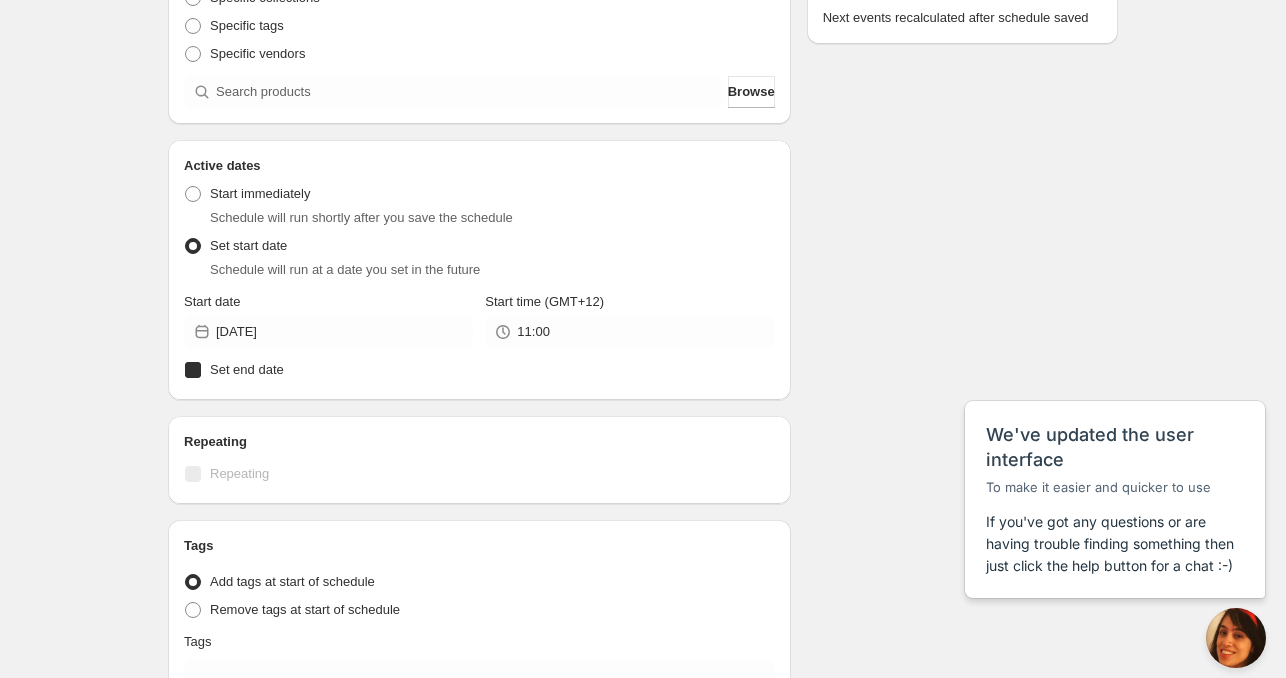 checkbox on "true" 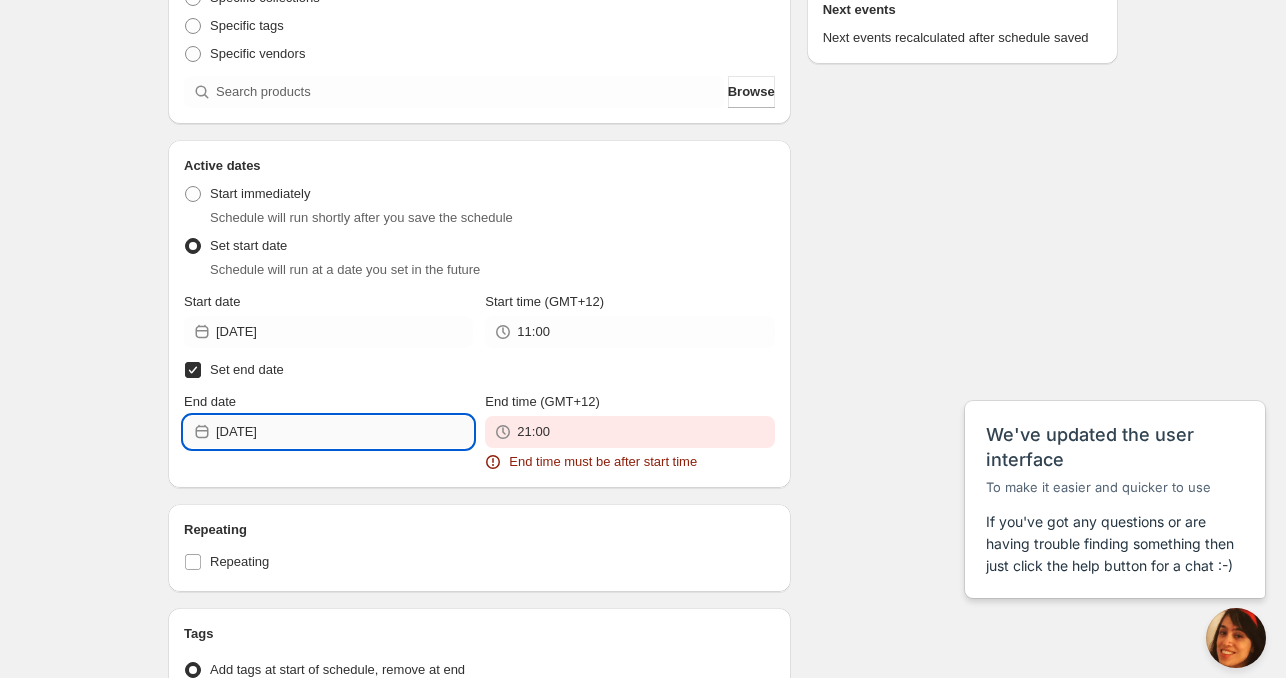 click on "2025-07-22" at bounding box center [344, 432] 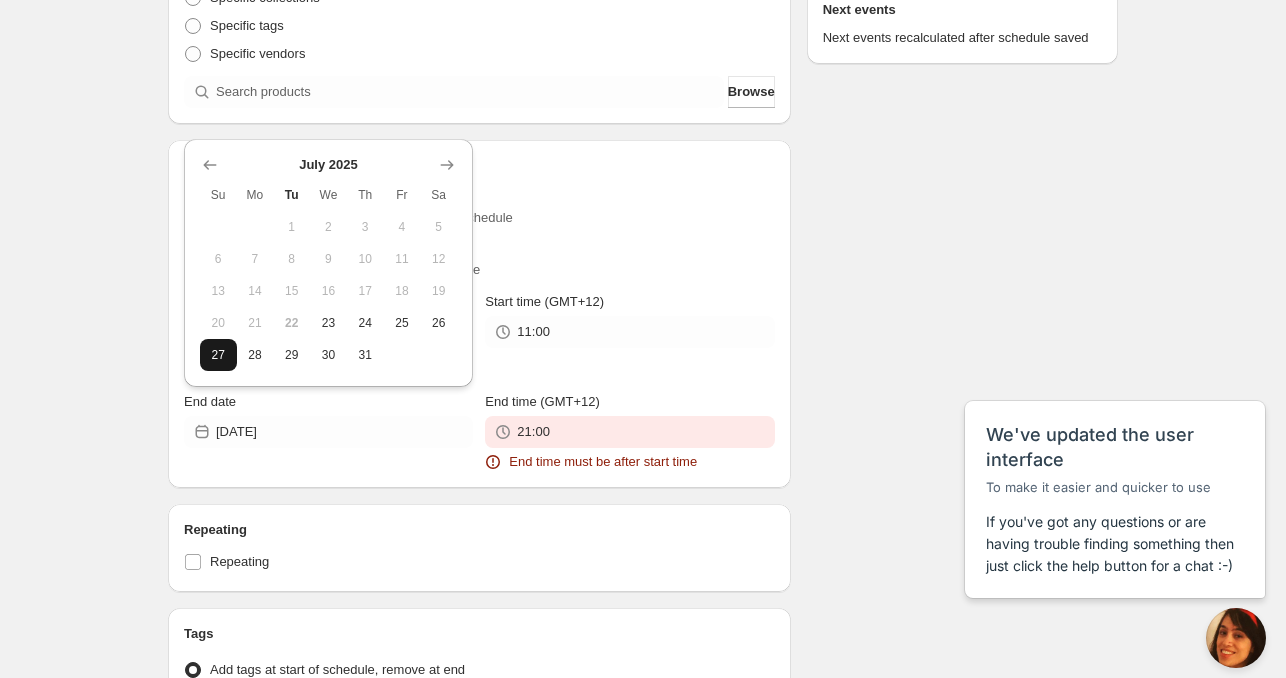 click on "27" at bounding box center (218, 355) 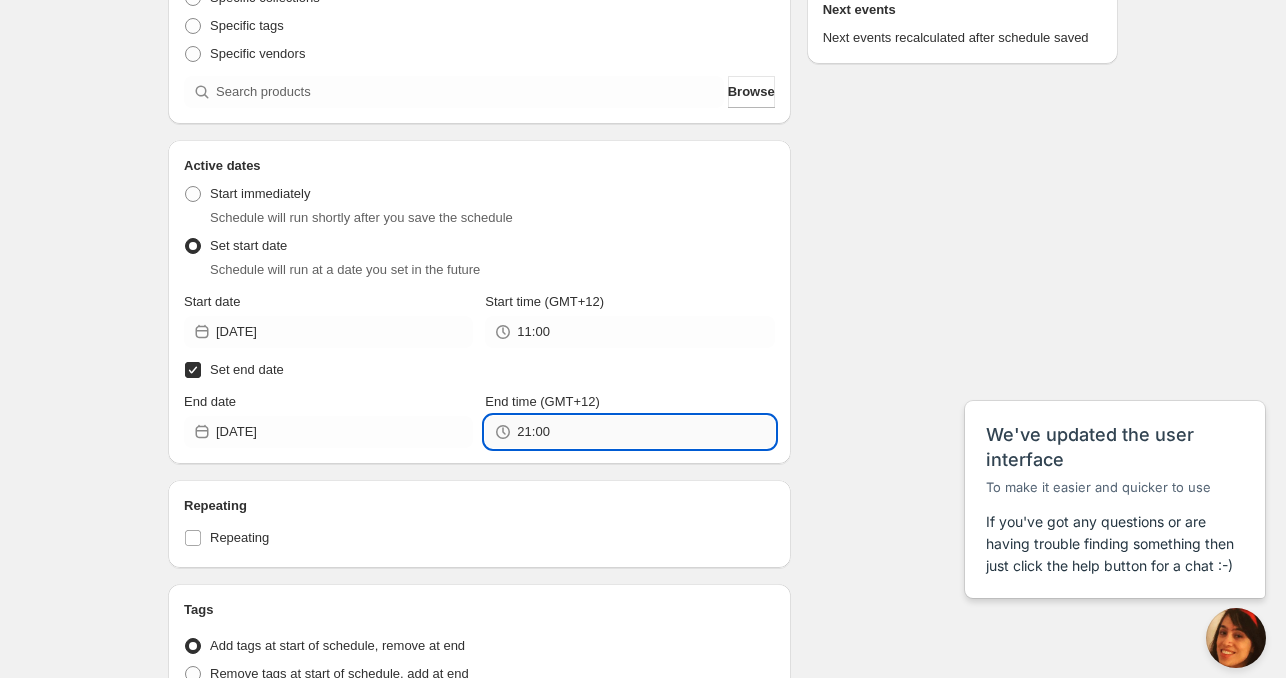 click on "21:00" at bounding box center (645, 432) 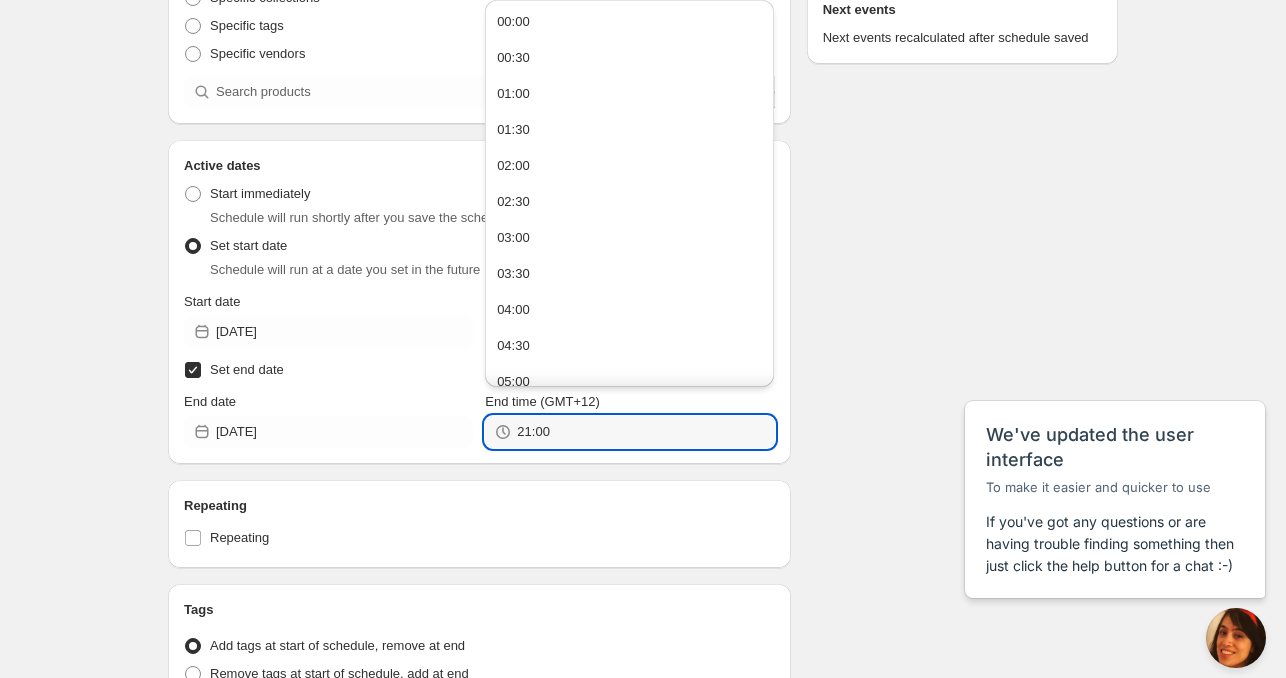 paste on "1" 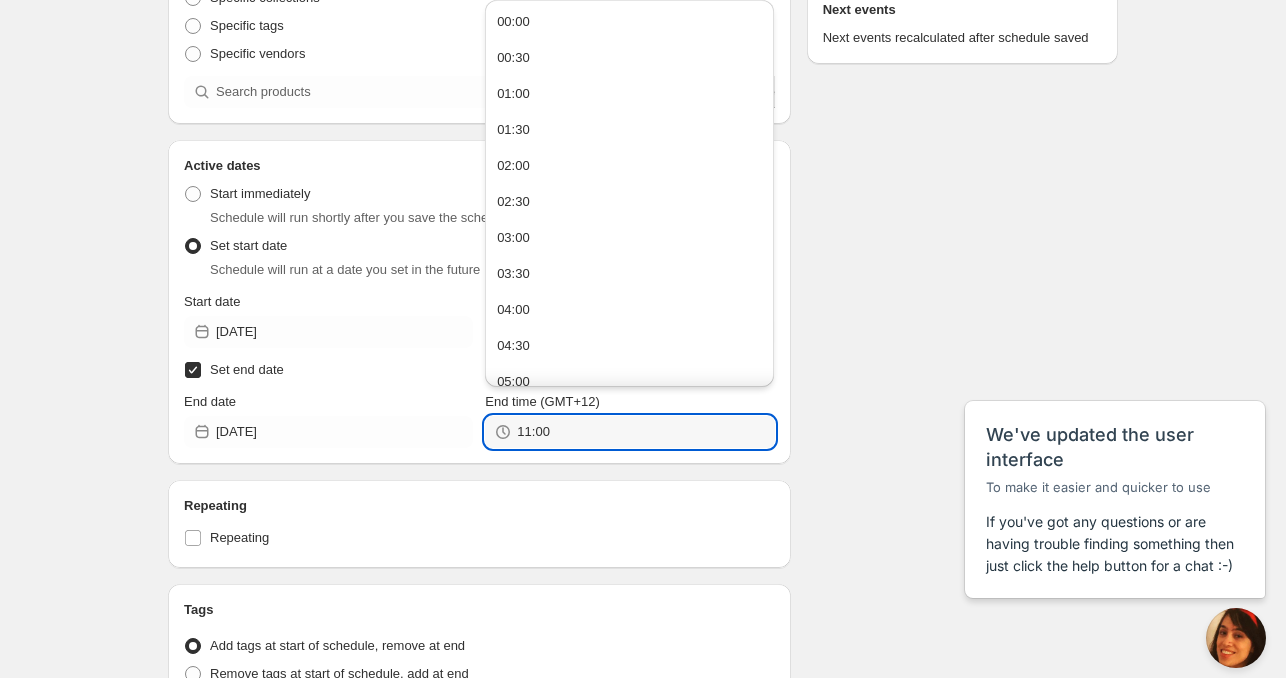type on "11:00" 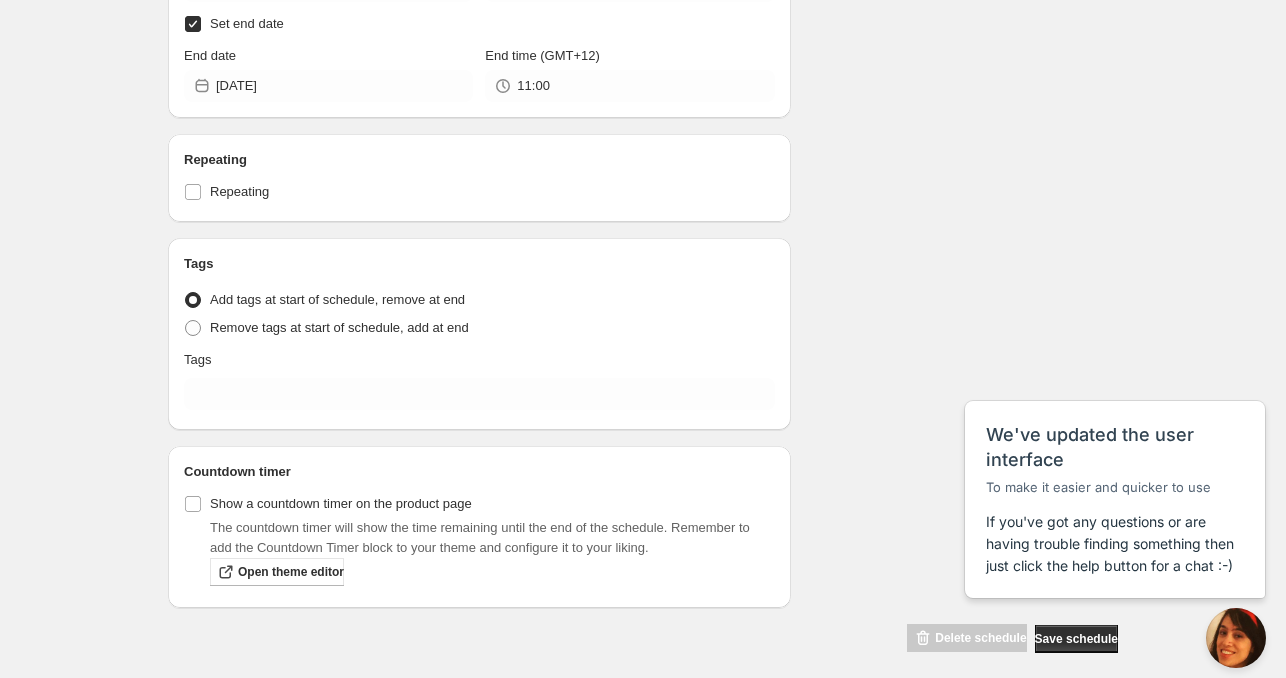 scroll, scrollTop: 659, scrollLeft: 0, axis: vertical 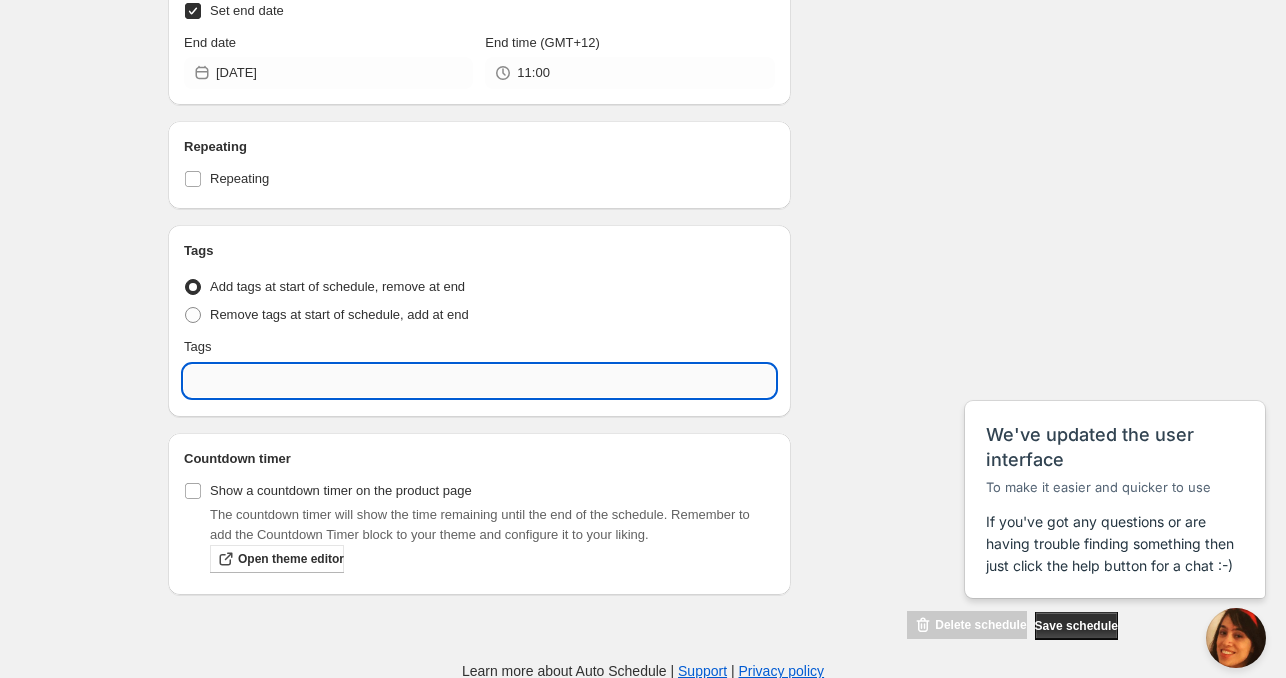click at bounding box center (479, 381) 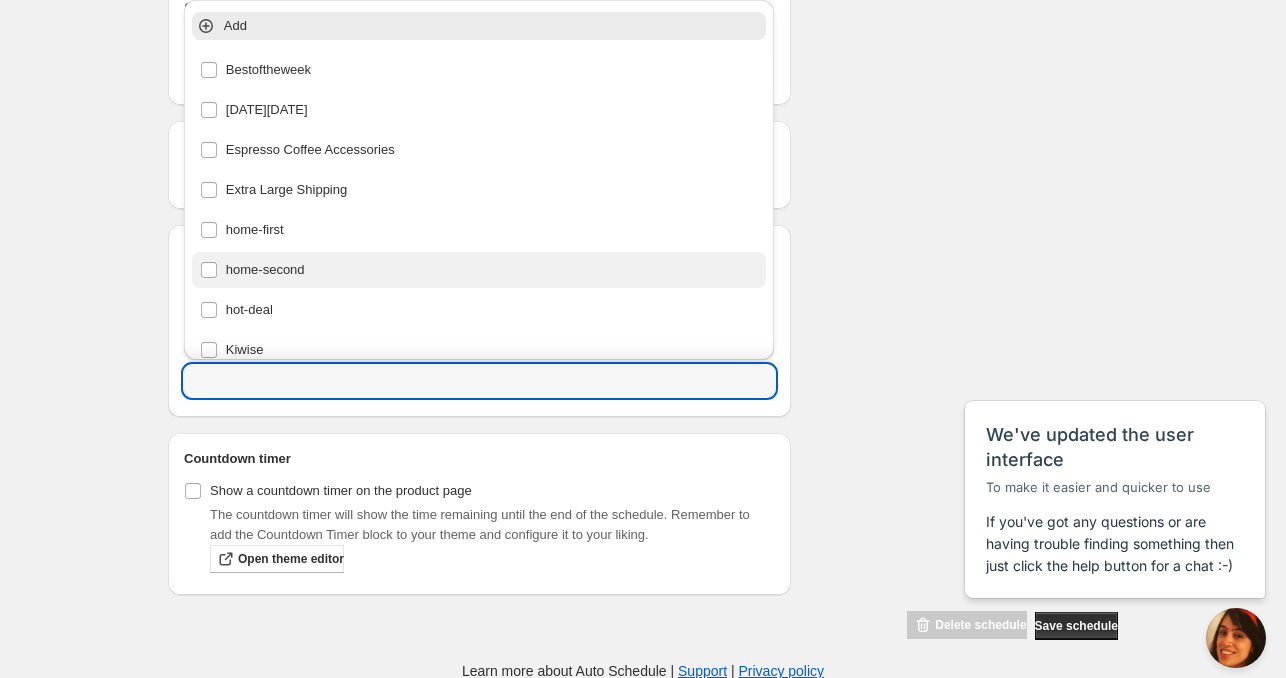 click on "home-second" at bounding box center [479, 270] 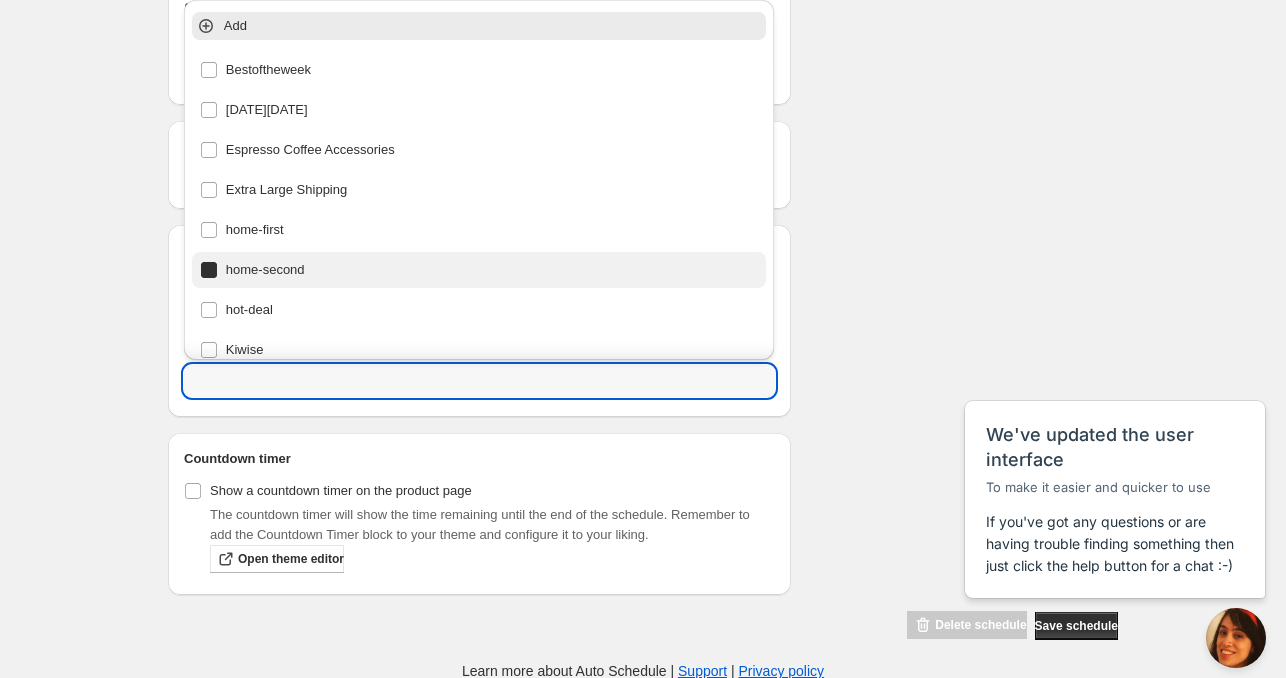 type on "home-second" 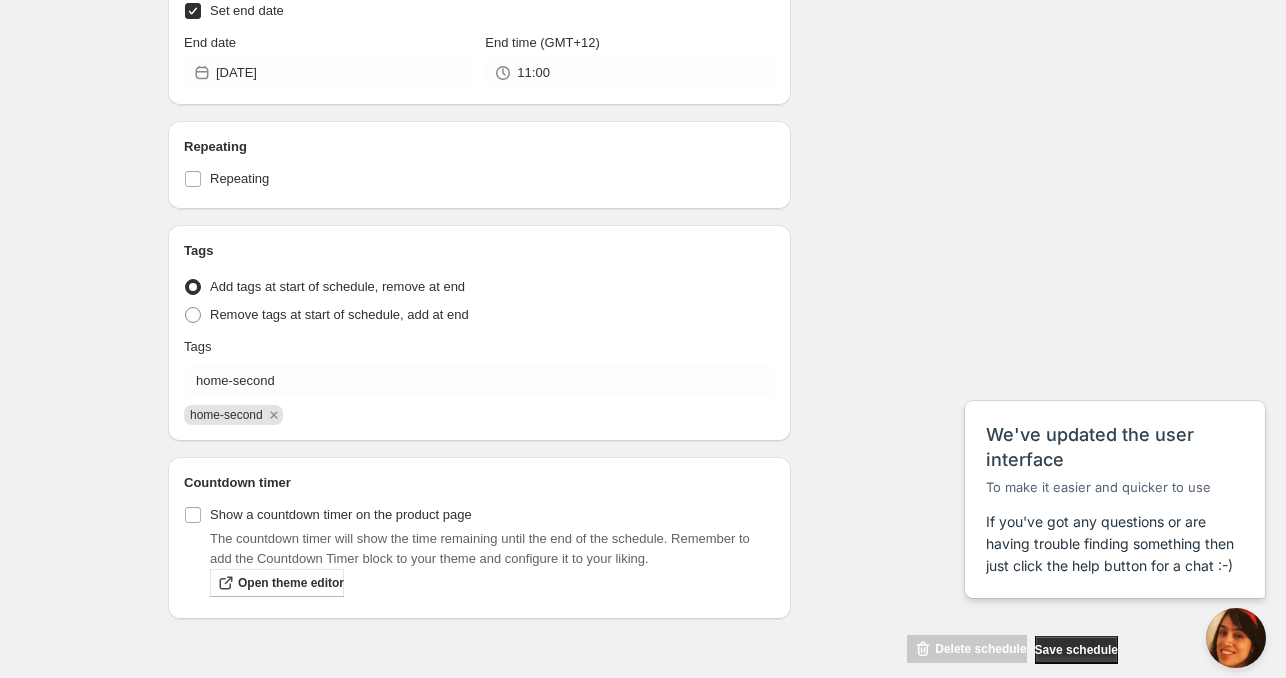 click on "Wed Jul 23 2025 11am. This page is ready Wed Jul 23 2025 11am Duplicate Activate Deactivate More actions Duplicate Activate Deactivate Submit Schedule name Wed Jul 23 2025 11am Your customers won't see this Product selection Entity type Specific products Specific collections Specific tags Specific vendors Browse Active dates Active Date Type Start immediately Schedule will run shortly after you save the schedule Set start date Schedule will run at a date you set in the future Start date 2025-07-23 Start time (GMT+12) 11:00 Set end date End date 2025-07-27 End time (GMT+12) 11:00 Repeating Repeating Ok Cancel Every 1 Date range Days Weeks Months Years Days Ends Never On specific date After a number of occurances Tags Tag type Add tags at start of schedule, remove at end Remove tags at start of schedule, add at end Tags home-second home-second Countdown timer Show a countdown timer on the product page Open theme editor Summary Wed Jul 23 2025 11am Type Add/remove tags from products Details Will apply to  Save" at bounding box center (643, 3) 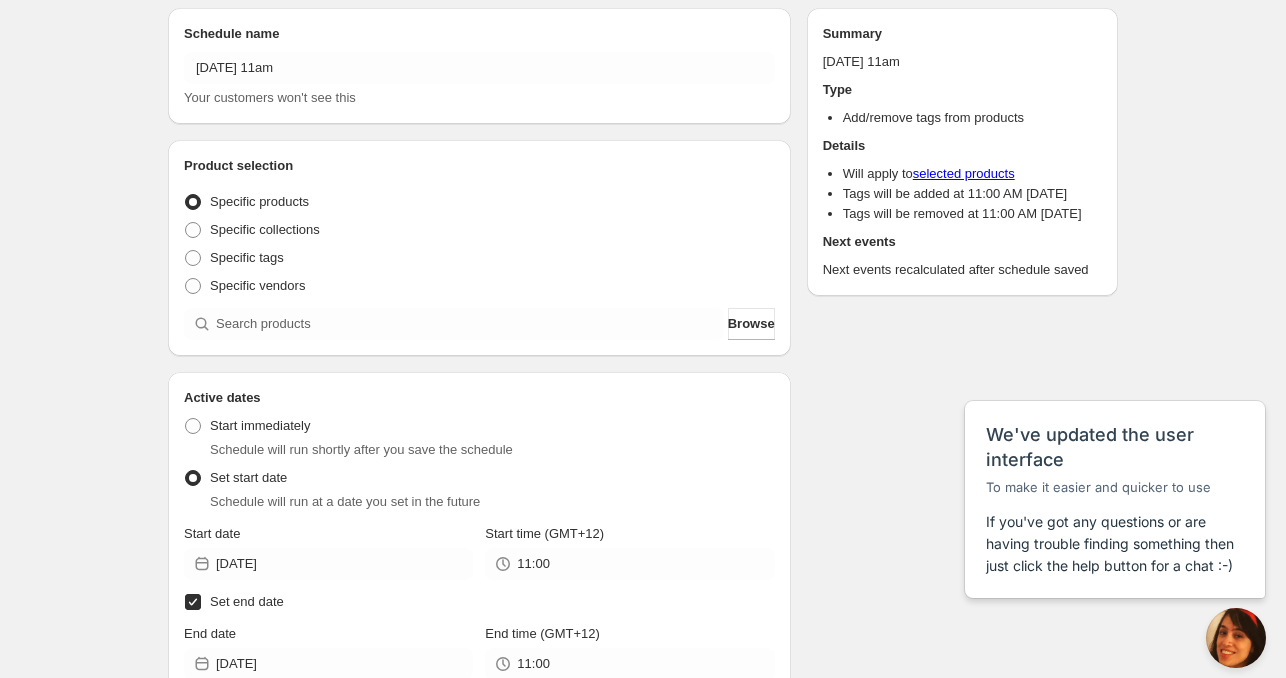 scroll, scrollTop: 59, scrollLeft: 0, axis: vertical 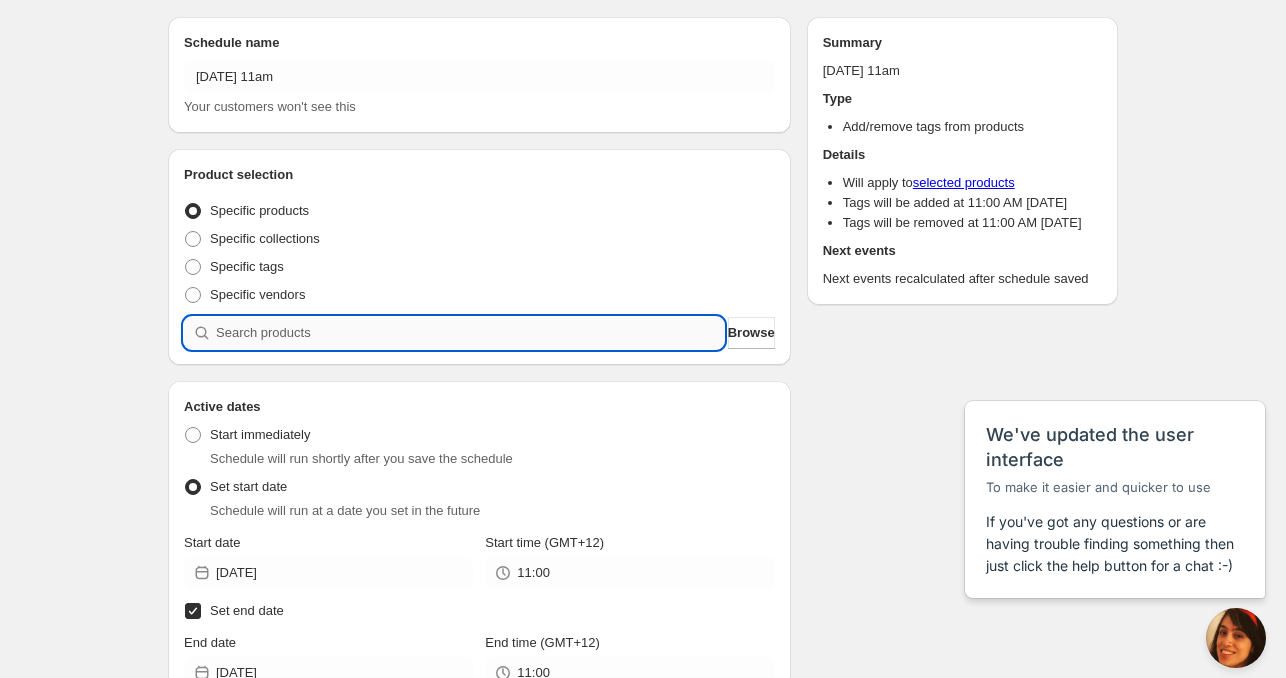 click at bounding box center [470, 333] 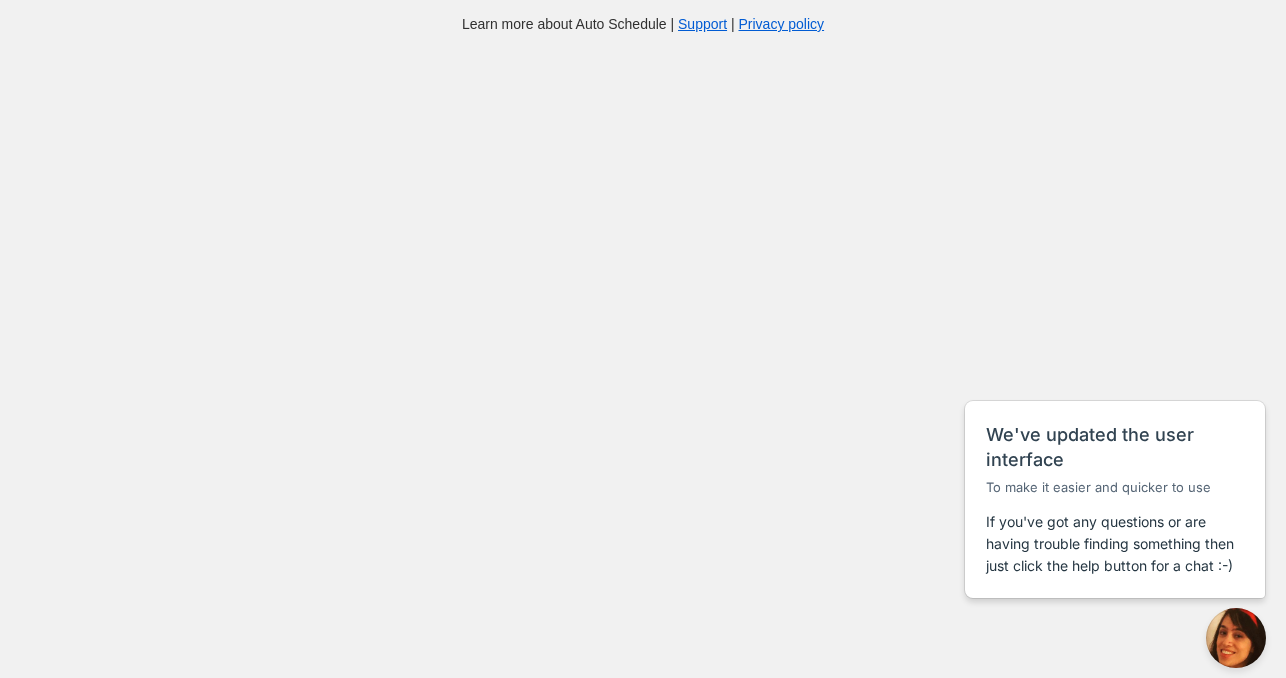 scroll, scrollTop: 0, scrollLeft: 0, axis: both 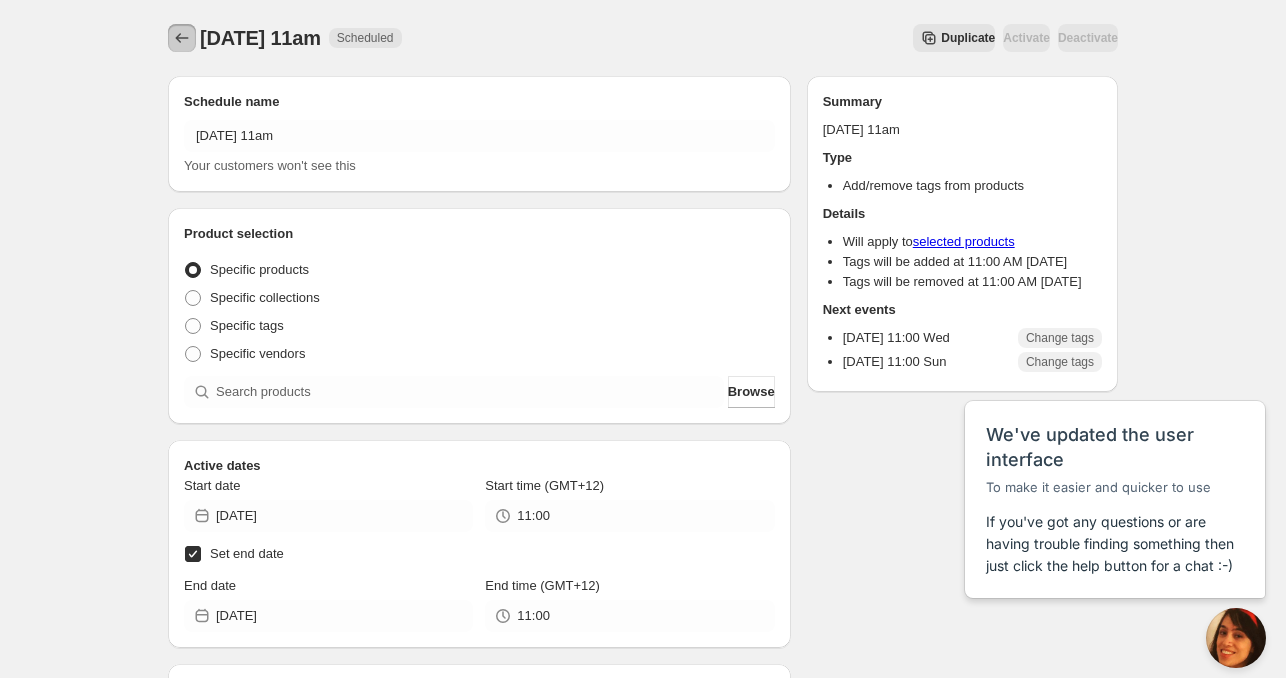 click 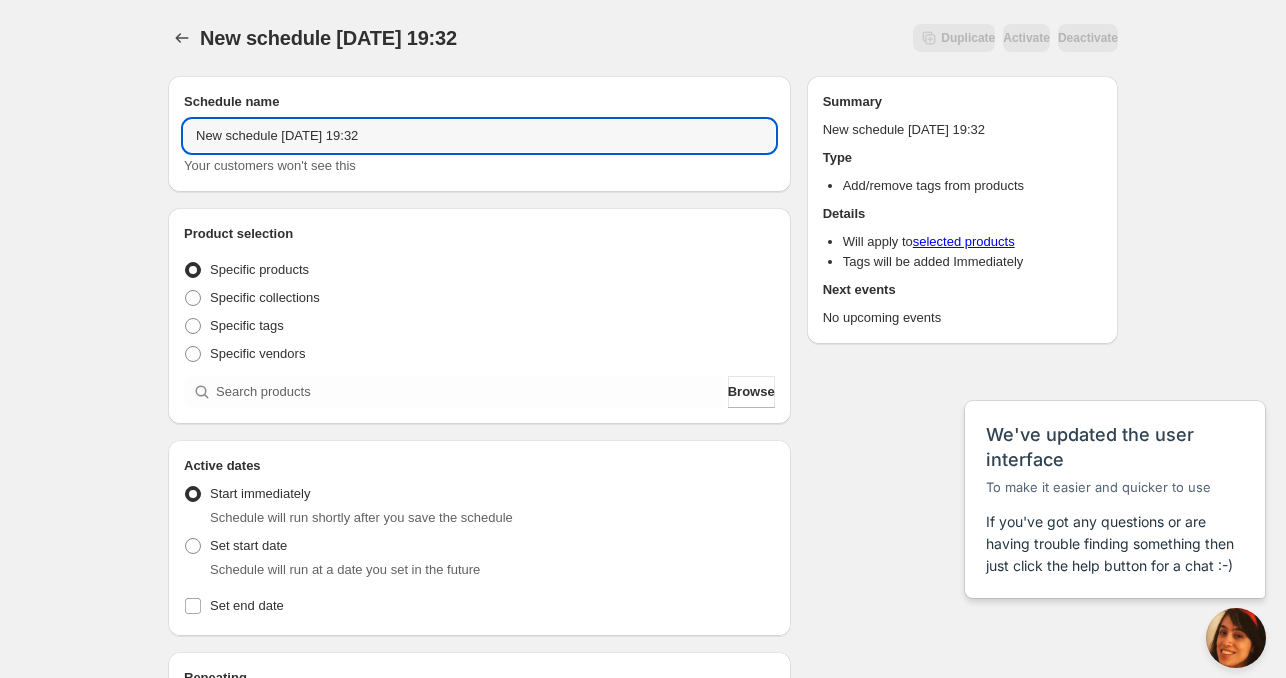 drag, startPoint x: 272, startPoint y: 140, endPoint x: 73, endPoint y: 137, distance: 199.02261 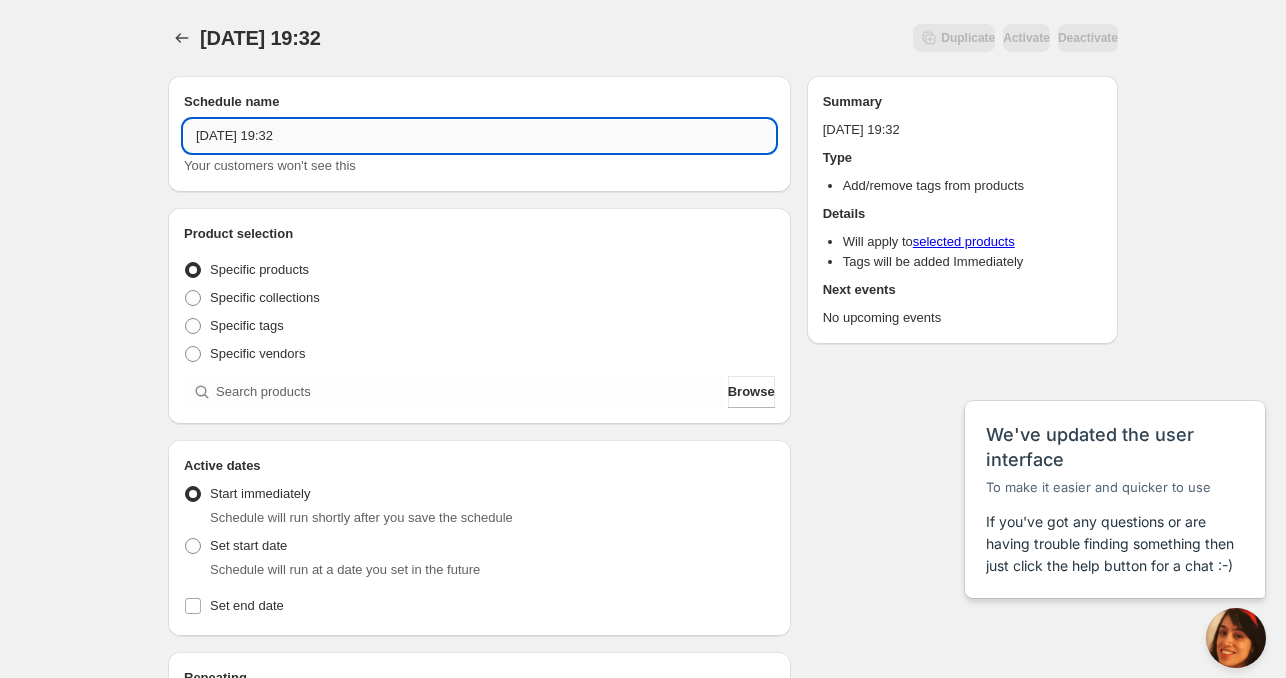 drag, startPoint x: 249, startPoint y: 139, endPoint x: 252, endPoint y: 149, distance: 10.440307 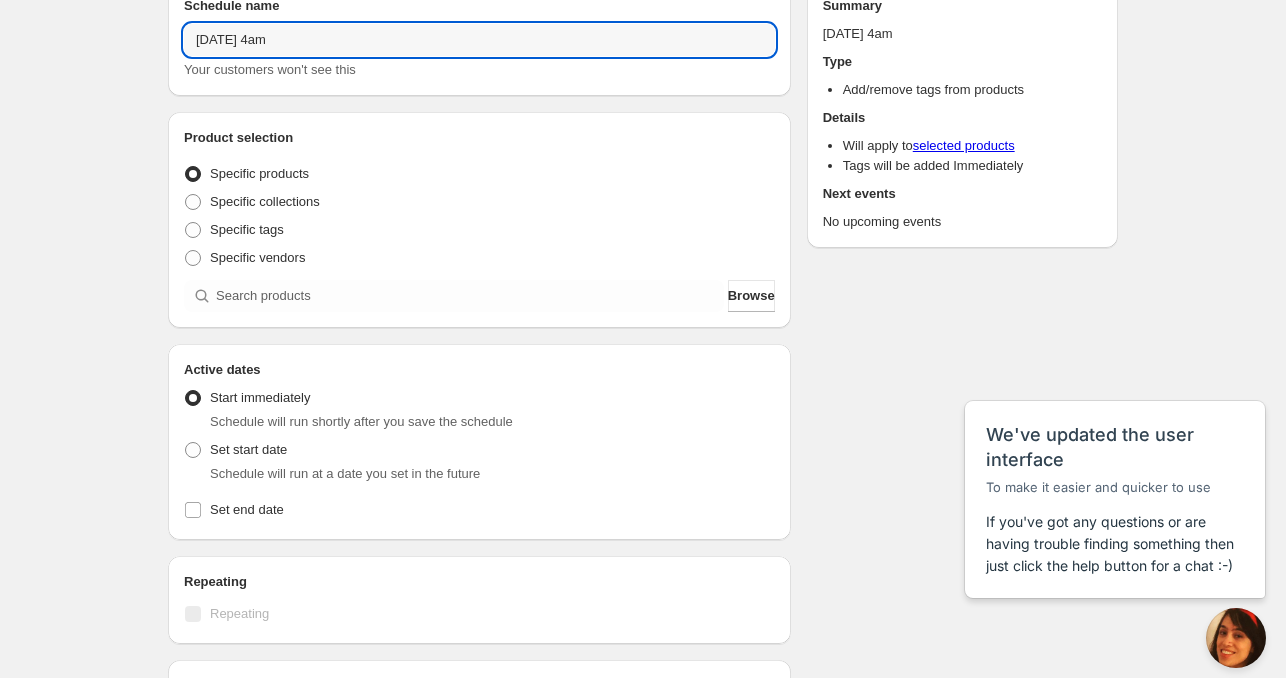 scroll, scrollTop: 300, scrollLeft: 0, axis: vertical 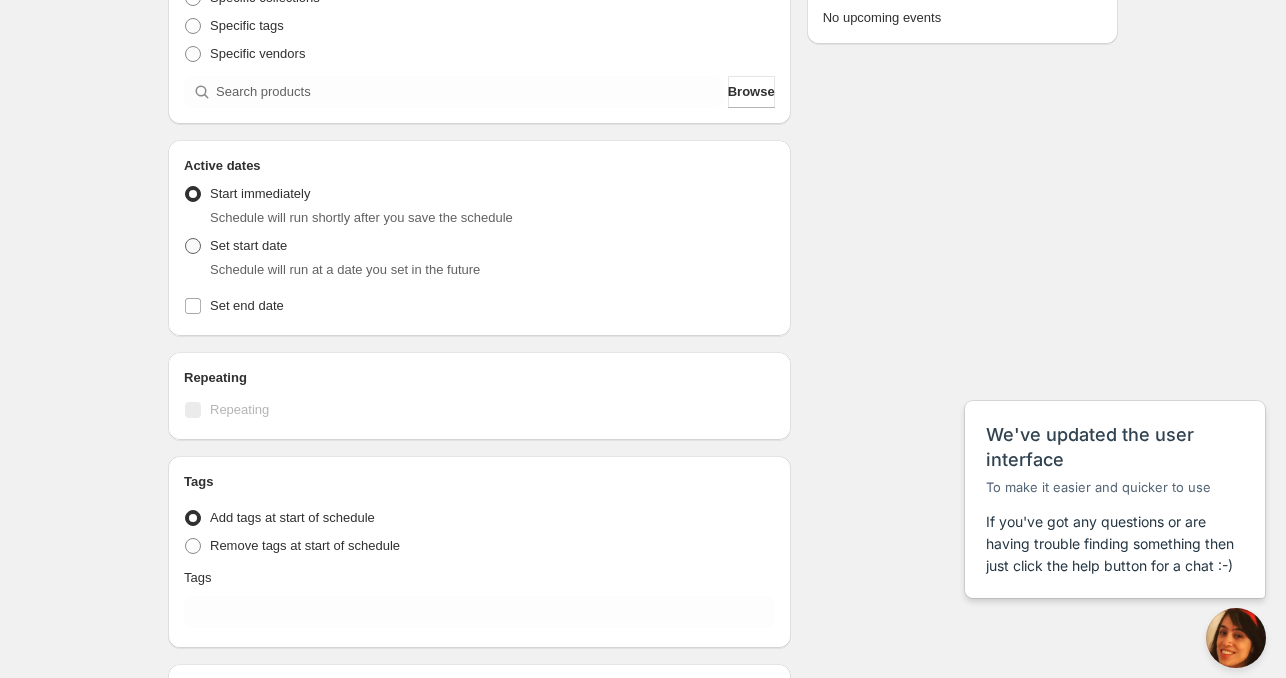 type on "Thu Jul 24 2025 4am" 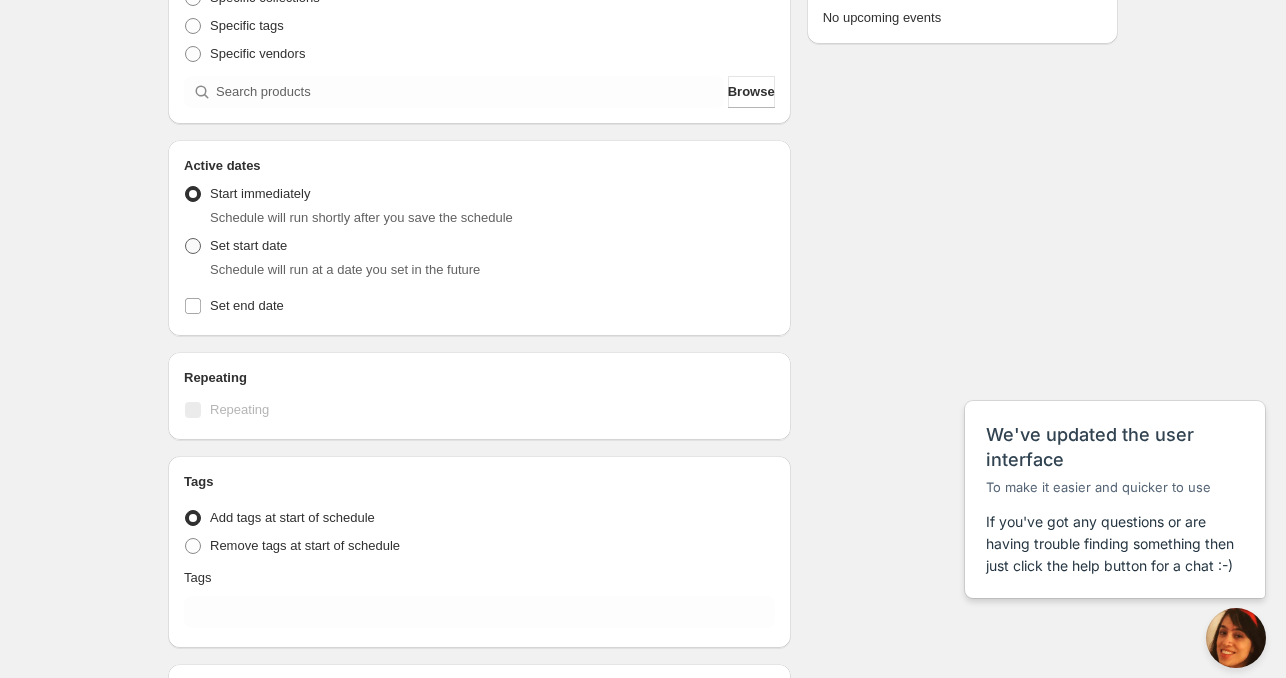 radio on "true" 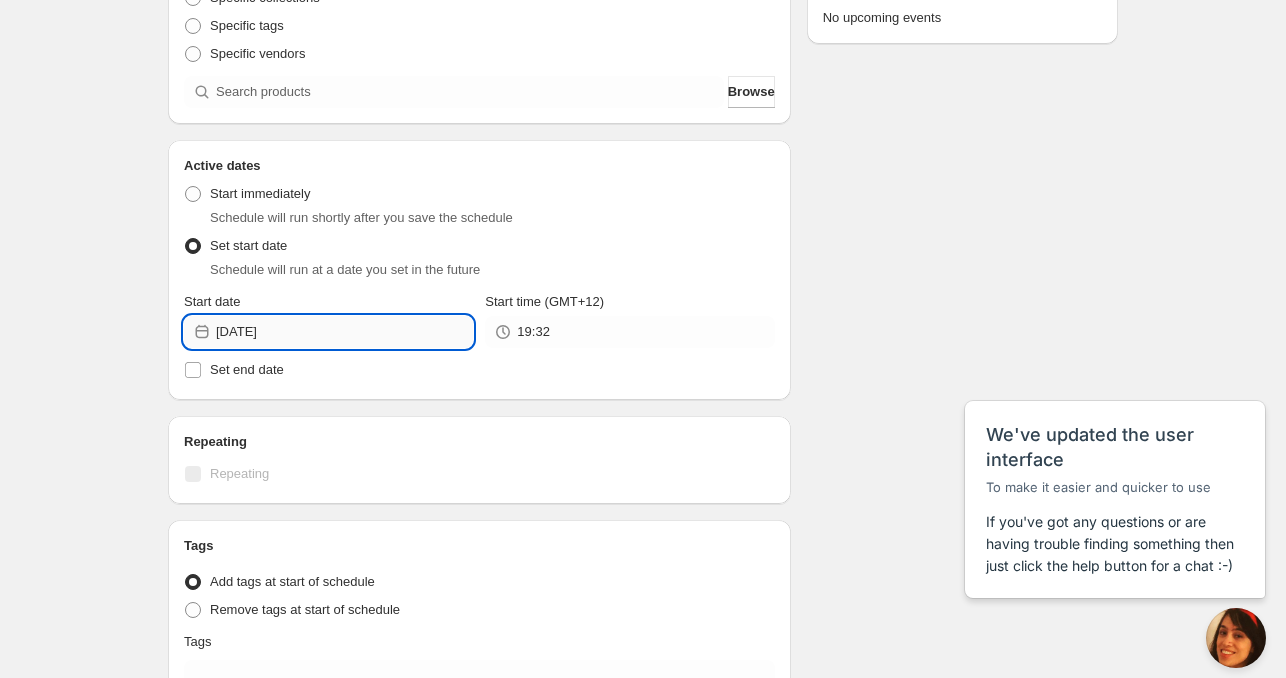 click on "2025-07-22" at bounding box center [344, 332] 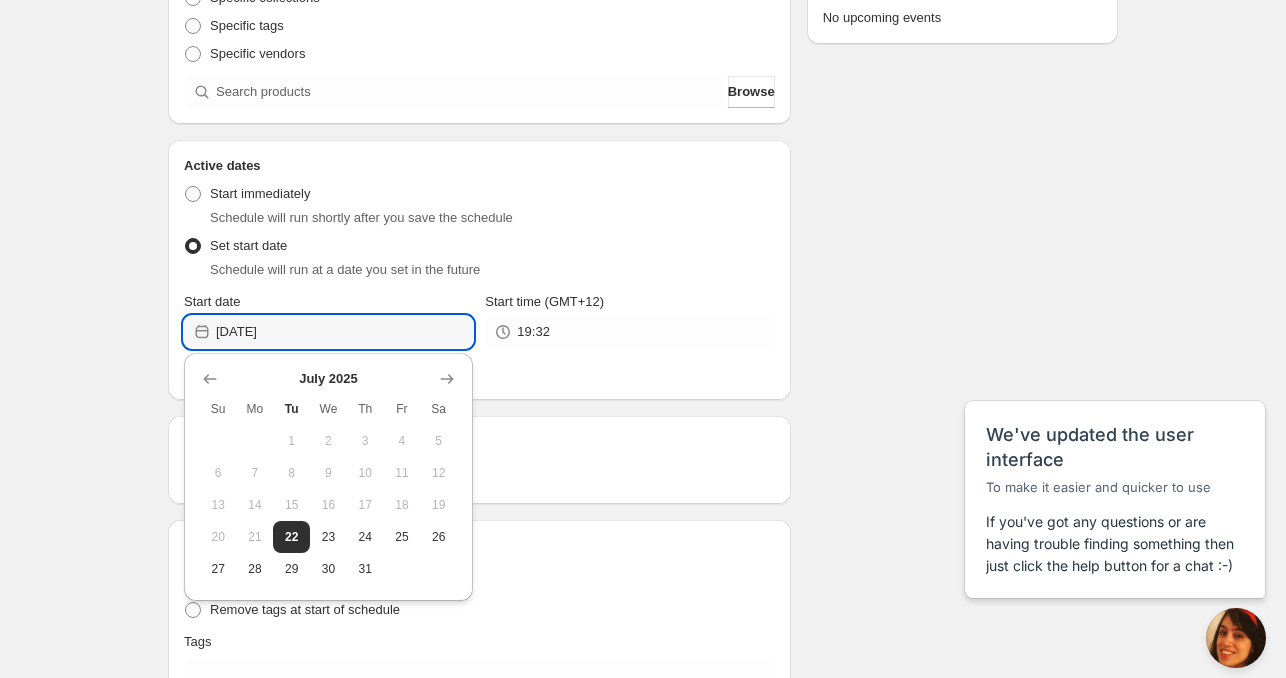 drag, startPoint x: 356, startPoint y: 539, endPoint x: 532, endPoint y: 356, distance: 253.89958 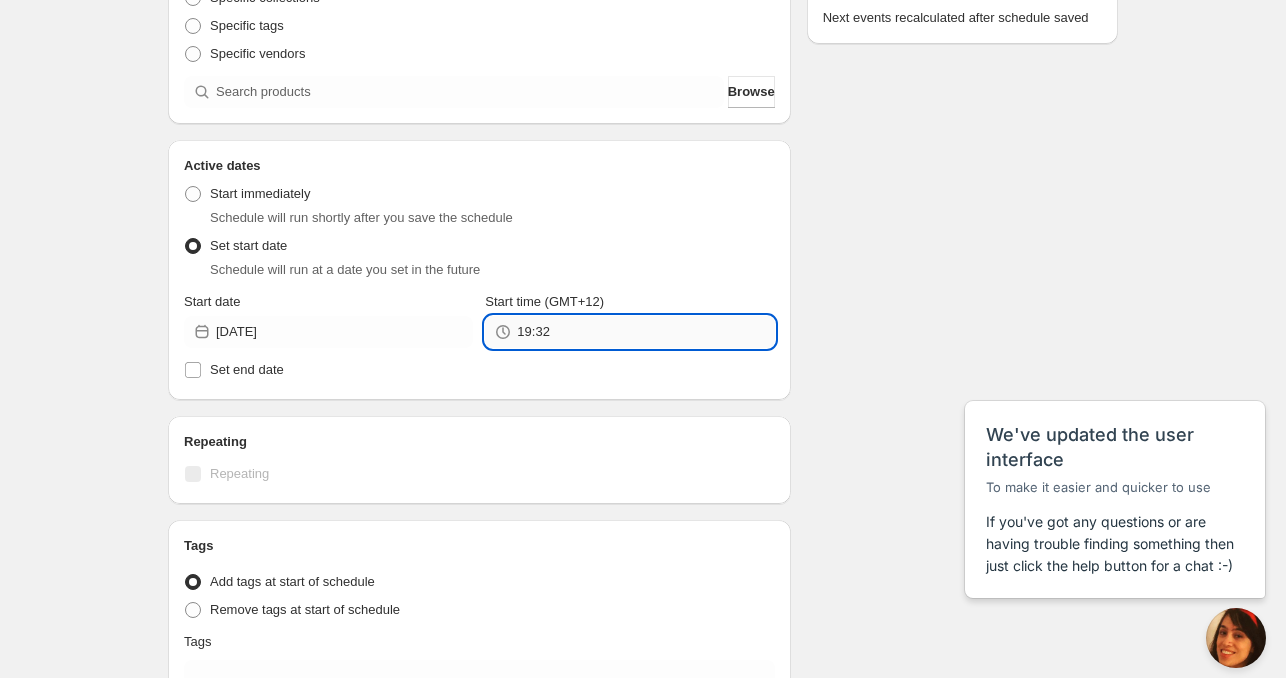 click on "19:32" at bounding box center [645, 332] 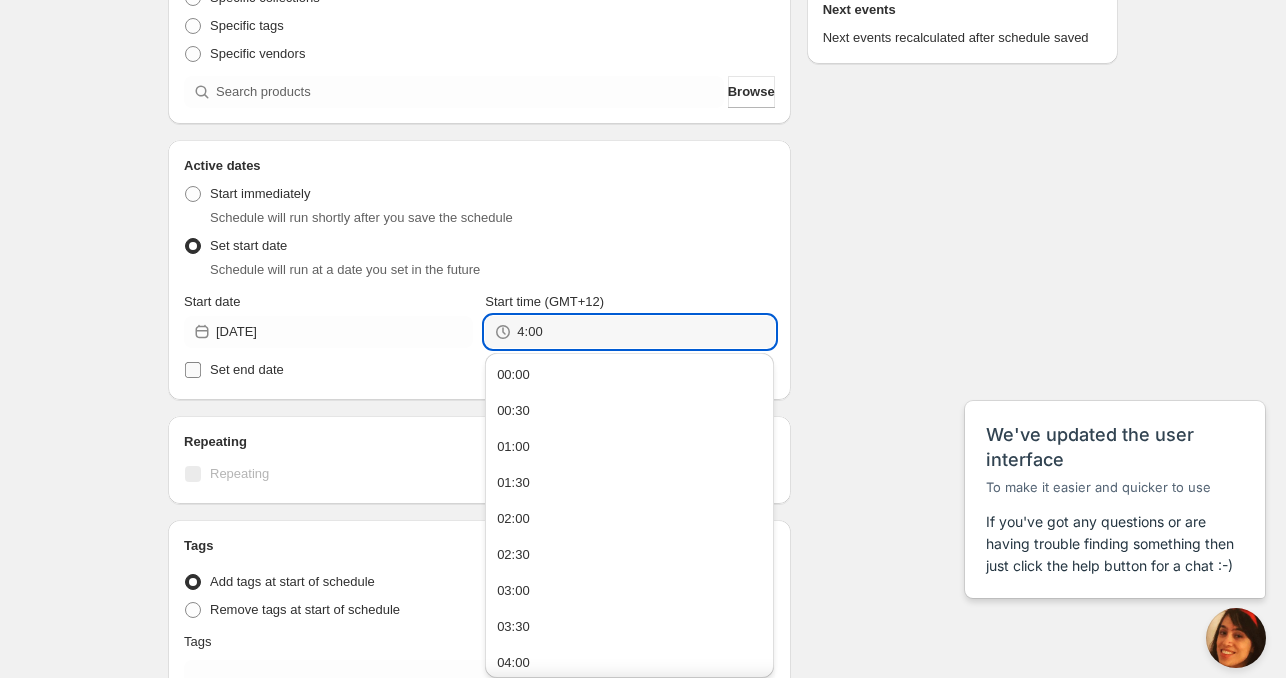 type on "04:00" 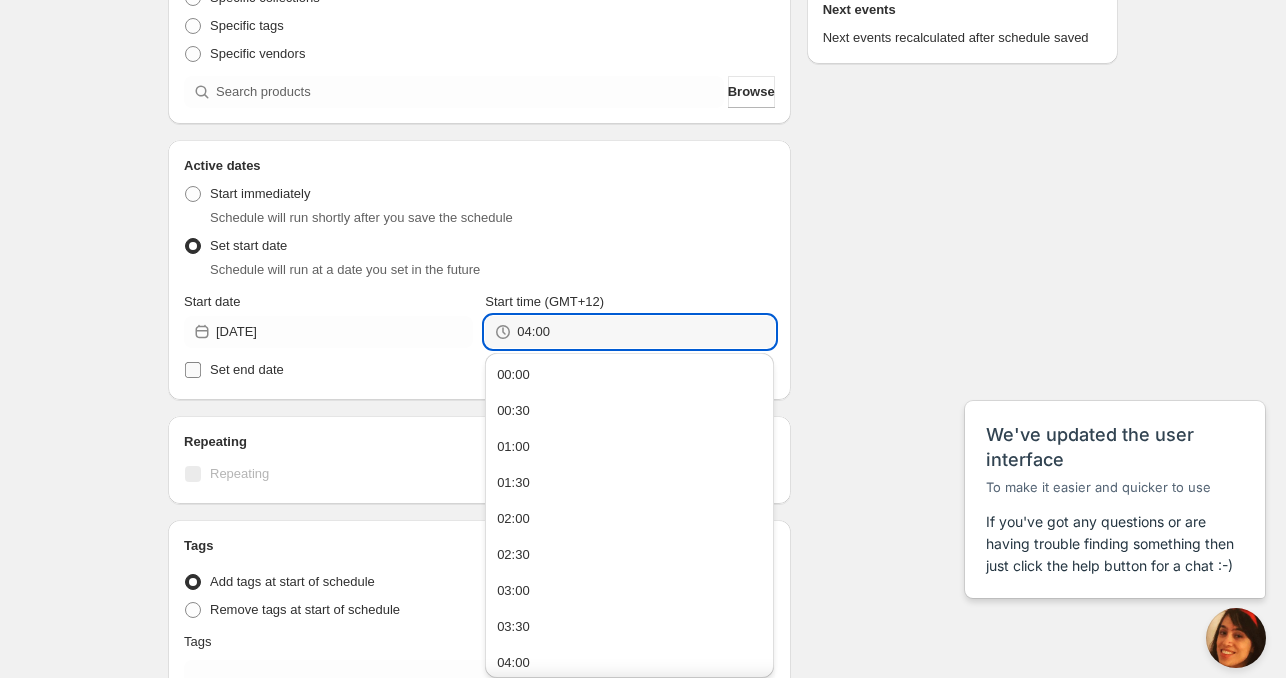 click on "Set end date" at bounding box center (247, 369) 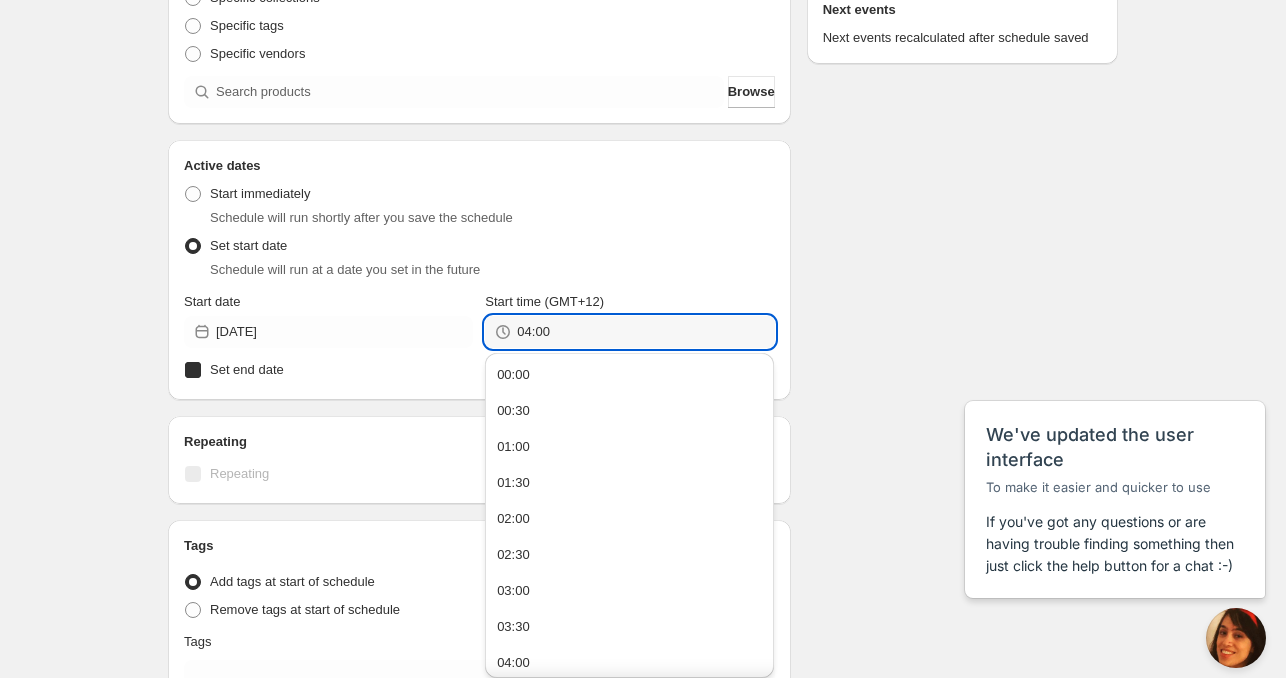 checkbox on "true" 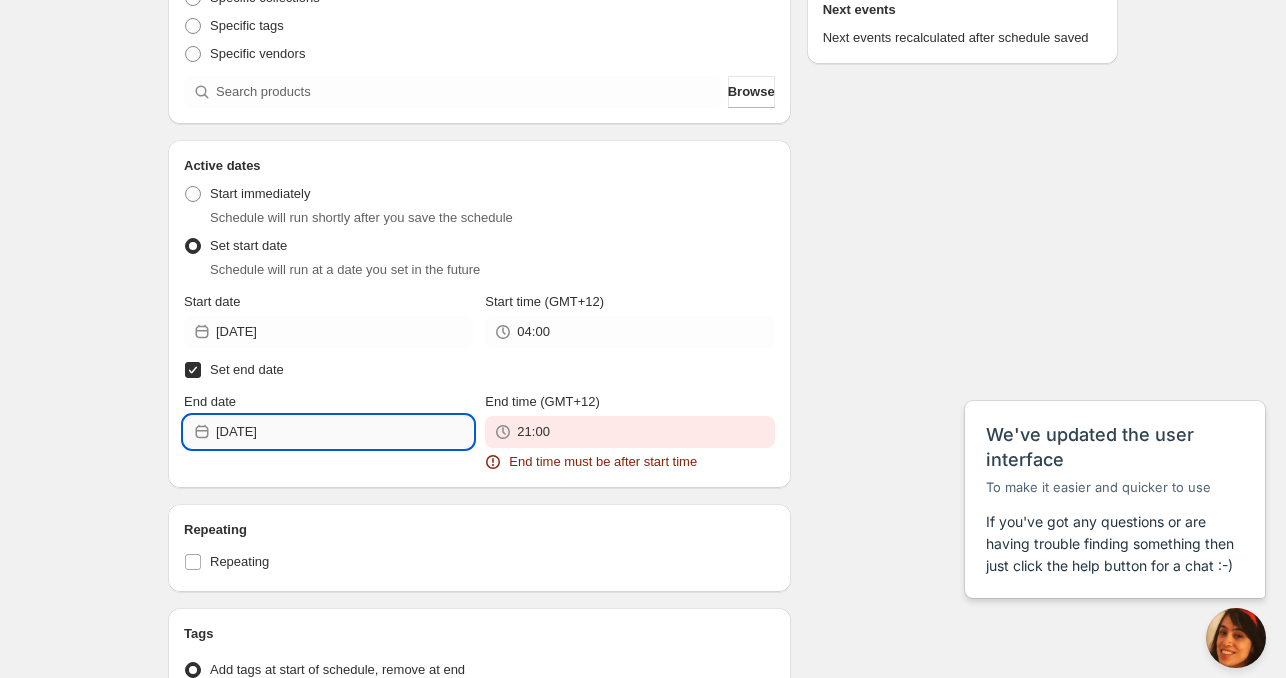 click on "2025-07-22" at bounding box center (344, 432) 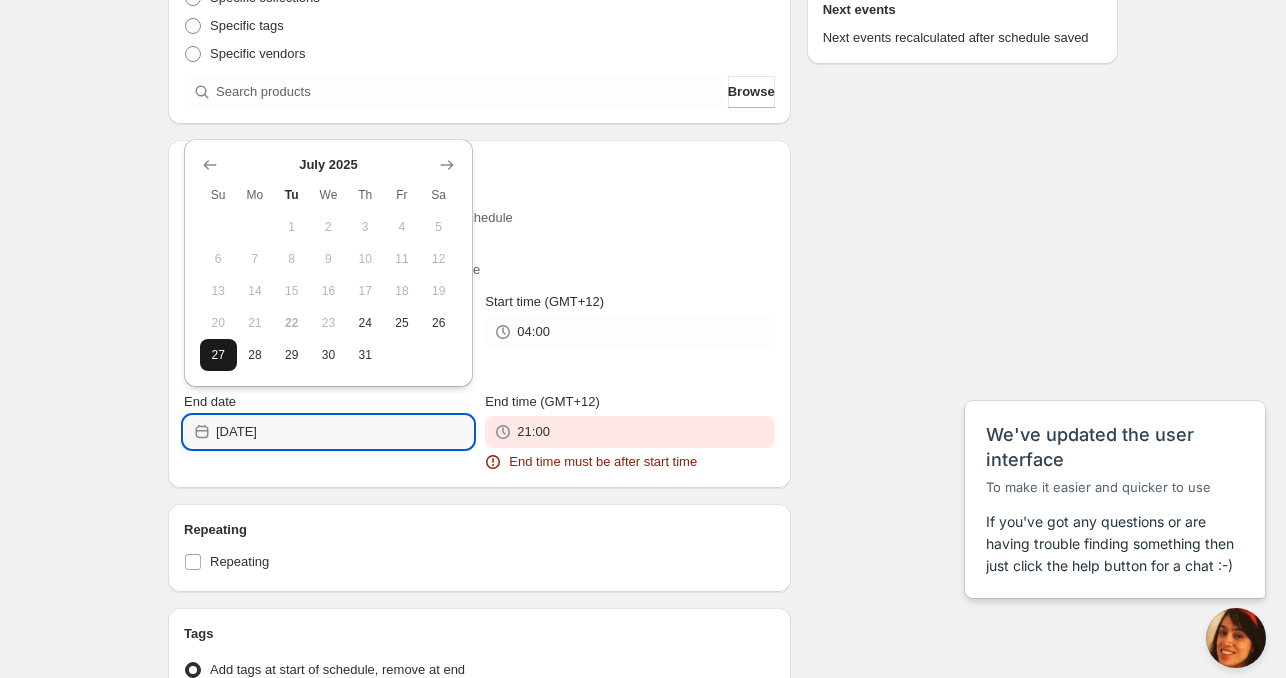 click on "27" at bounding box center [218, 355] 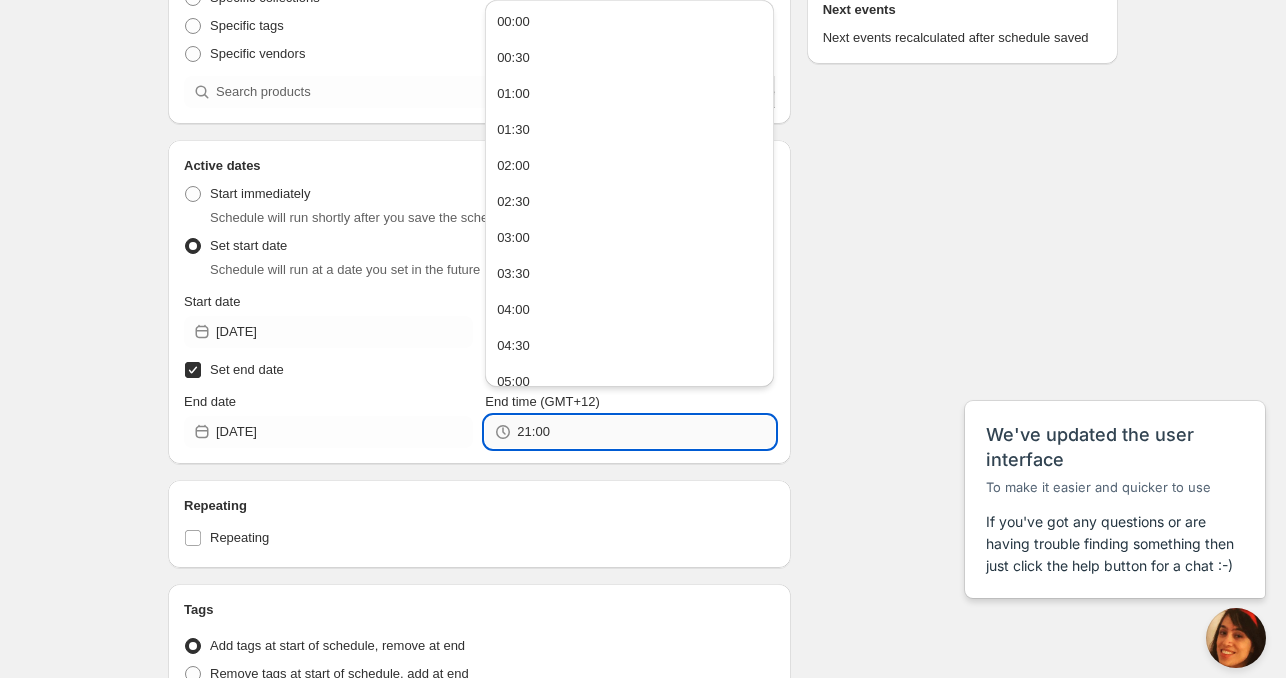 click on "21:00" at bounding box center [645, 432] 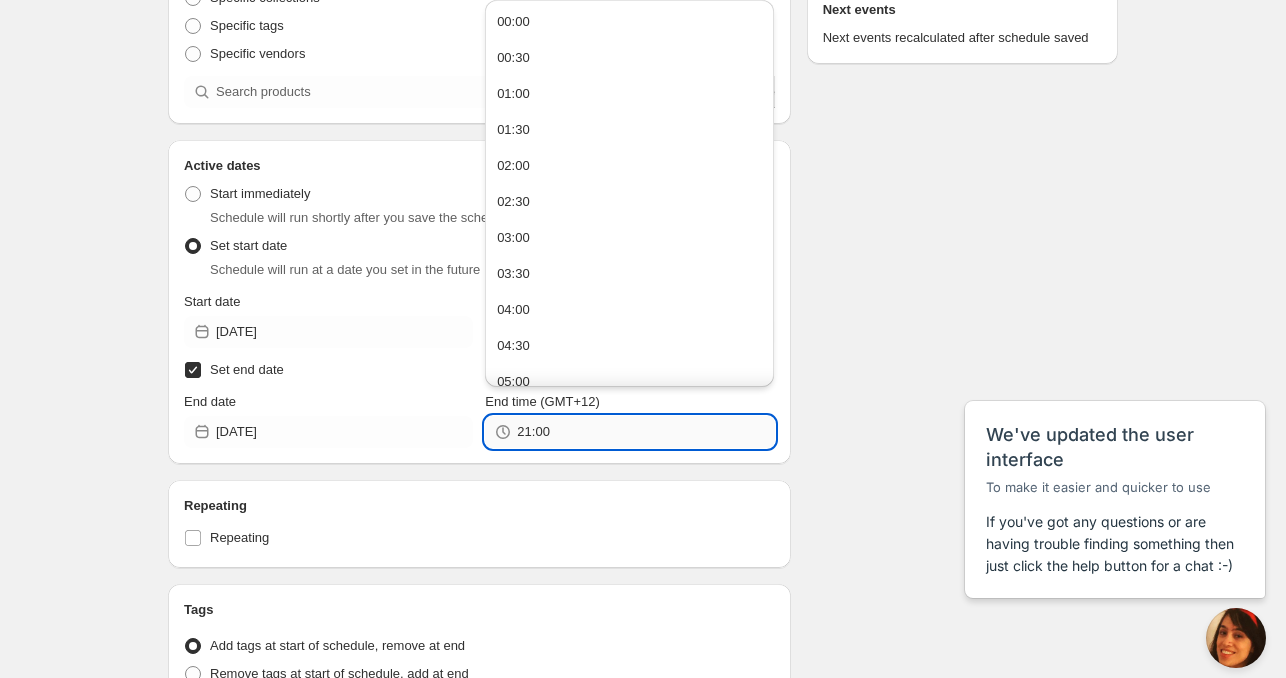 paste on "4" 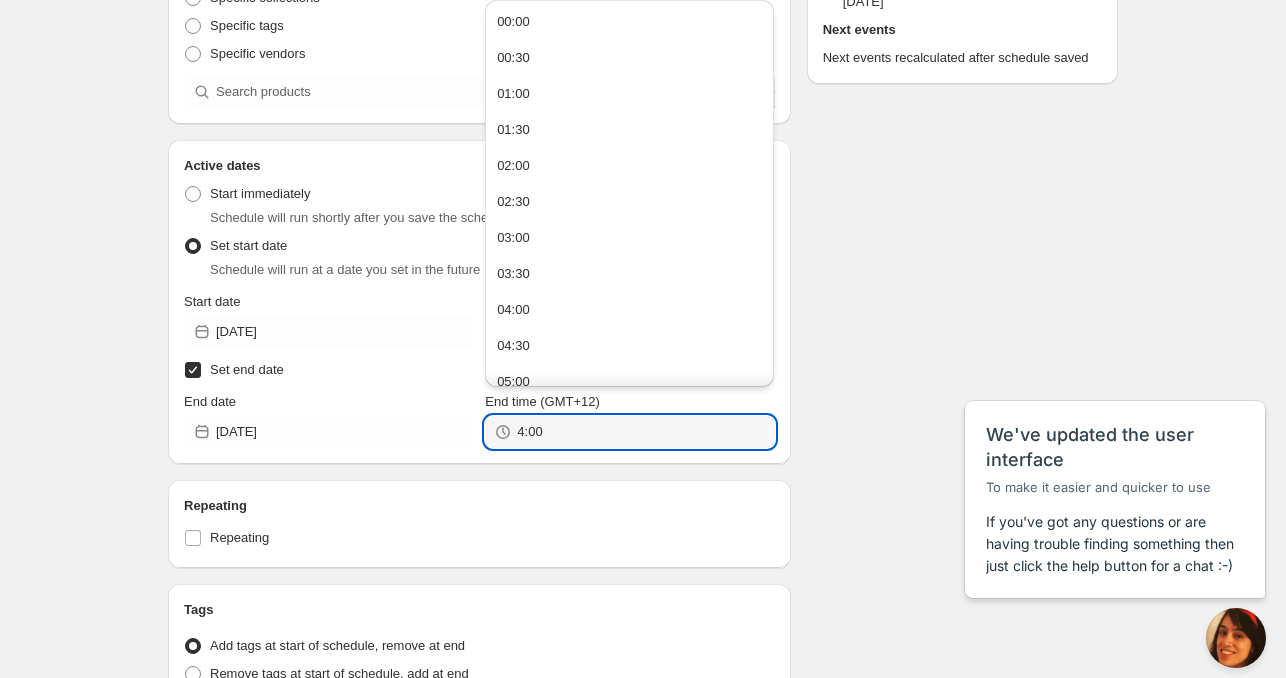 type on "04:00" 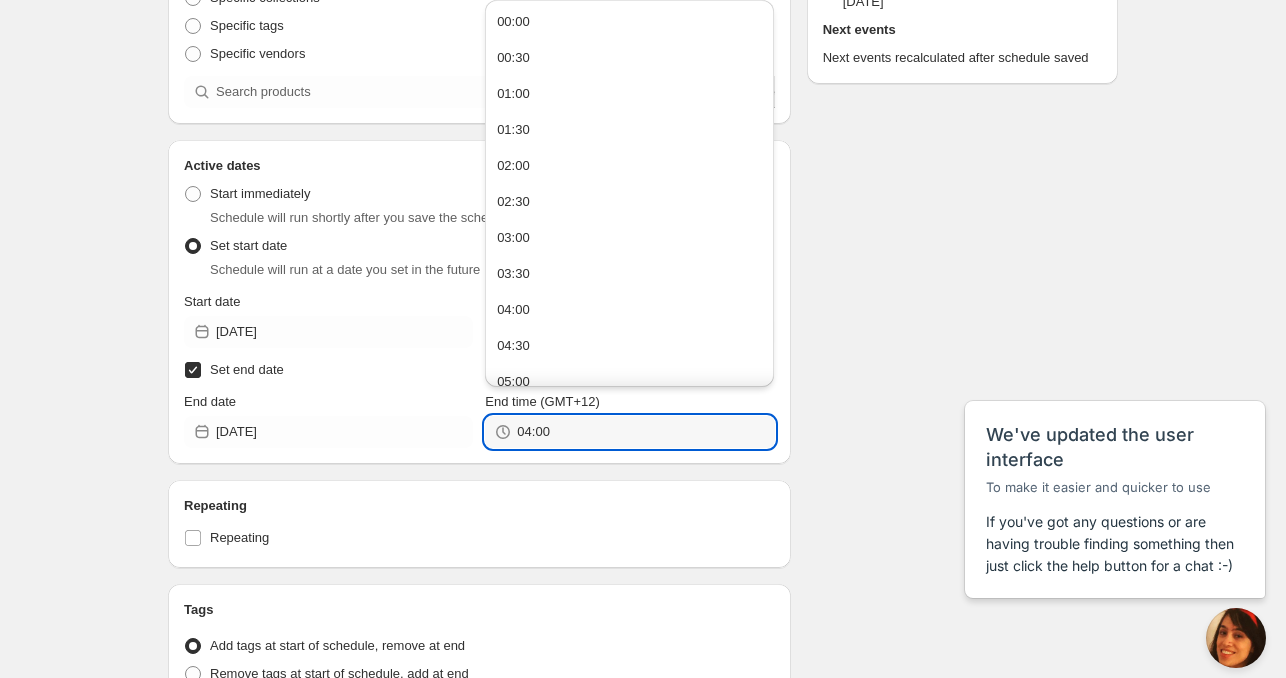 click on "Repeating Repeating" at bounding box center (479, 524) 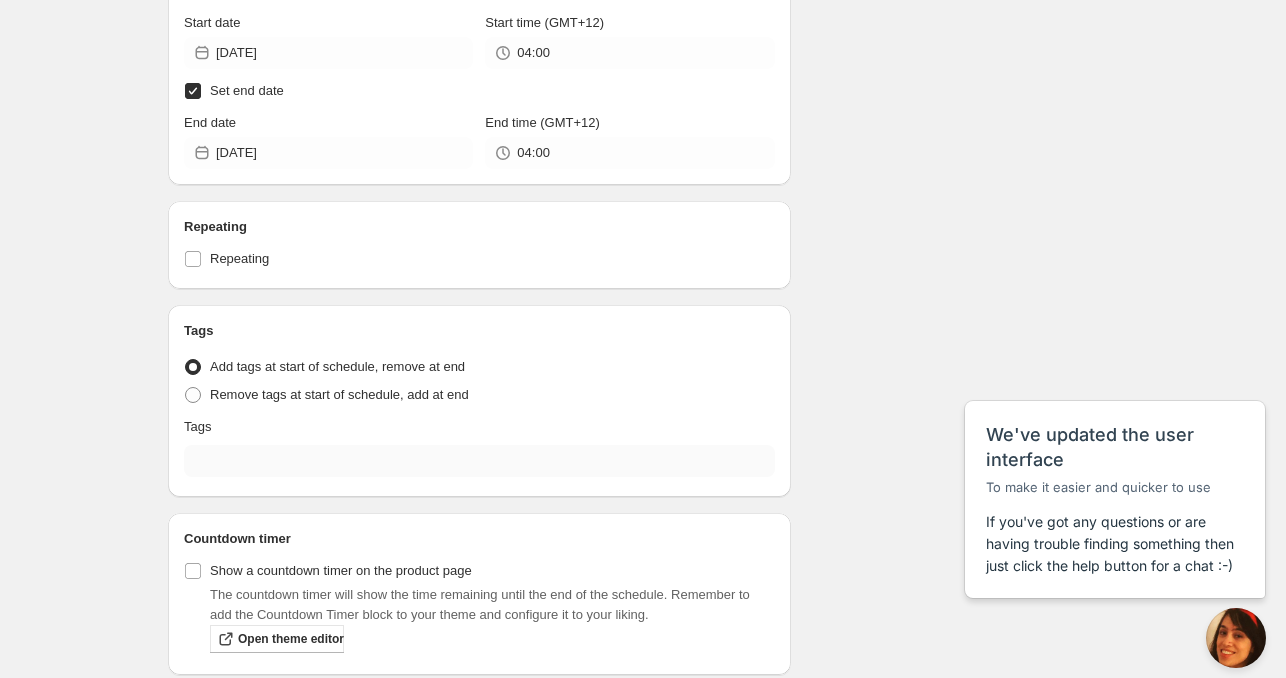 scroll, scrollTop: 659, scrollLeft: 0, axis: vertical 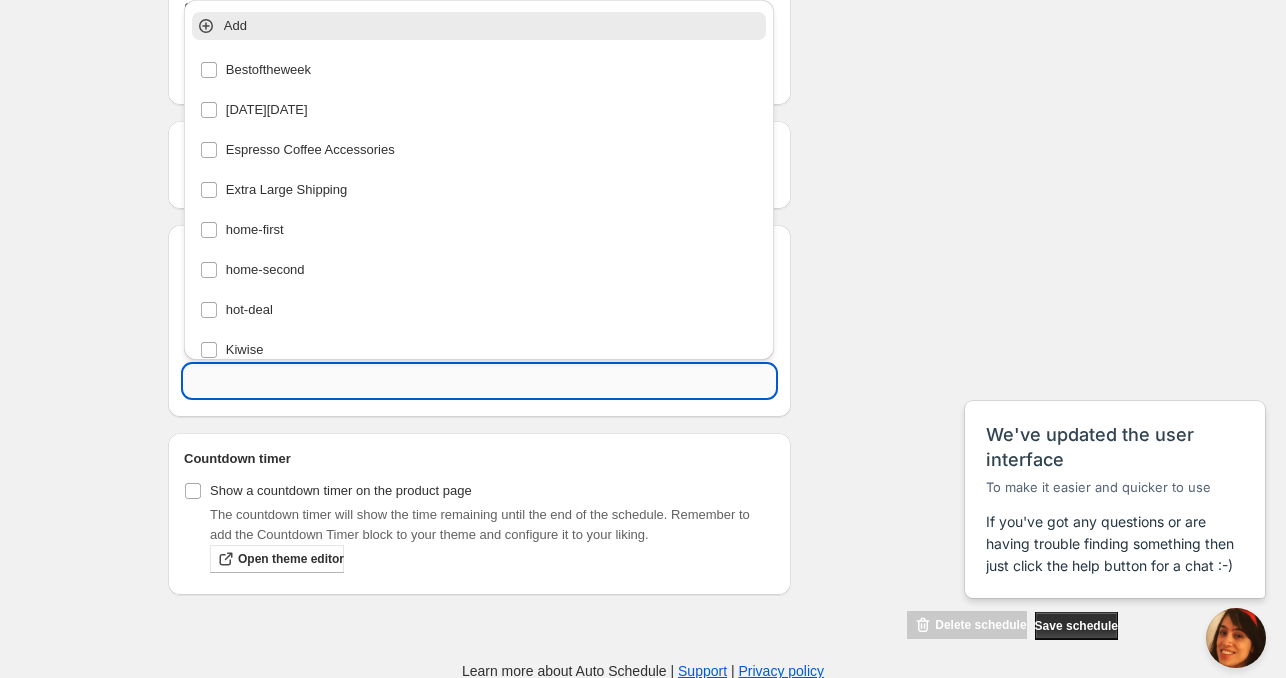 click at bounding box center (479, 381) 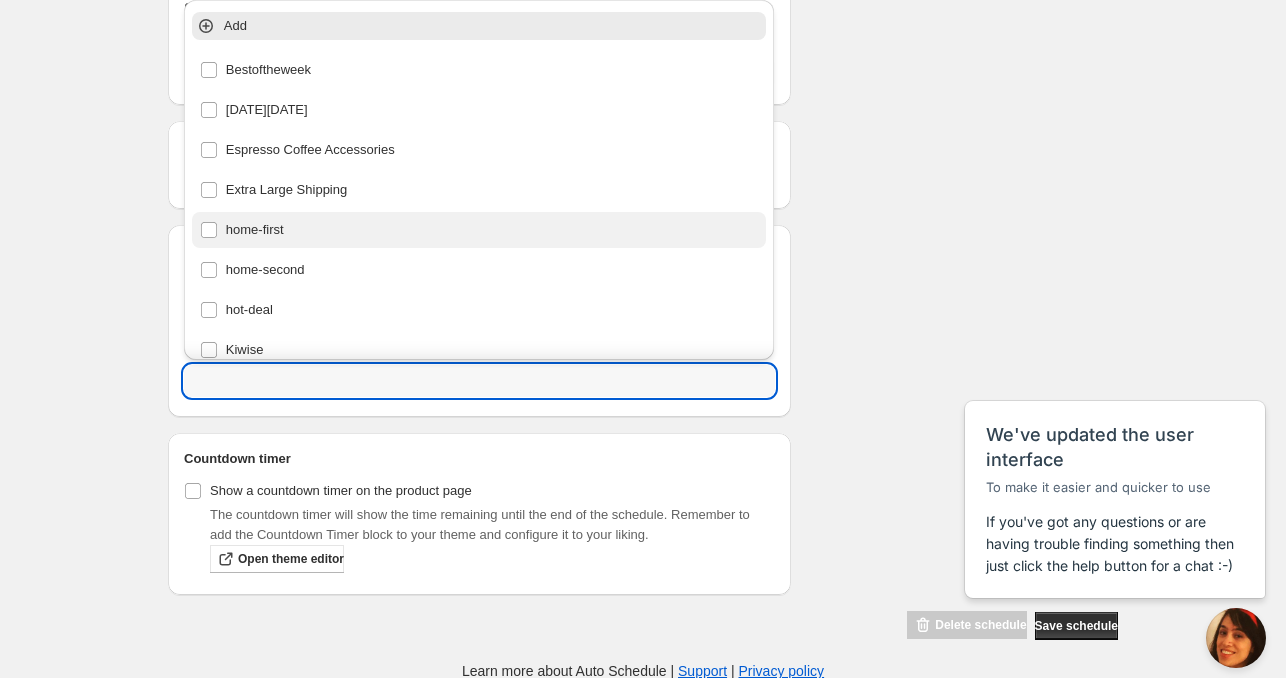 click on "home-first" at bounding box center [479, 230] 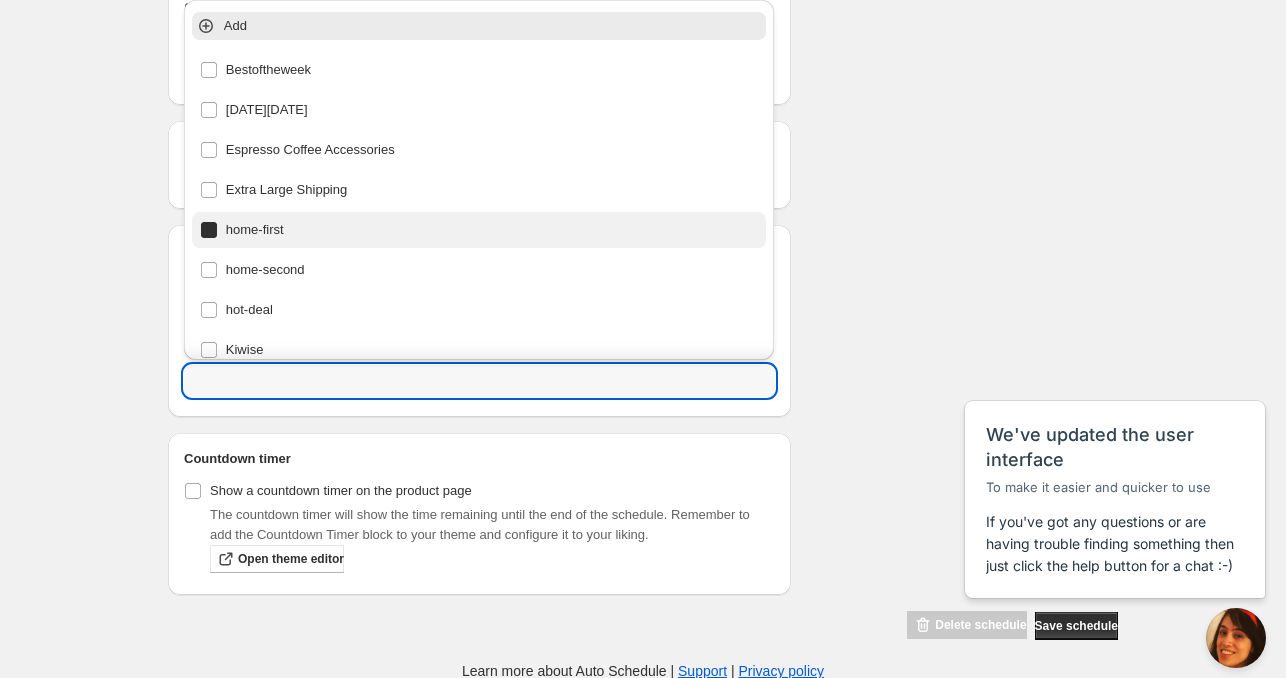 type on "home-first" 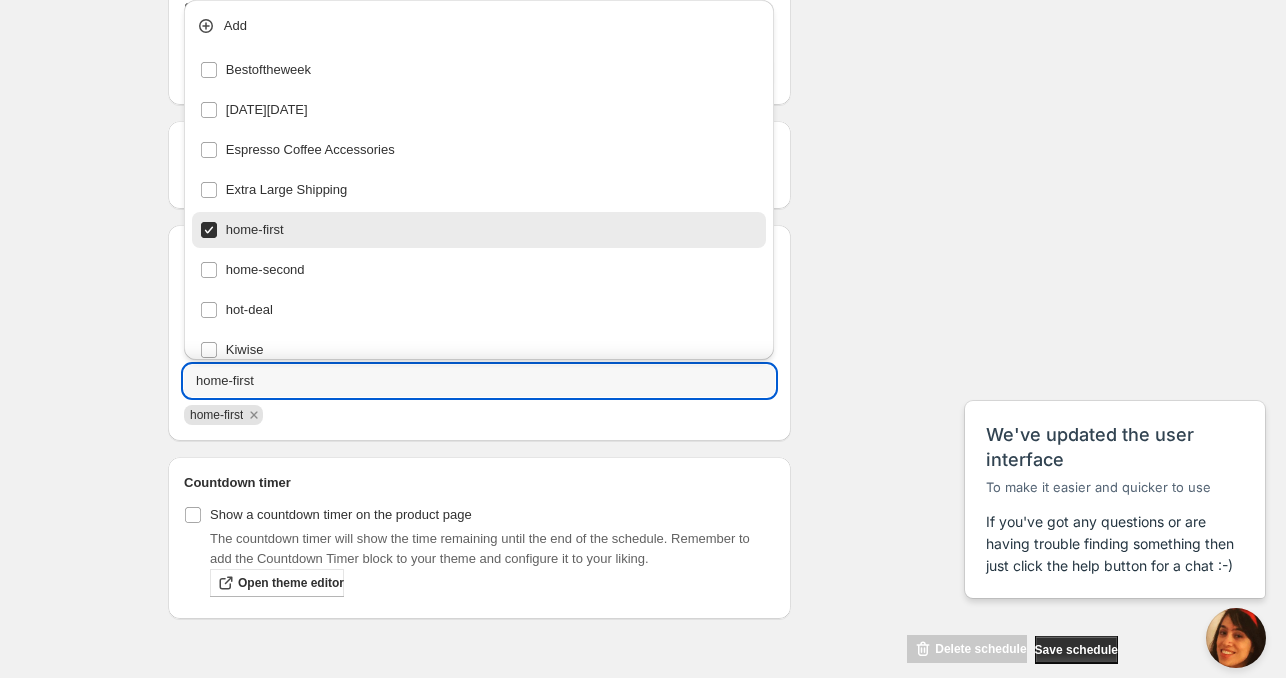 click on "Schedule name Thu Jul 24 2025 4am Your customers won't see this Product selection Entity type Specific products Specific collections Specific tags Specific vendors Browse Active dates Active Date Type Start immediately Schedule will run shortly after you save the schedule Set start date Schedule will run at a date you set in the future Start date 2025-07-24 Start time (GMT+12) 04:00 Set end date End date 2025-07-27 End time (GMT+12) 04:00 Repeating Repeating Ok Cancel Every 1 Date range Days Weeks Months Years Days Ends Never On specific date After a number of occurances Tags Tag type Add tags at start of schedule, remove at end Remove tags at start of schedule, add at end Tags home-first home-first Countdown timer Show a countdown timer on the product page The countdown timer will show the time remaining until the end of the schedule. Remember to add the Countdown Timer block to your theme and configure it to your liking. Open theme editor Summary Thu Jul 24 2025 4am Type Add/remove tags from products" at bounding box center (635, 33) 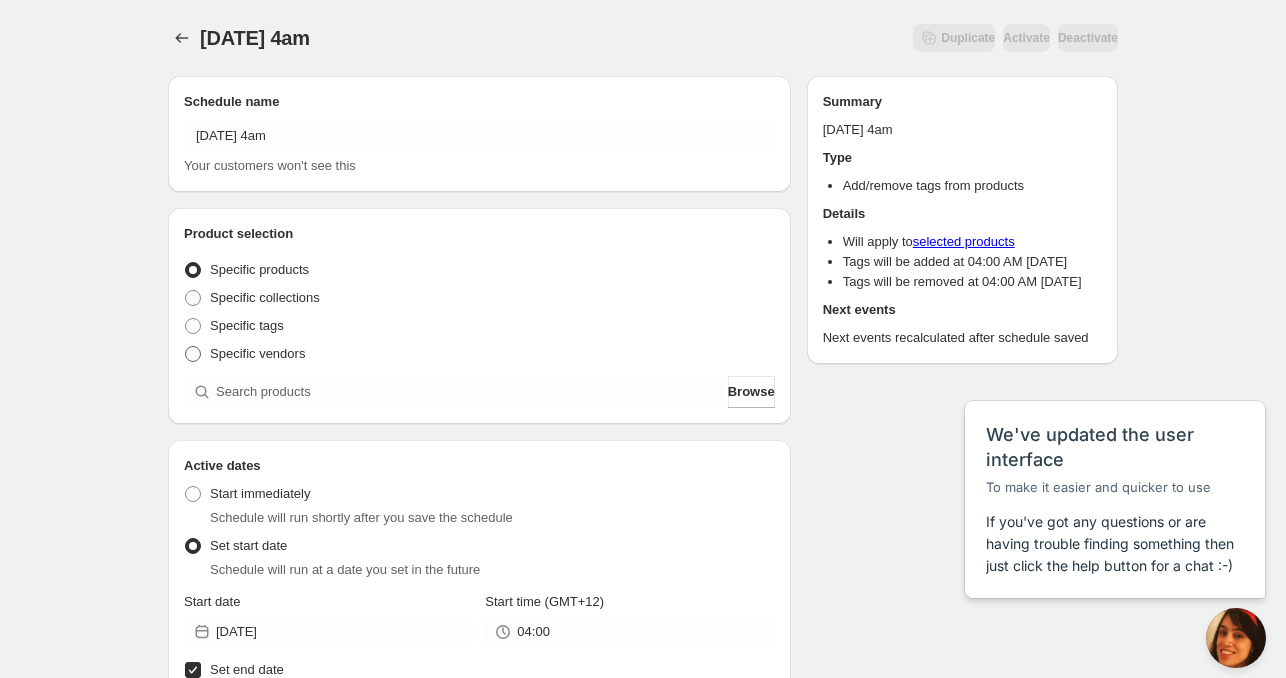 scroll, scrollTop: 0, scrollLeft: 0, axis: both 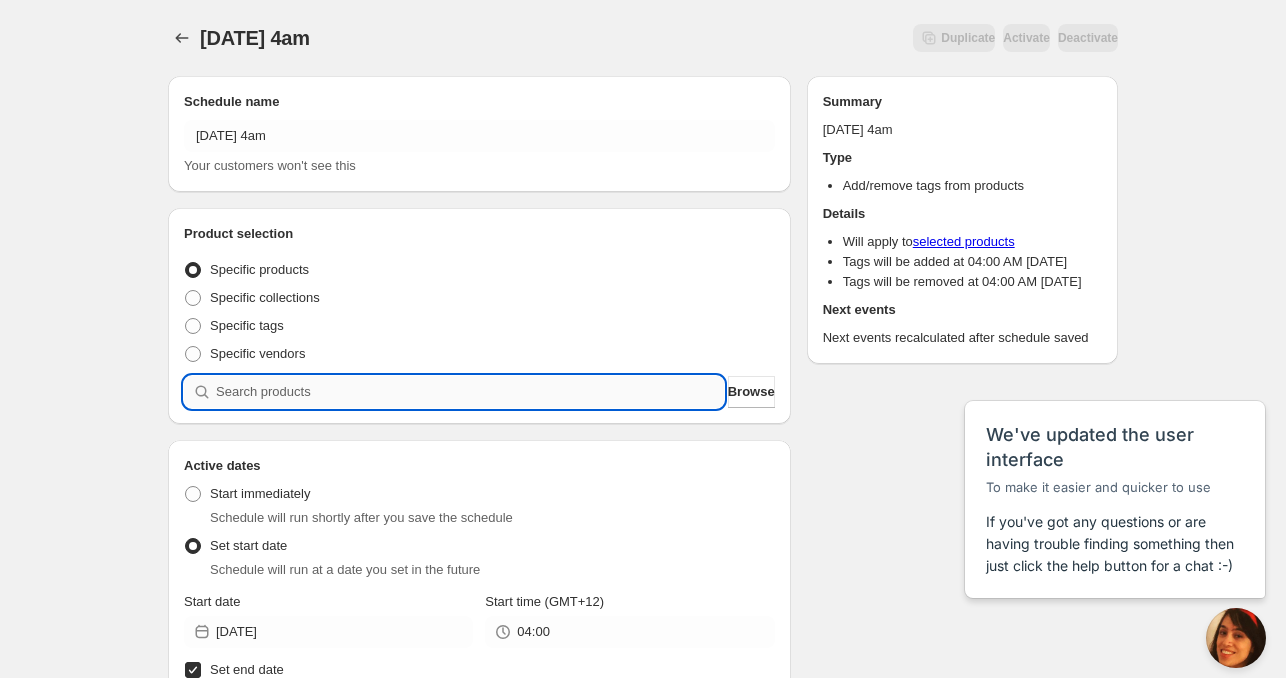 click at bounding box center (470, 392) 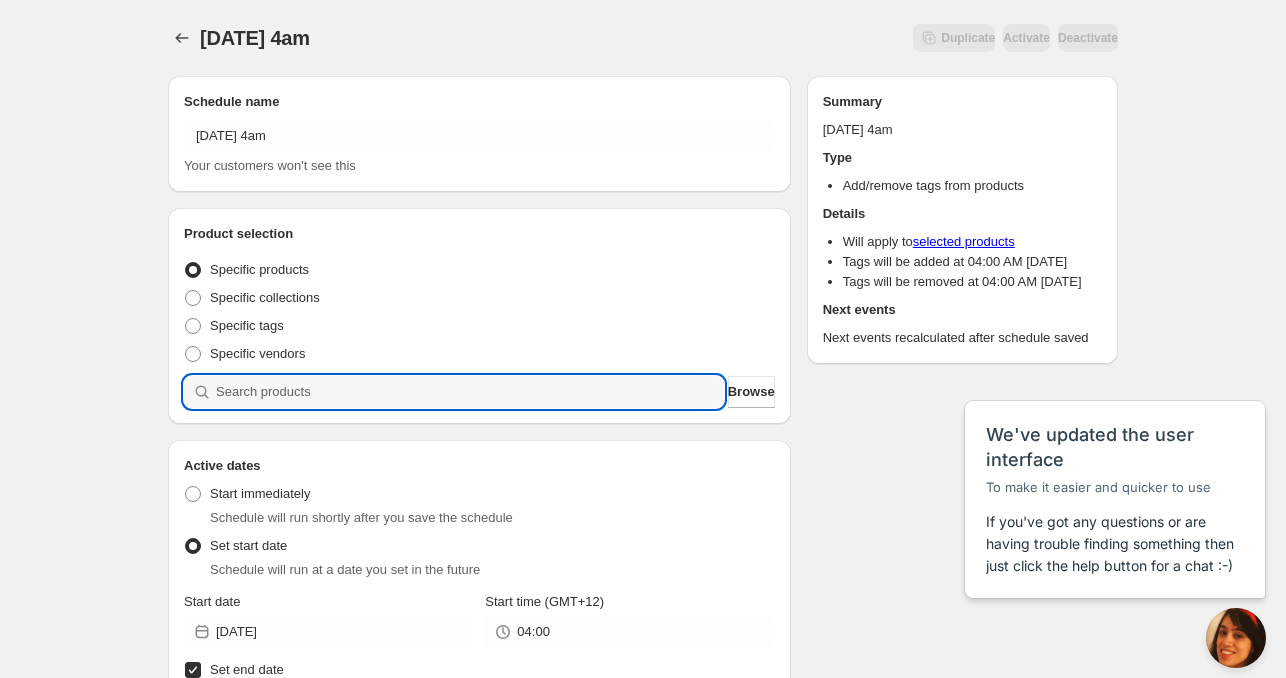 paste 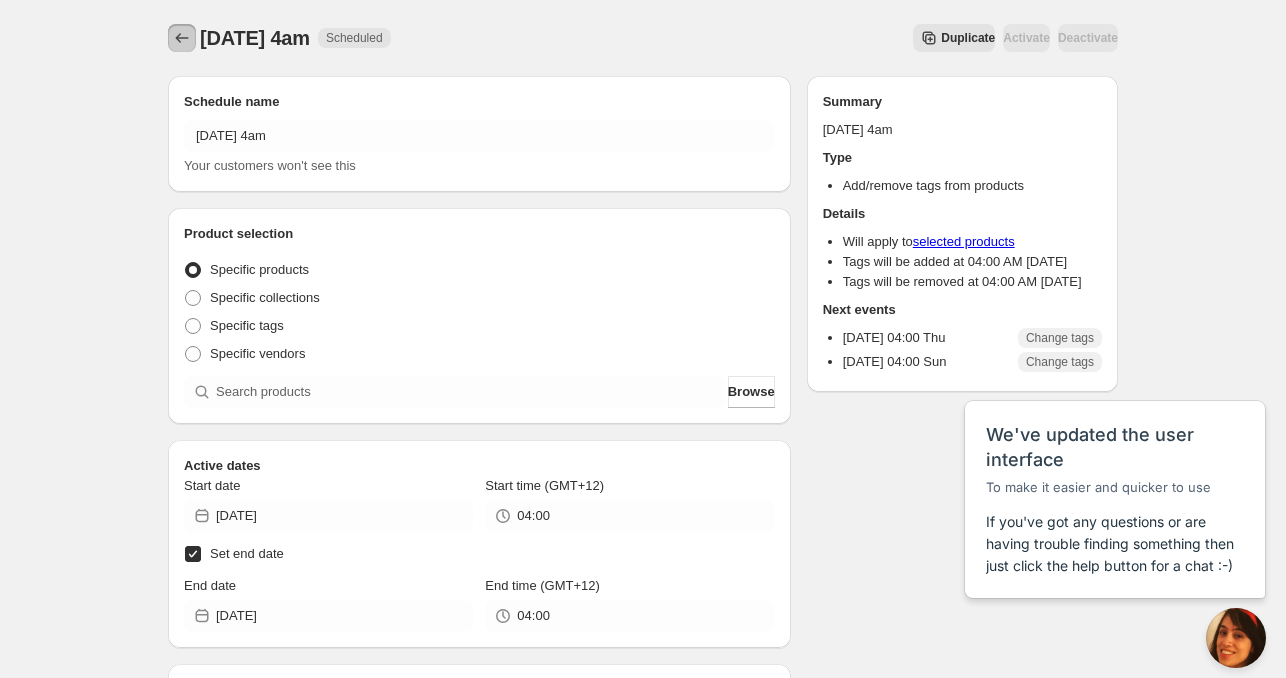 click 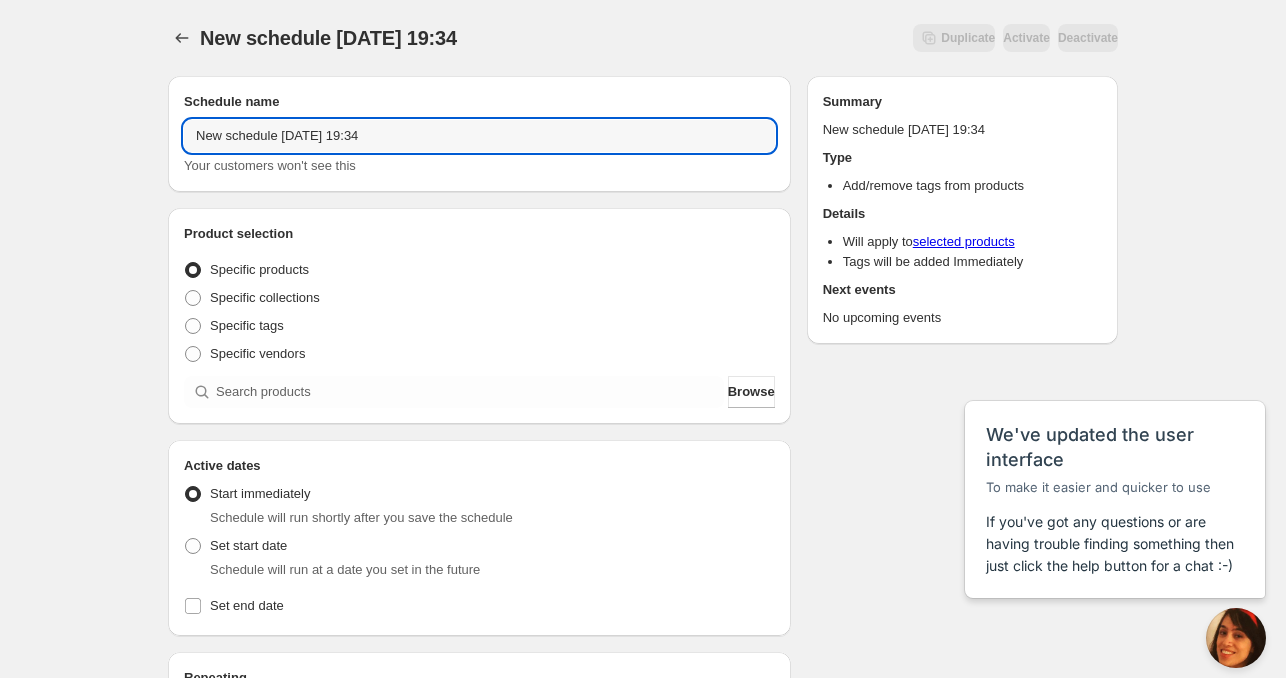 drag, startPoint x: 278, startPoint y: 135, endPoint x: 100, endPoint y: 139, distance: 178.04494 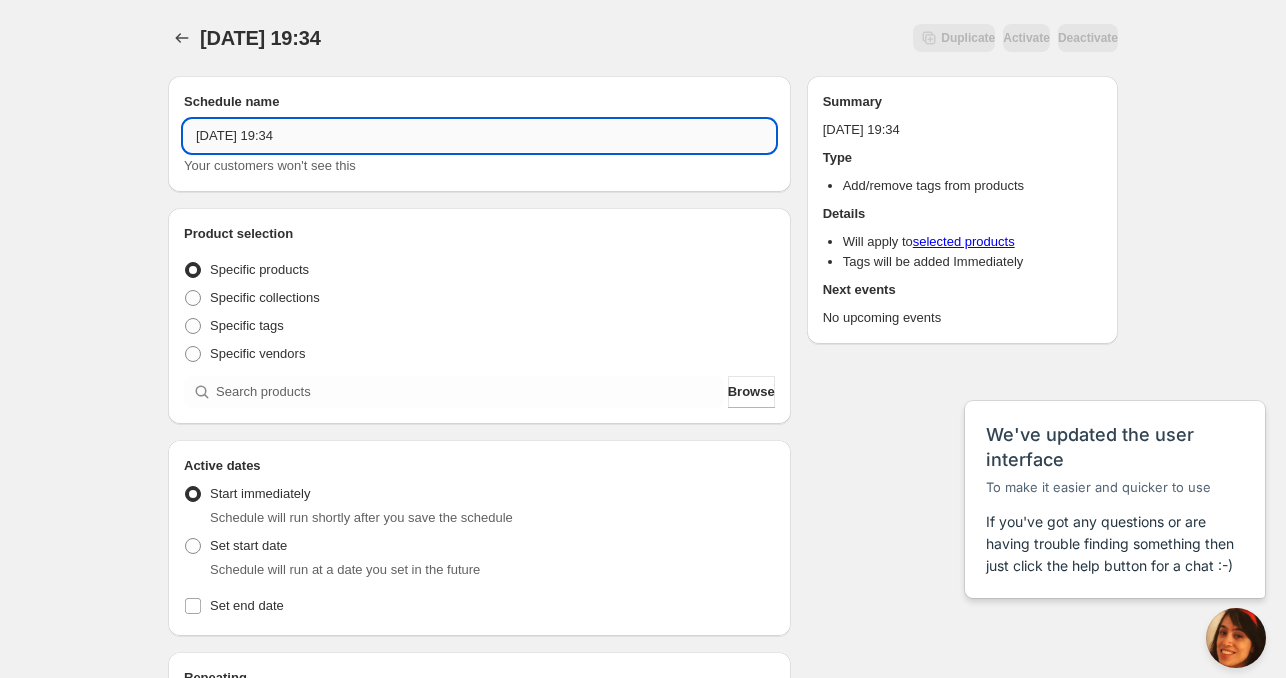 click on "Thu Jul 22 2025 19:34" at bounding box center [479, 136] 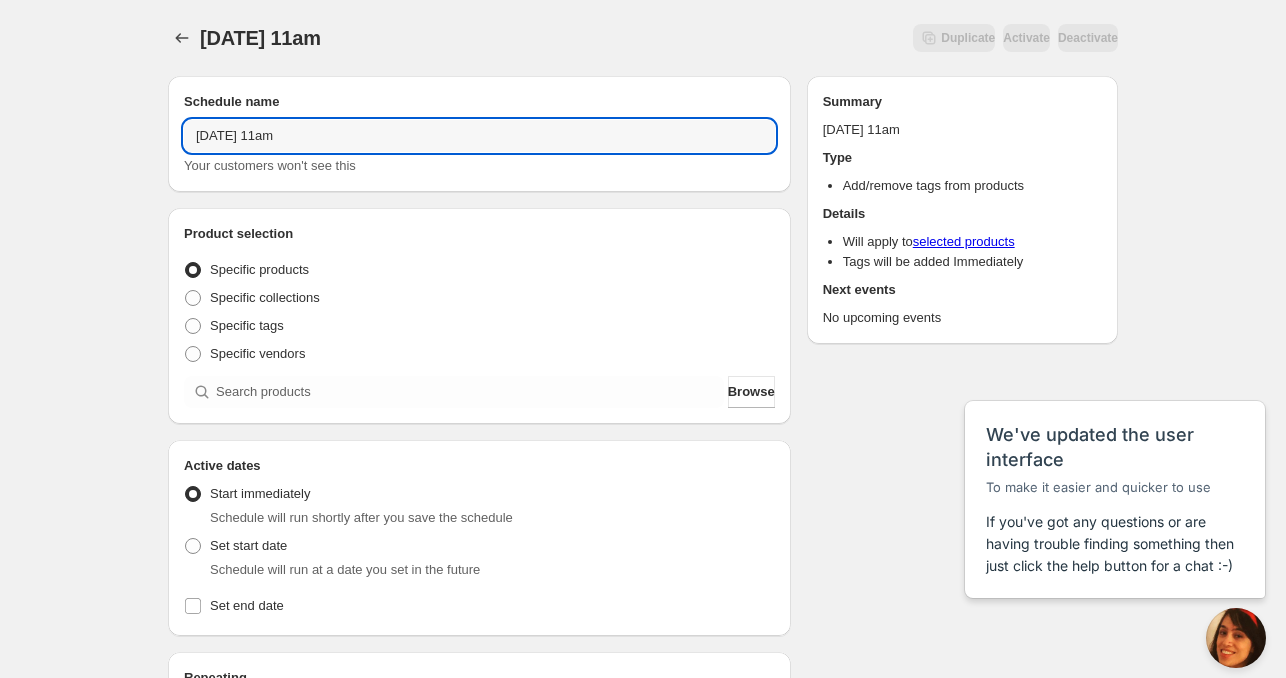 scroll, scrollTop: 100, scrollLeft: 0, axis: vertical 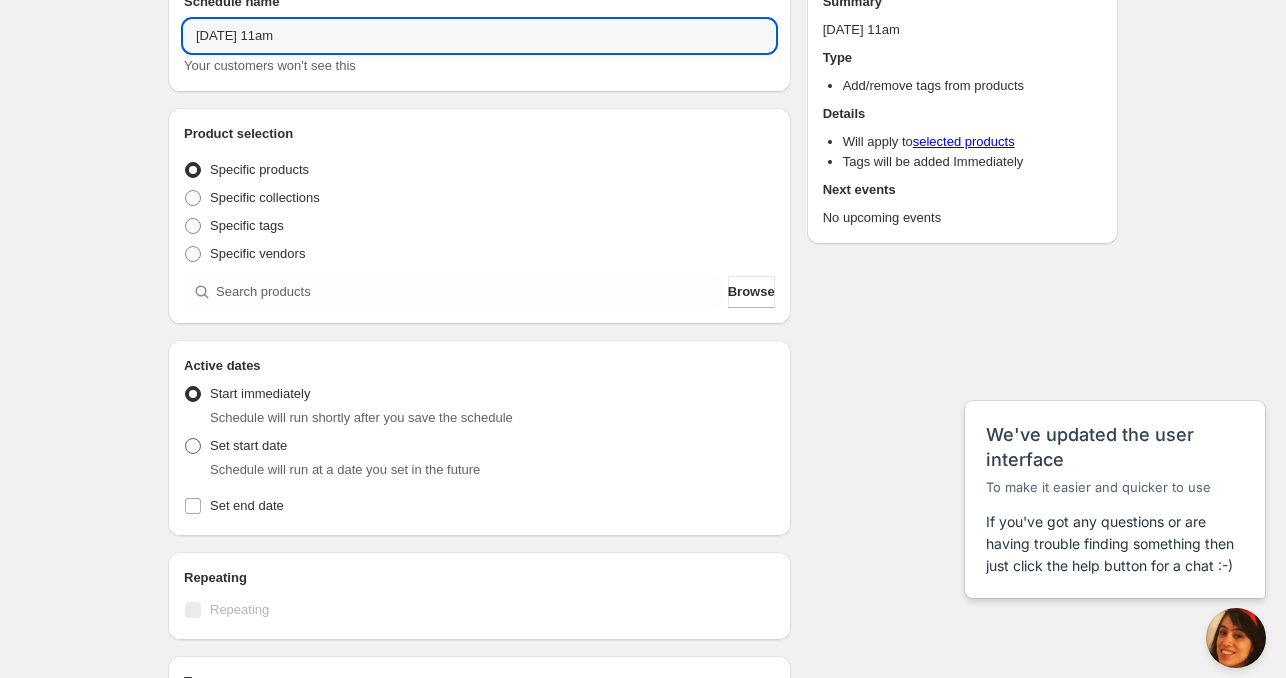 type on "Thu Jul 24 2025 11am" 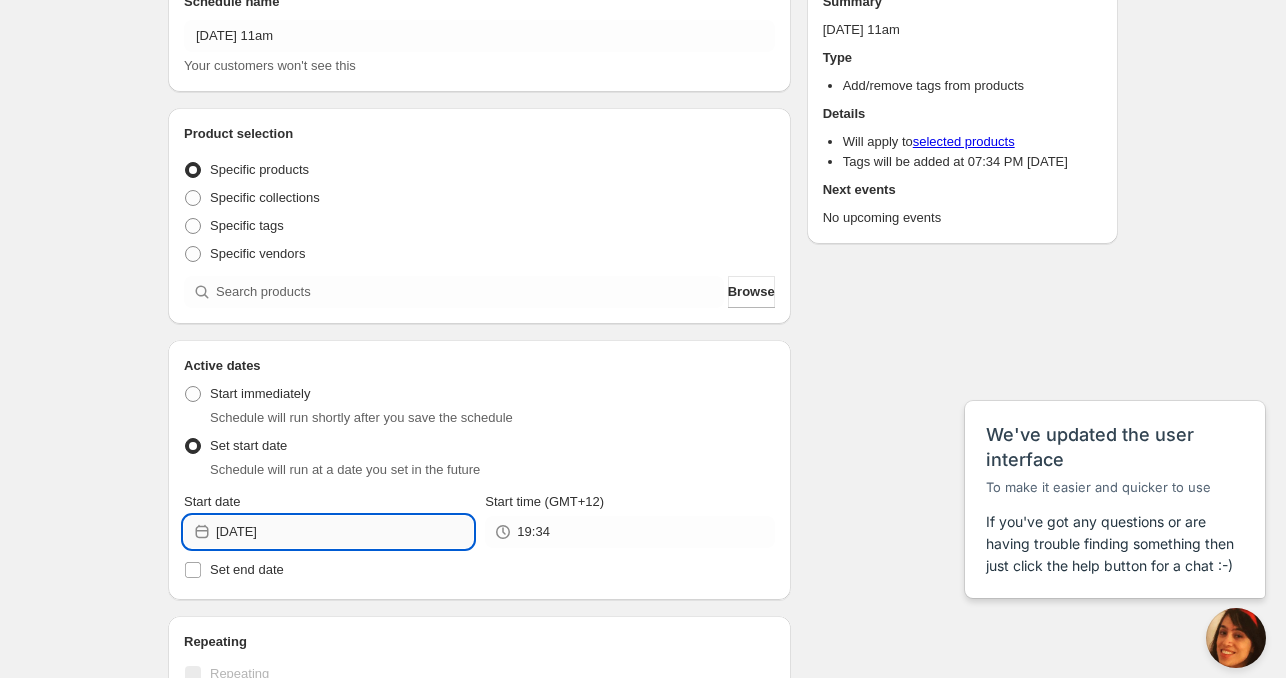 click on "2025-07-22" at bounding box center (344, 532) 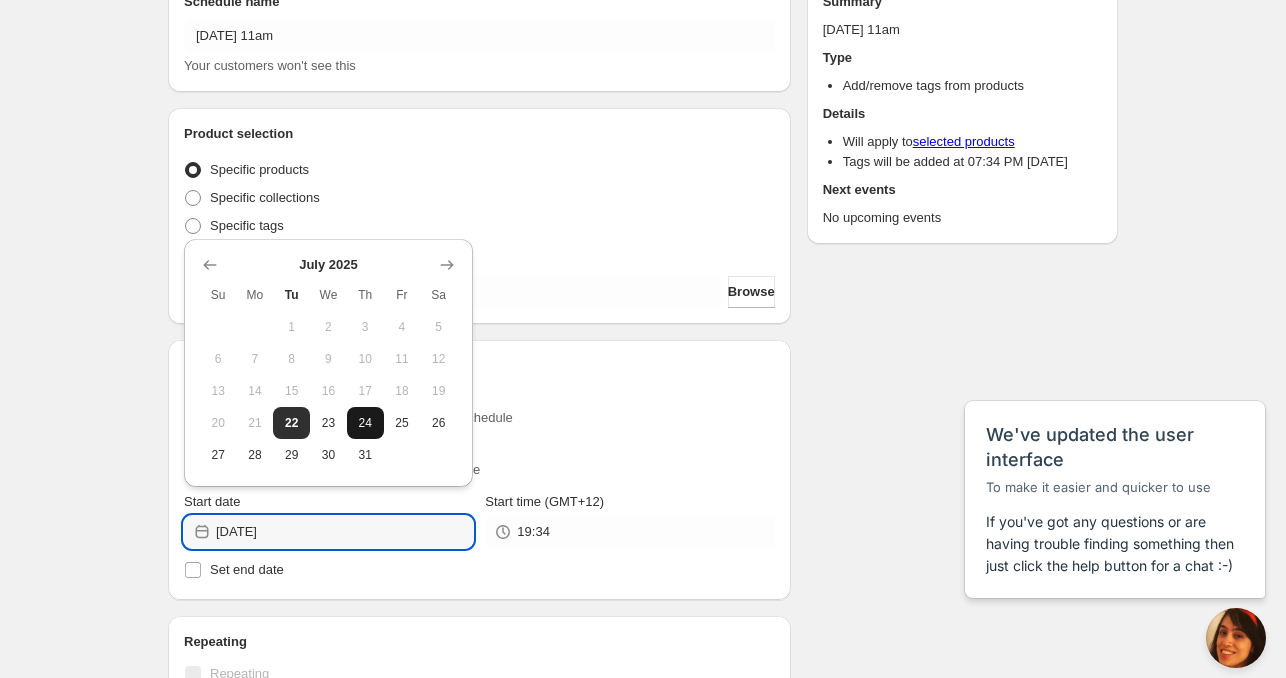 click on "24" at bounding box center (365, 423) 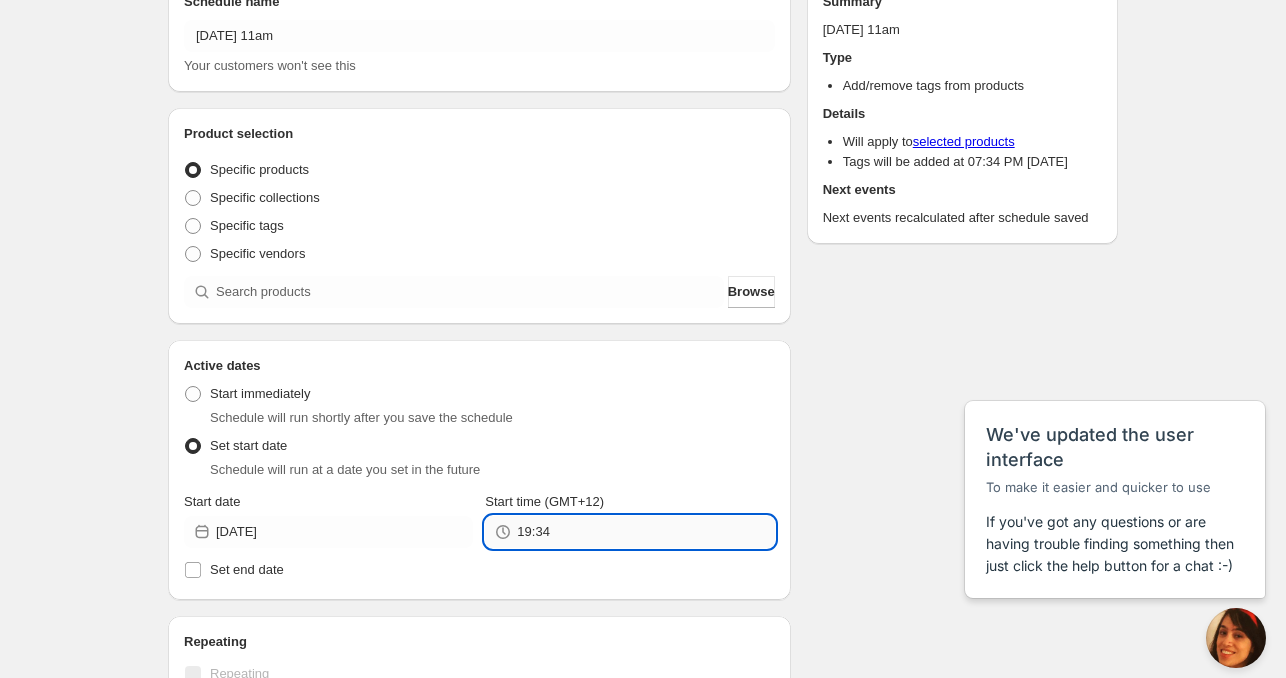 click on "19:34" at bounding box center (645, 532) 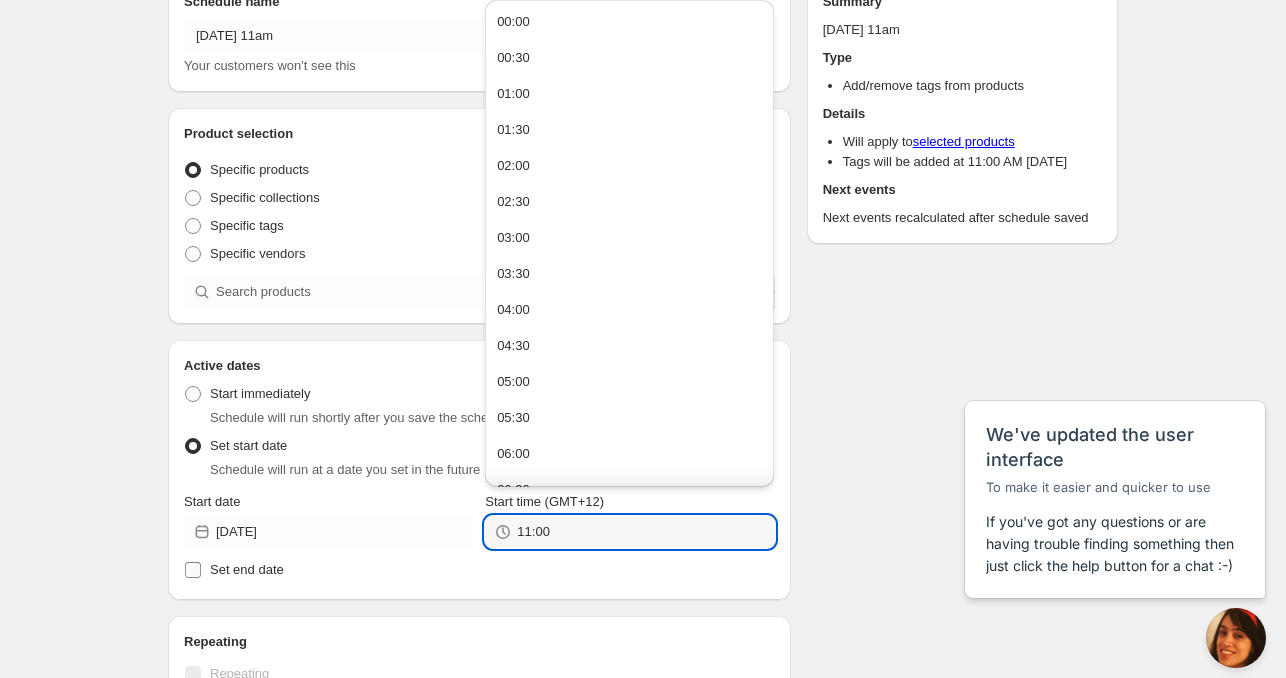 type on "11:00" 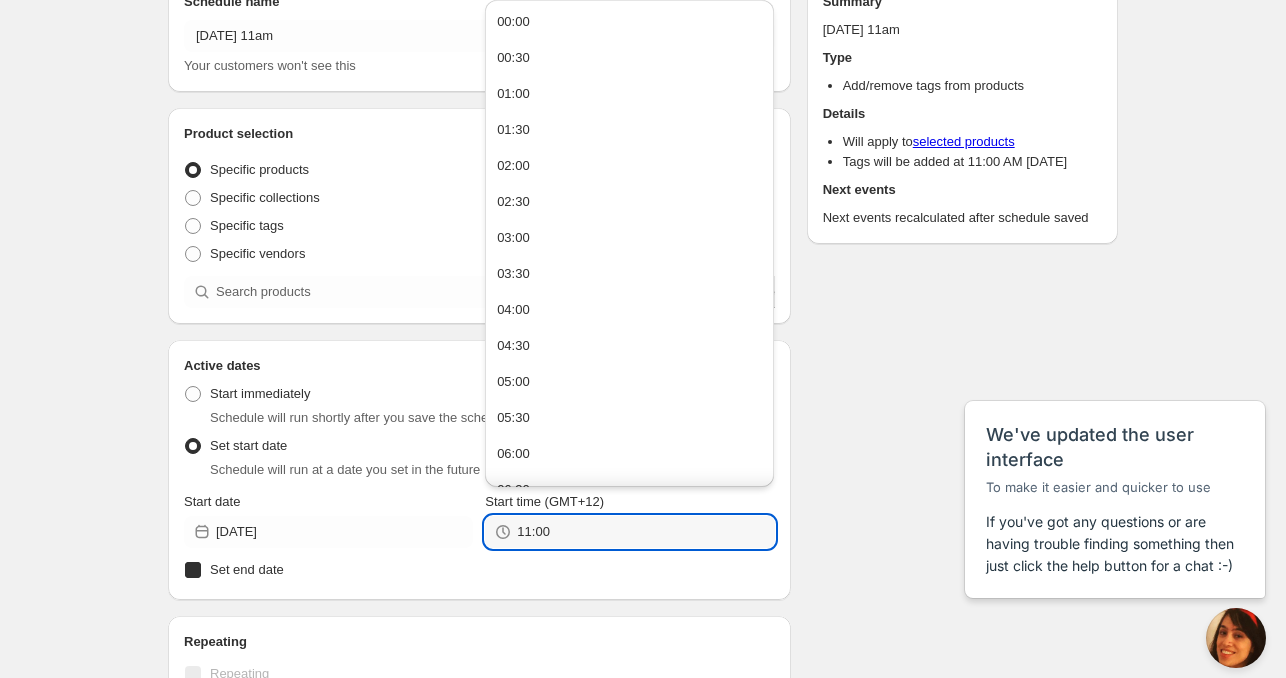 checkbox on "true" 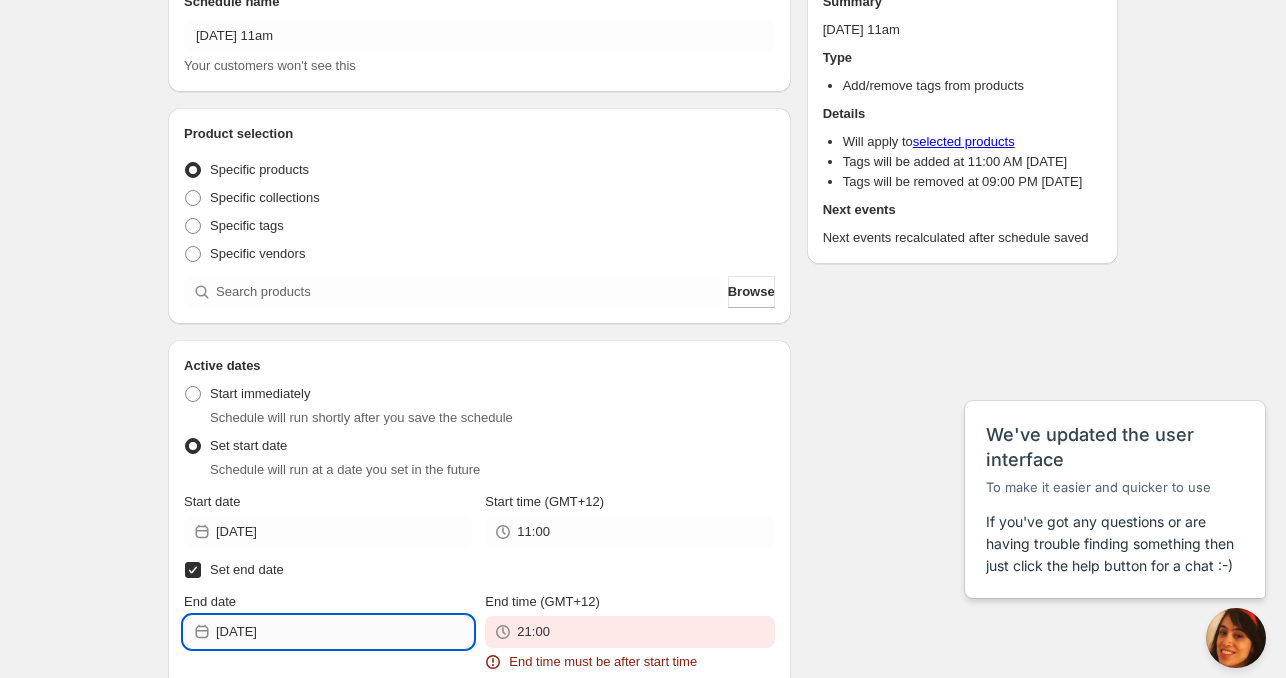click on "2025-07-22" at bounding box center (344, 632) 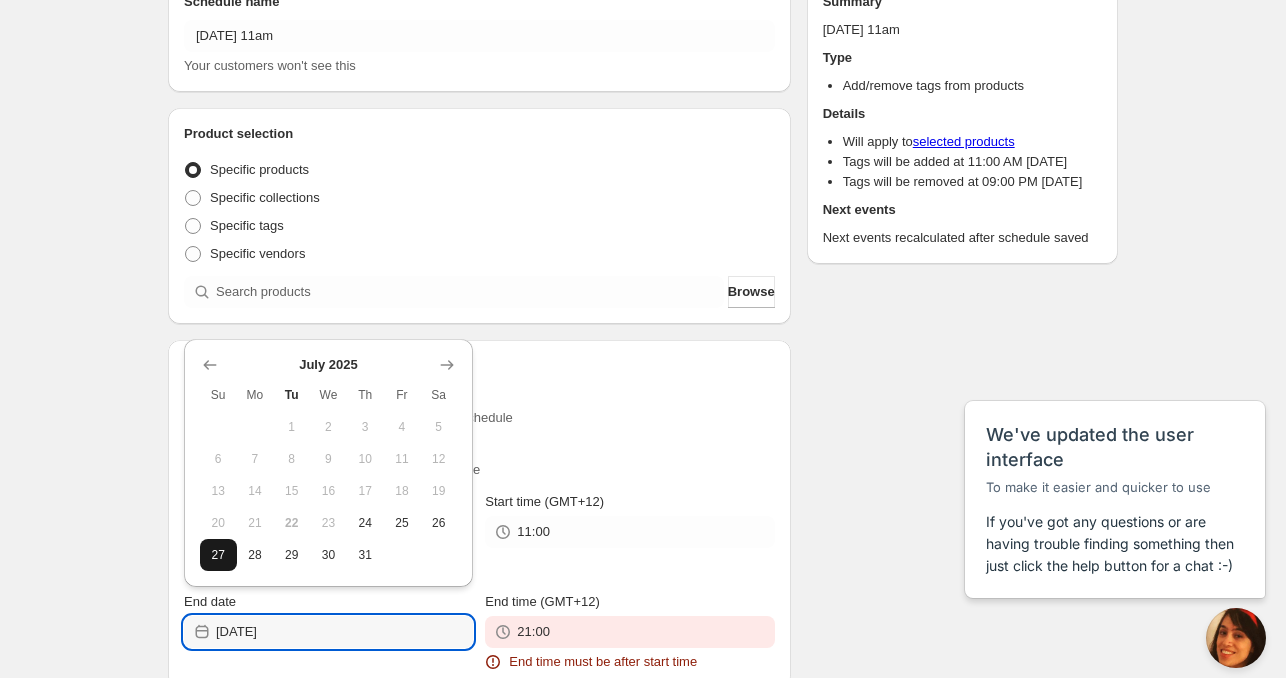 click on "27" at bounding box center (218, 555) 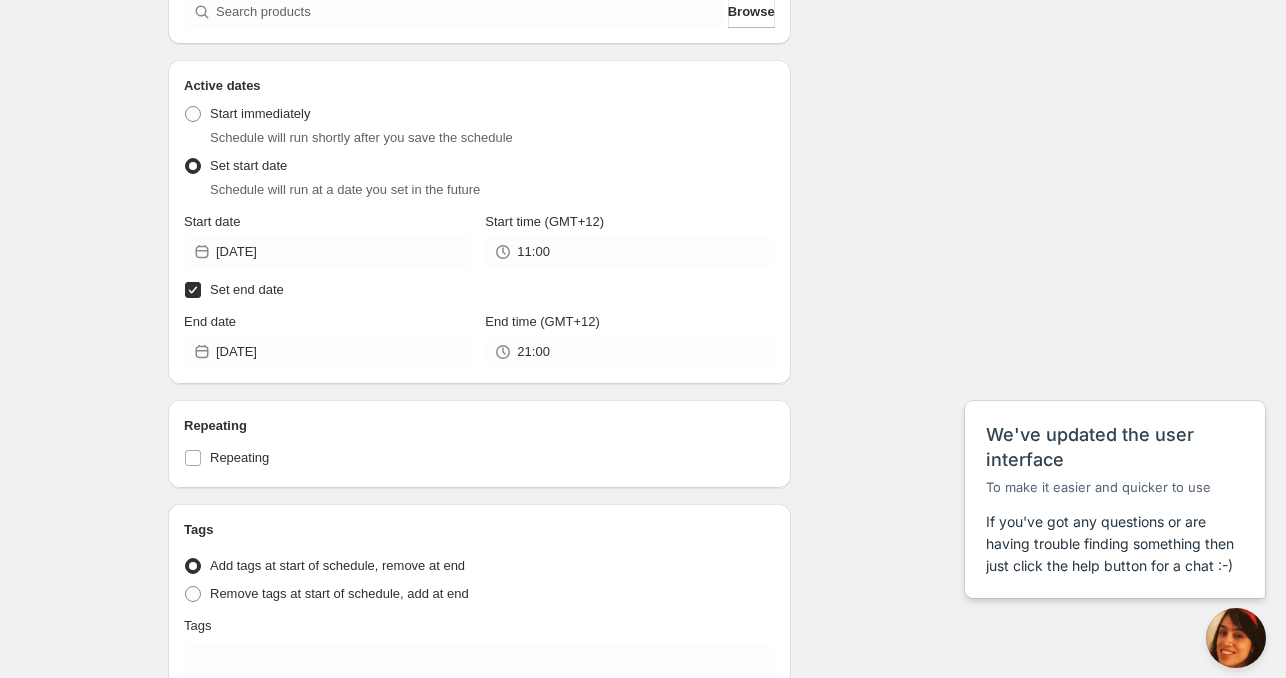 scroll, scrollTop: 400, scrollLeft: 0, axis: vertical 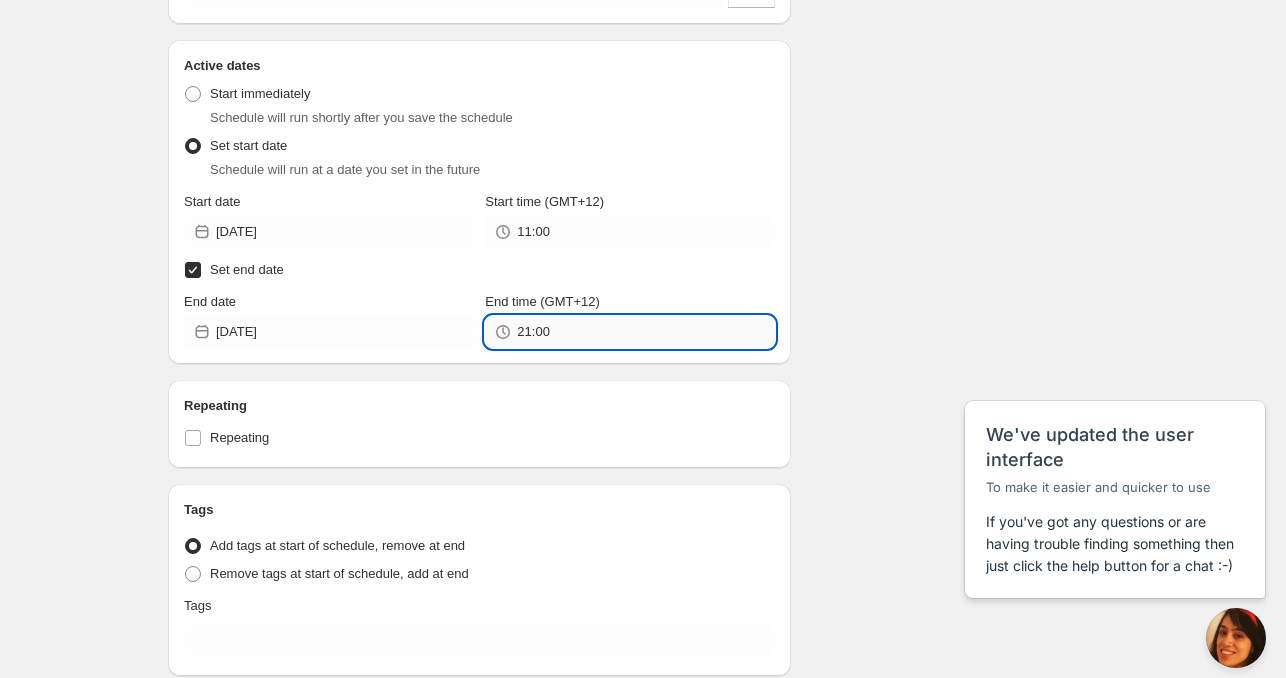 click on "21:00" at bounding box center [645, 332] 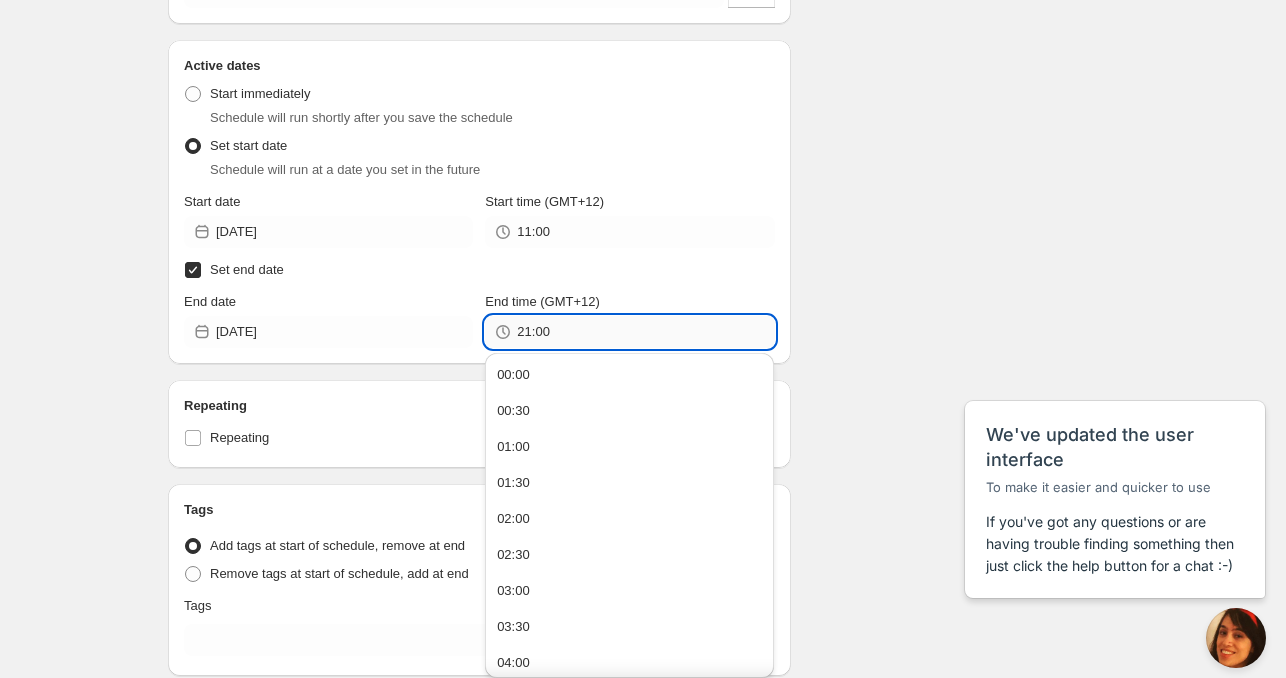 paste on "1" 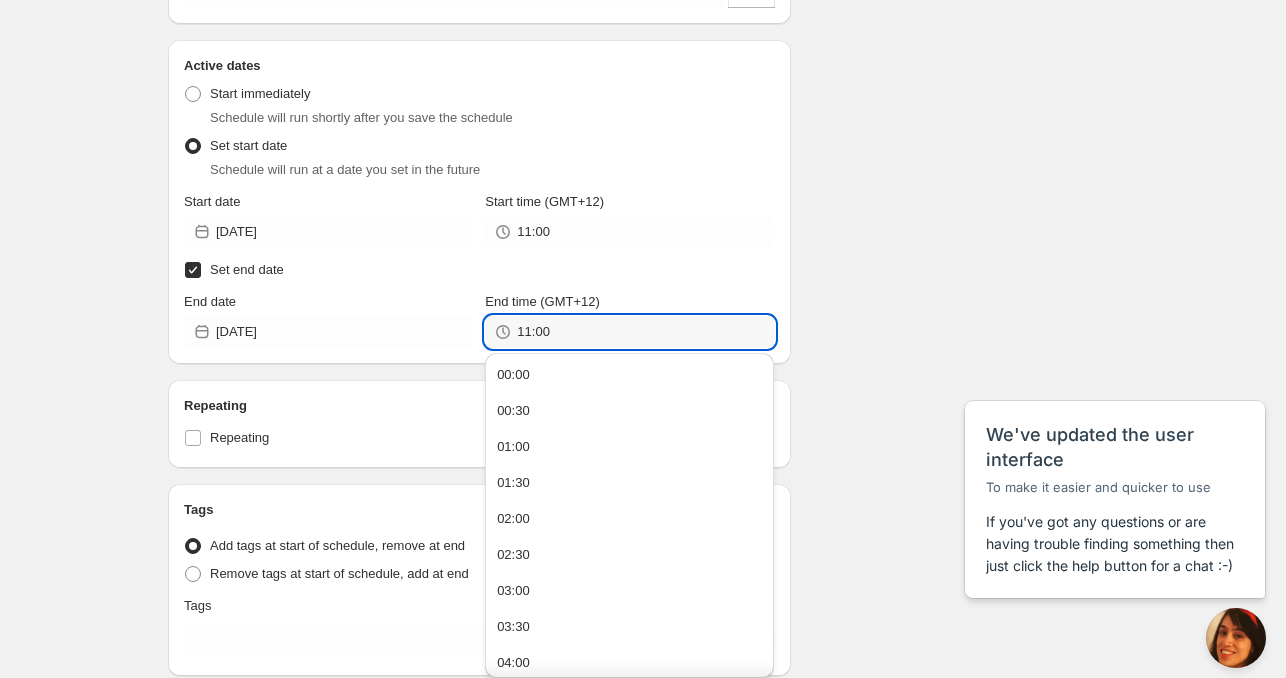 type on "11:00" 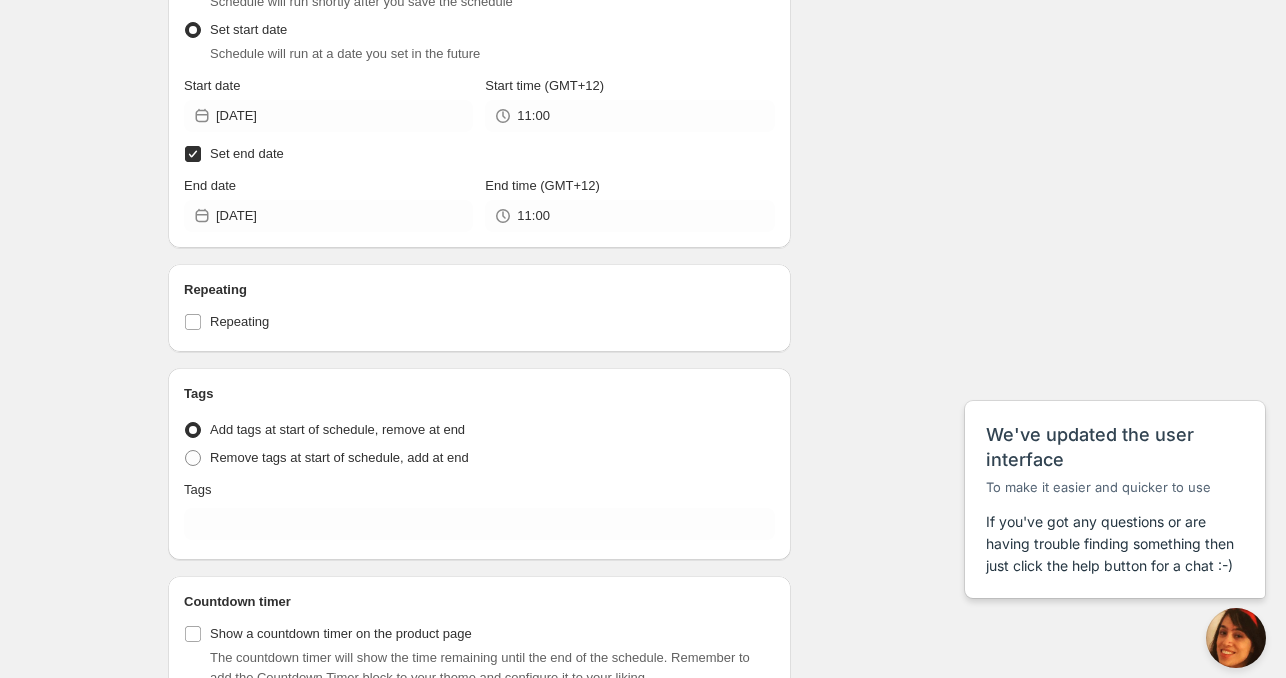 scroll, scrollTop: 659, scrollLeft: 0, axis: vertical 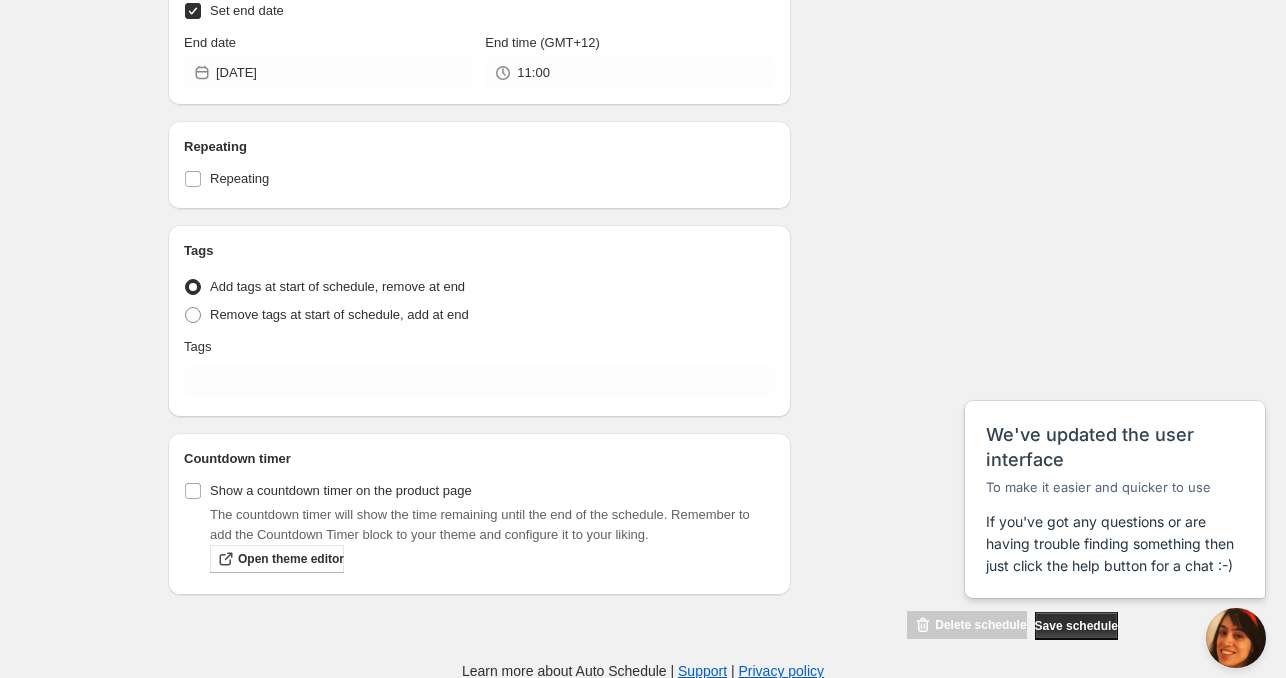 click on "Tags Tag type Add tags at start of schedule, remove at end Remove tags at start of schedule, add at end Tags" at bounding box center (479, 321) 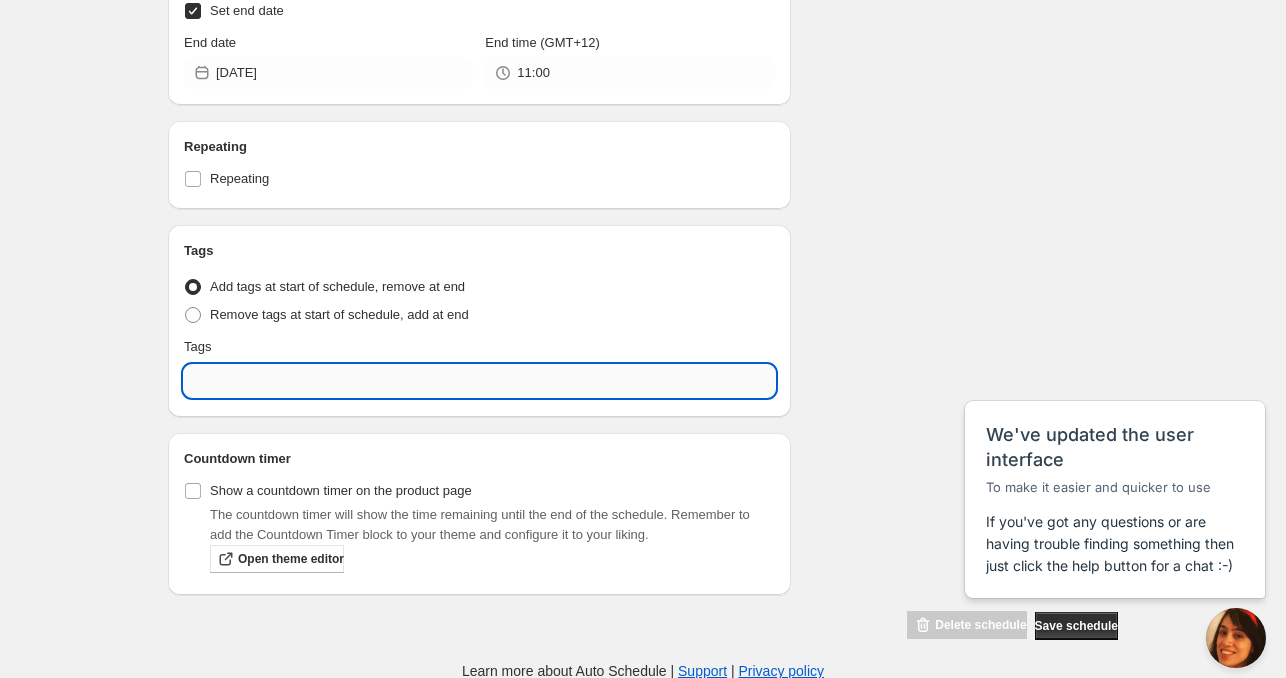 click at bounding box center (479, 381) 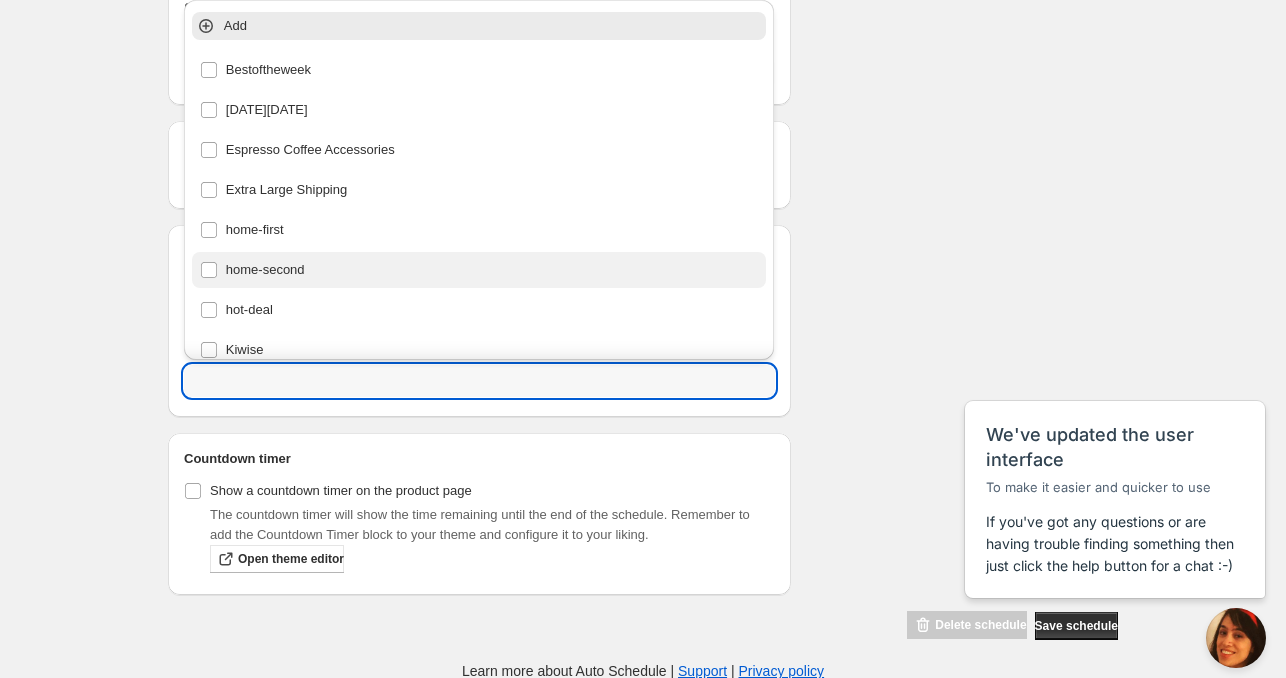click on "home-second" at bounding box center [479, 270] 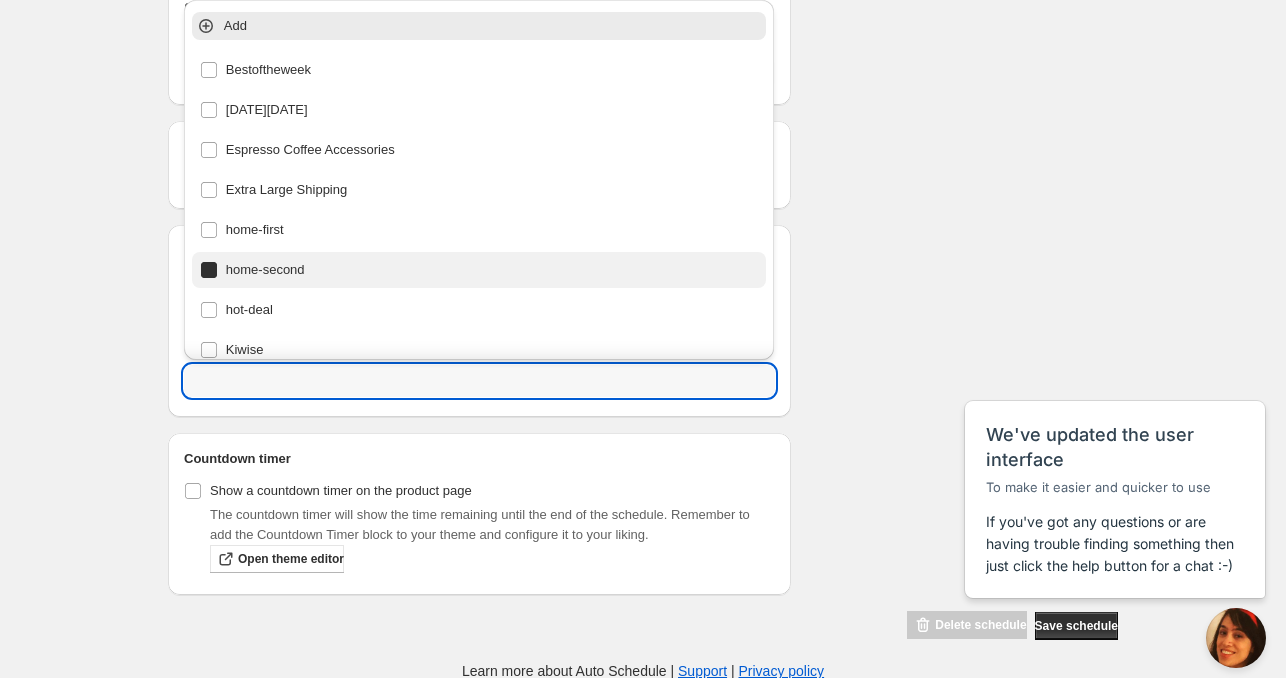type on "home-second" 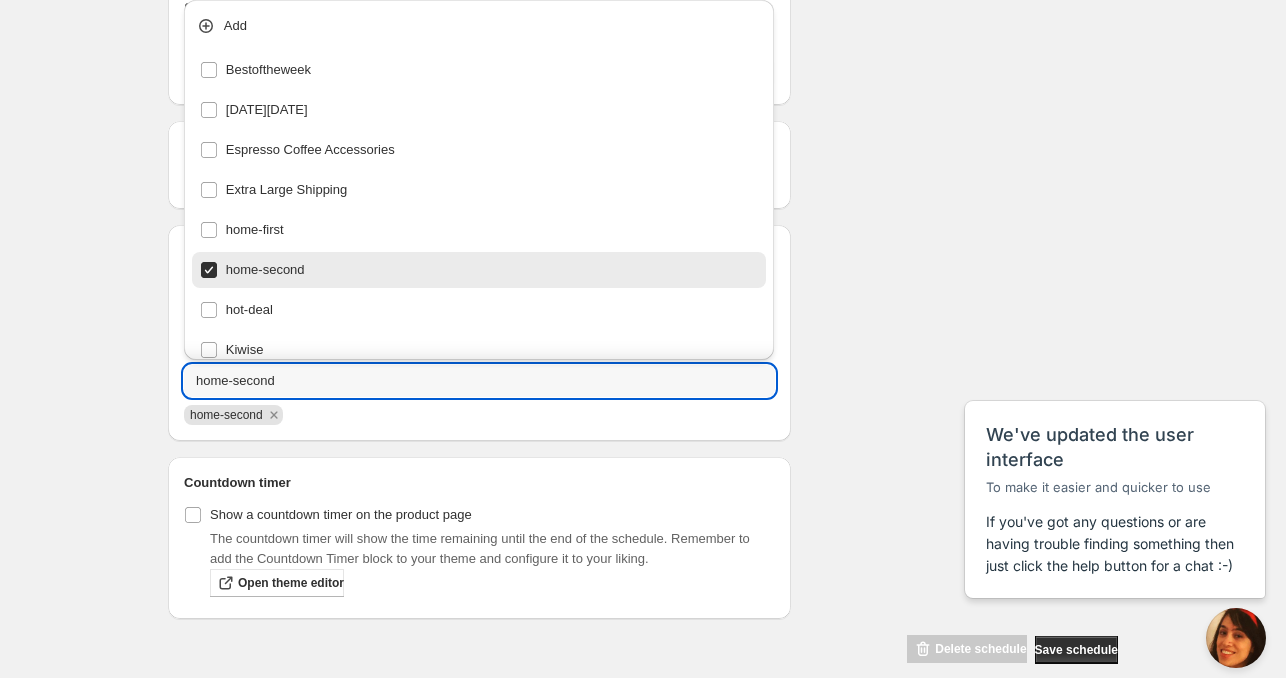click on "Schedule name Thu Jul 24 2025 11am Your customers won't see this Product selection Entity type Specific products Specific collections Specific tags Specific vendors Browse Active dates Active Date Type Start immediately Schedule will run shortly after you save the schedule Set start date Schedule will run at a date you set in the future Start date 2025-07-24 Start time (GMT+12) 11:00 Set end date End date 2025-07-27 End time (GMT+12) 11:00 Repeating Repeating Ok Cancel Every 1 Date range Days Weeks Months Years Days Ends Never On specific date After a number of occurances Tags Tag type Add tags at start of schedule, remove at end Remove tags at start of schedule, add at end Tags home-second home-second Countdown timer Show a countdown timer on the product page The countdown timer will show the time remaining until the end of the schedule. Remember to add the Countdown Timer block to your theme and configure it to your liking. Open theme editor Summary Thu Jul 24 2025 11am Type Add/remove tags from products" at bounding box center [635, 33] 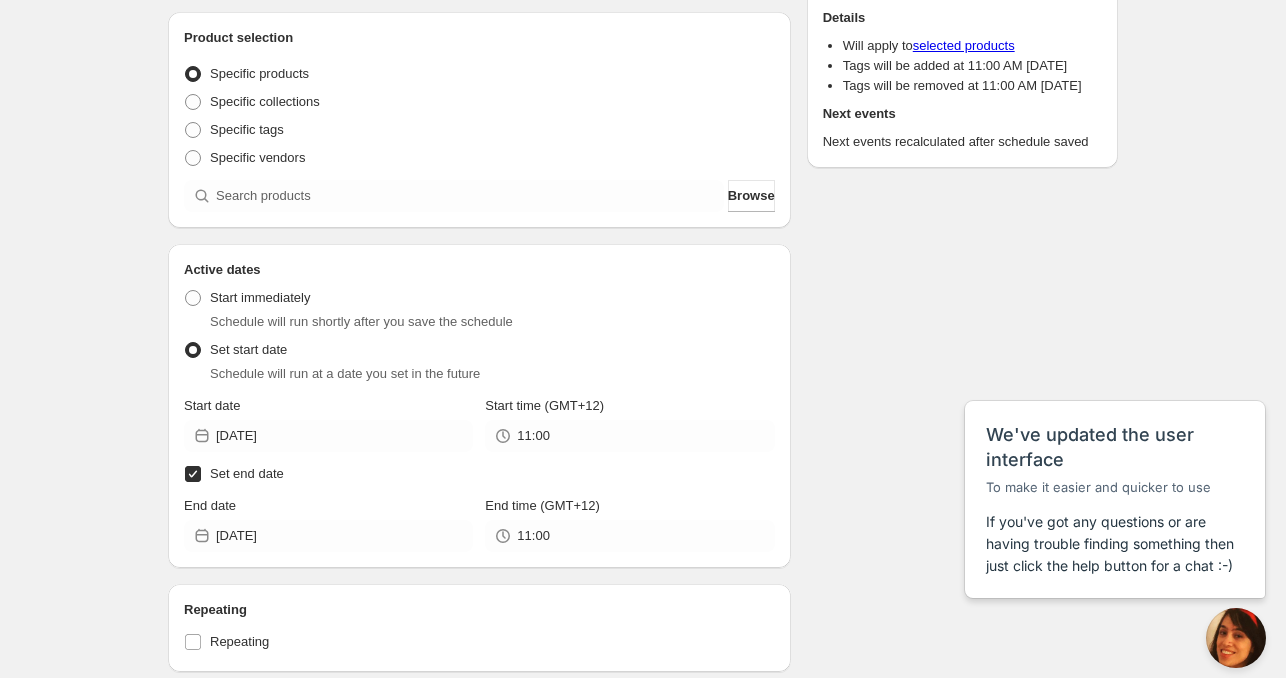 scroll, scrollTop: 59, scrollLeft: 0, axis: vertical 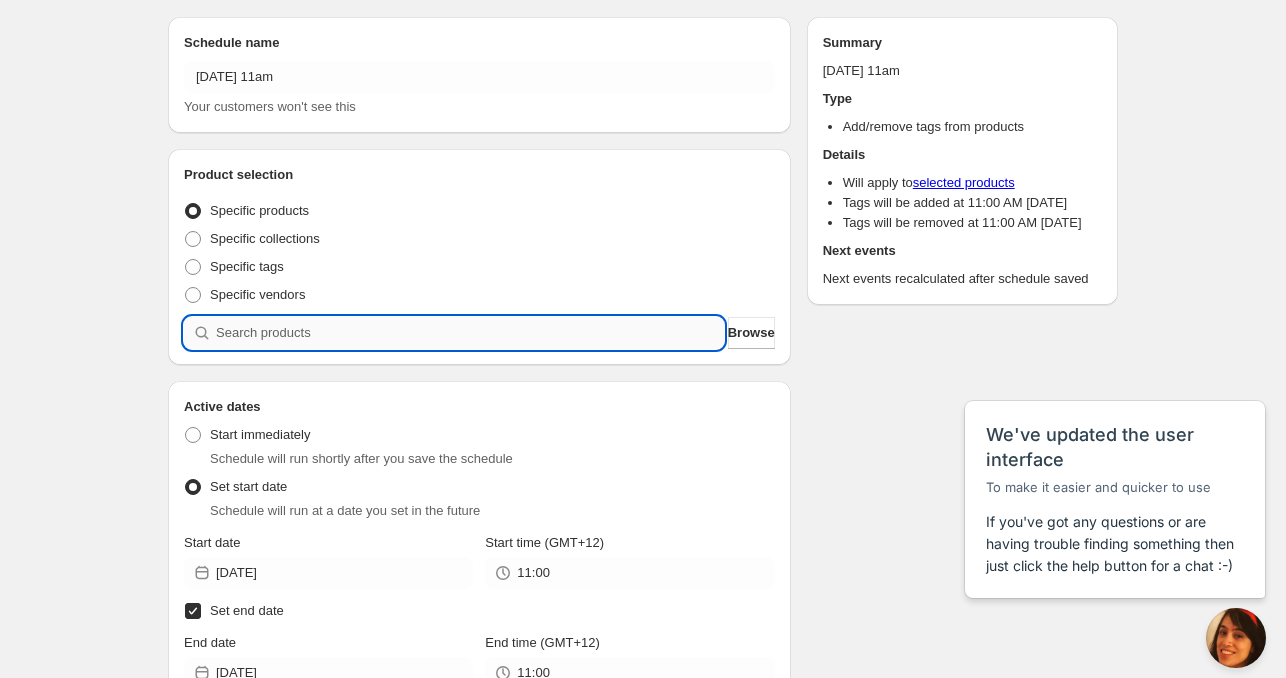click at bounding box center [470, 333] 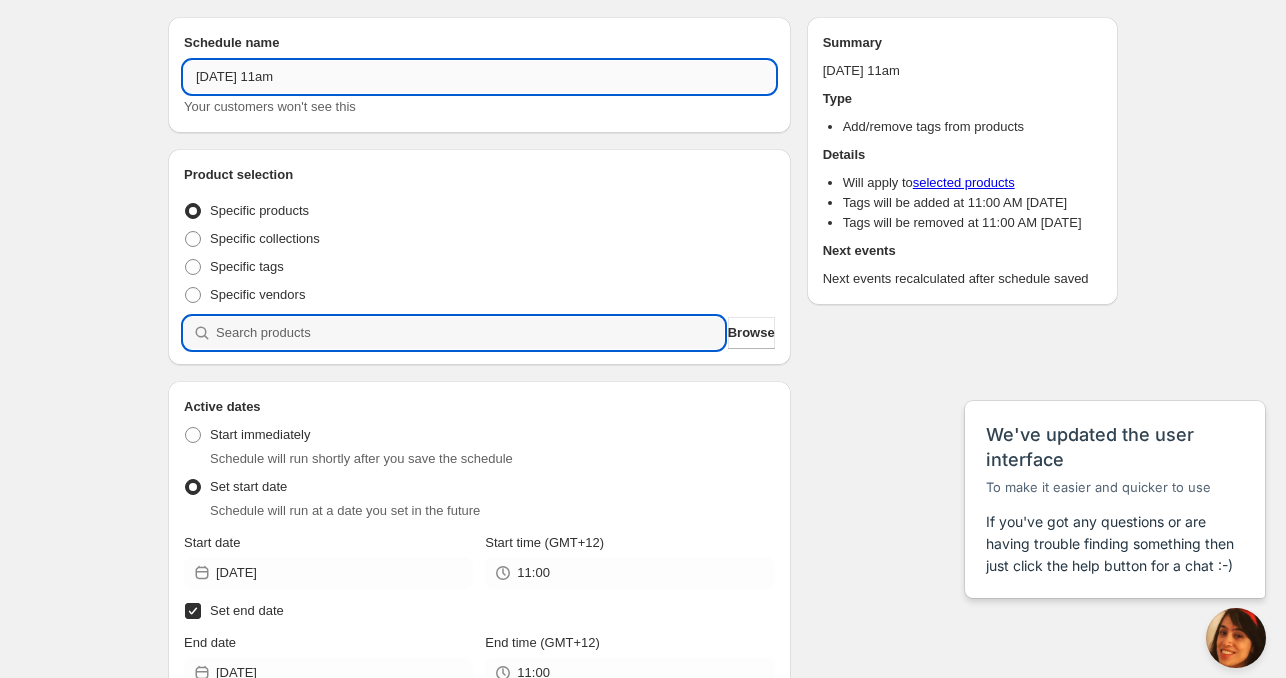 click on "Thu Jul 24 2025 11am" at bounding box center (479, 77) 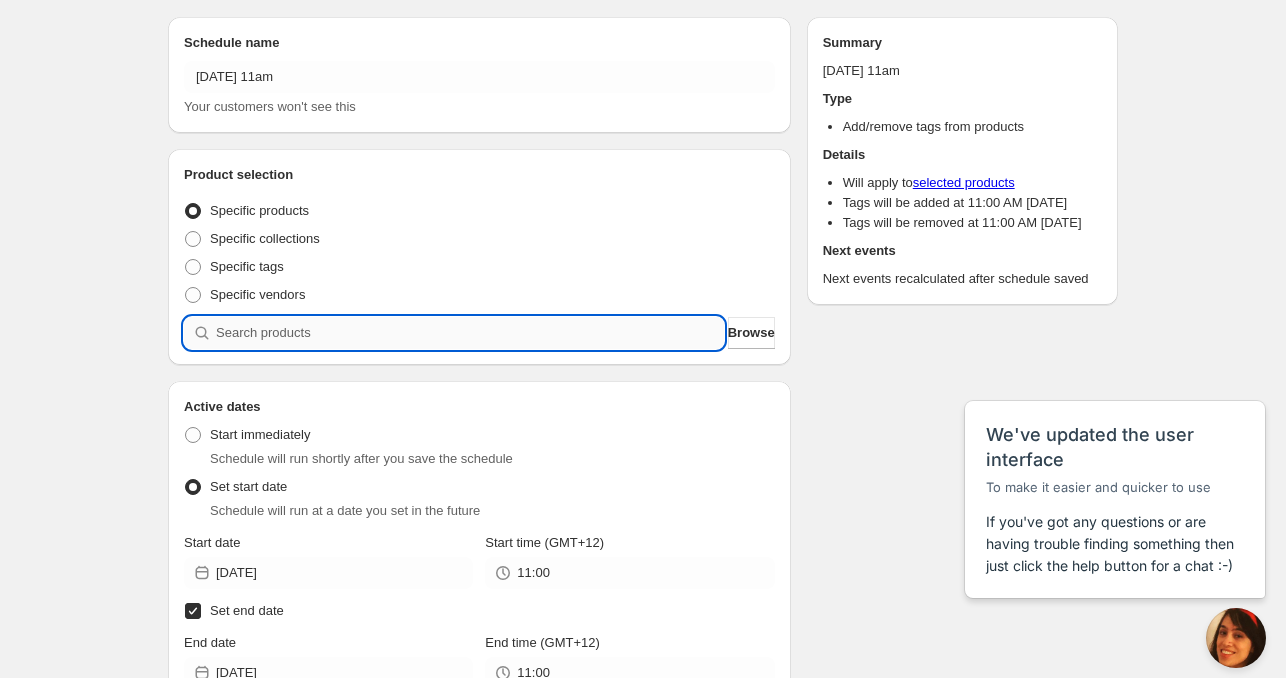 click at bounding box center (470, 333) 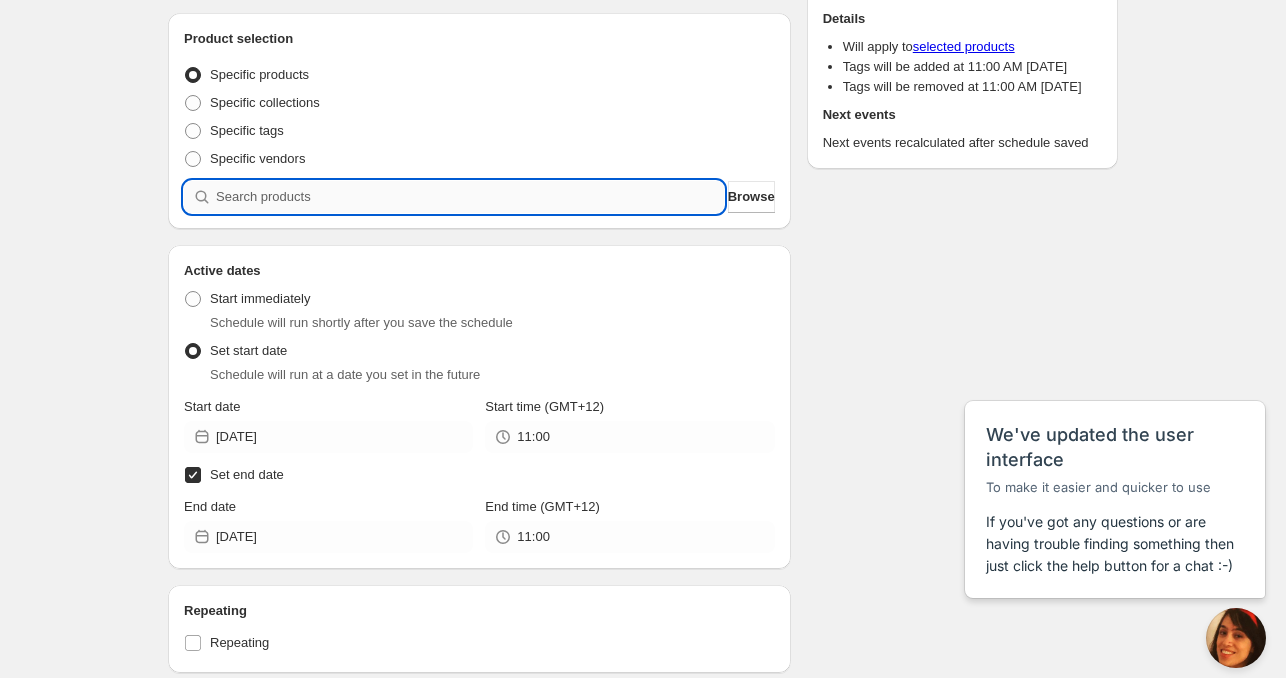 scroll, scrollTop: 259, scrollLeft: 0, axis: vertical 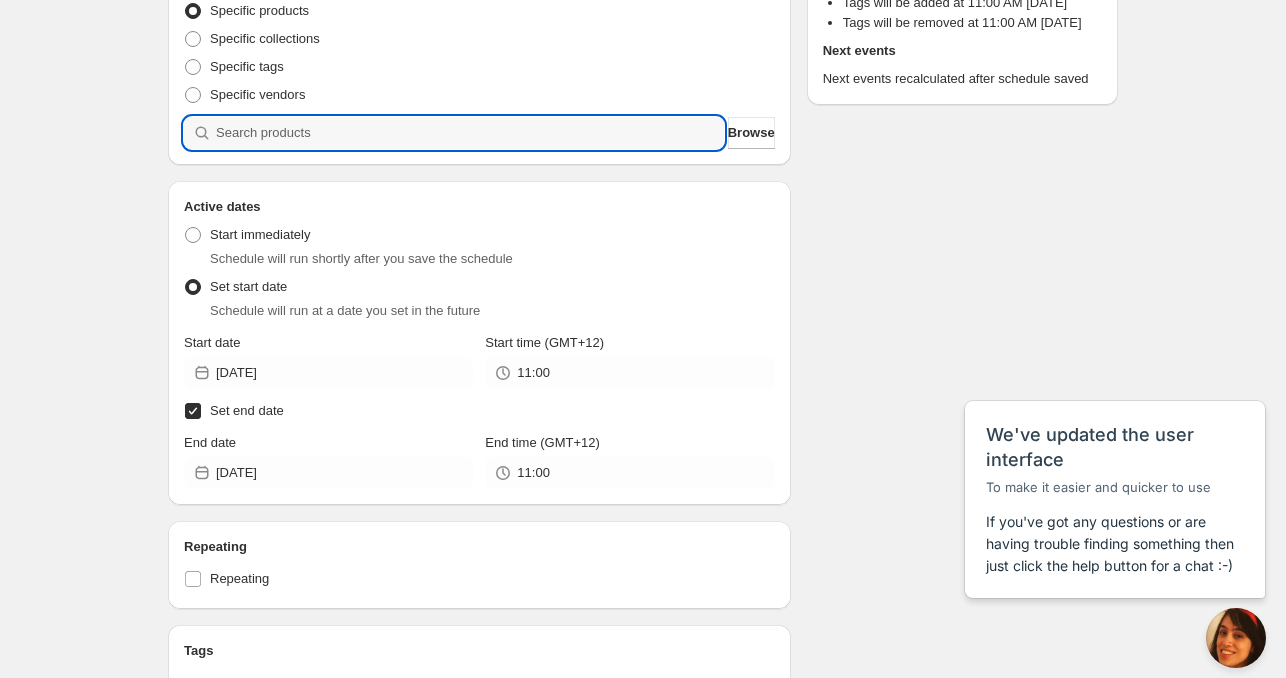 paste 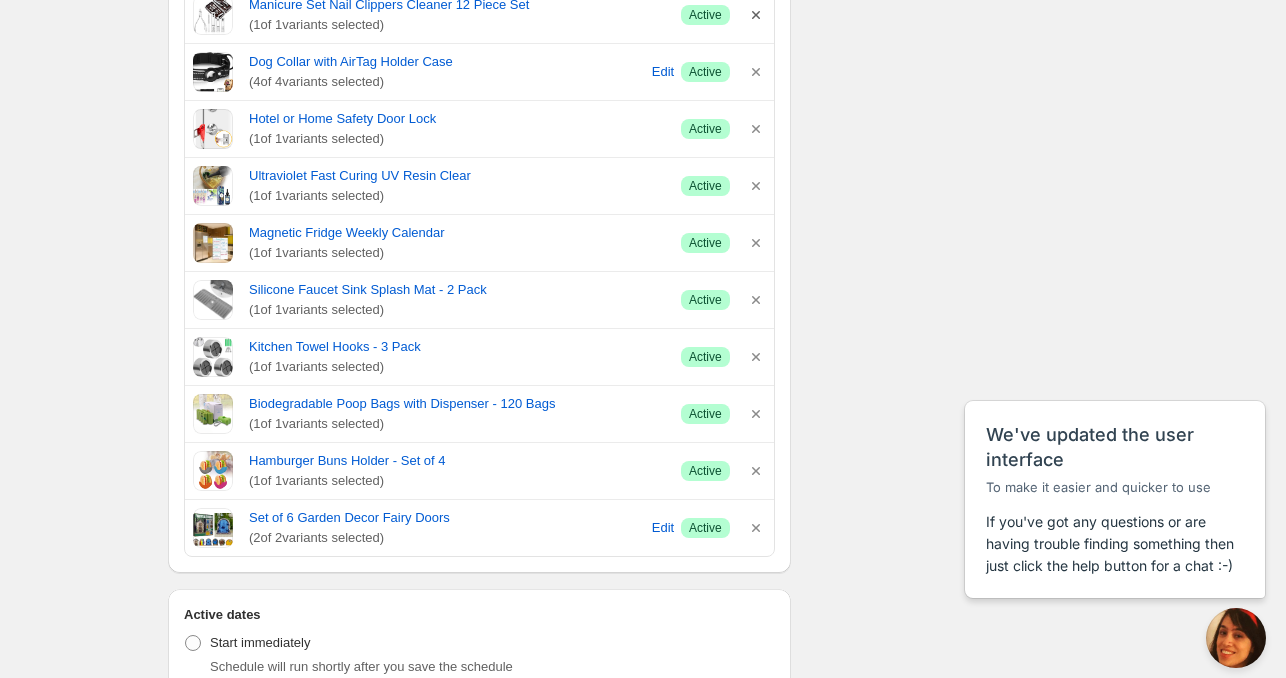 scroll, scrollTop: 559, scrollLeft: 0, axis: vertical 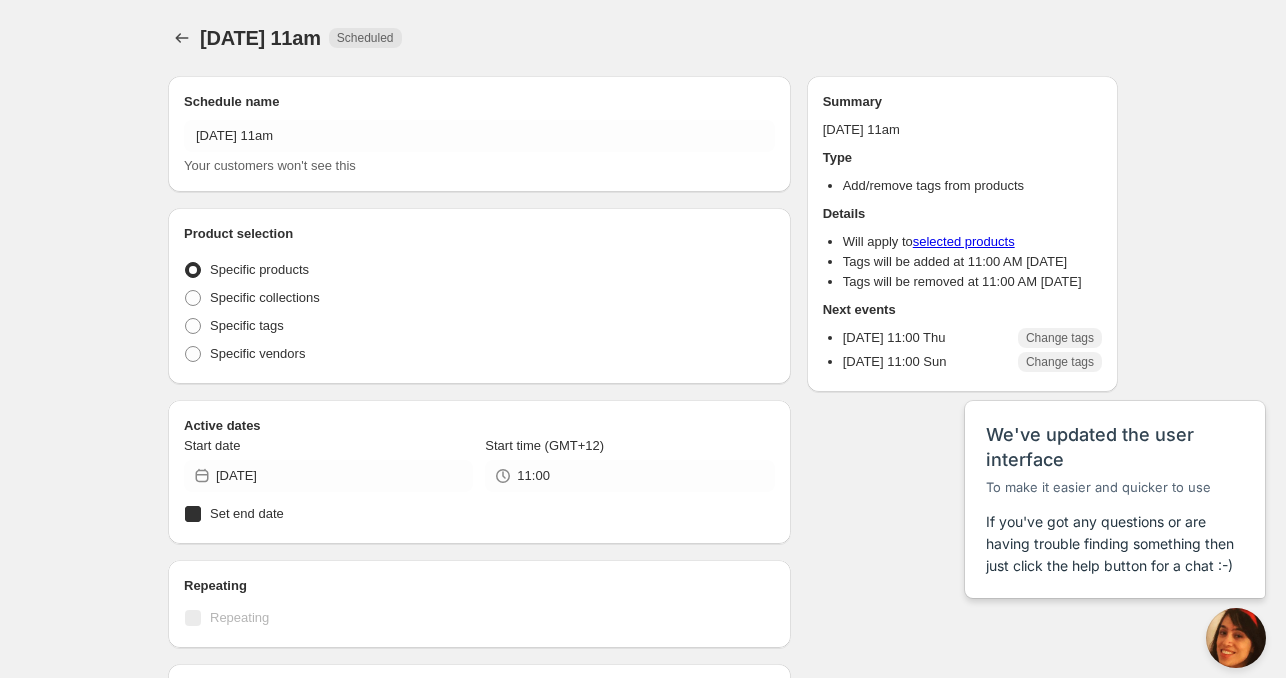 radio on "true" 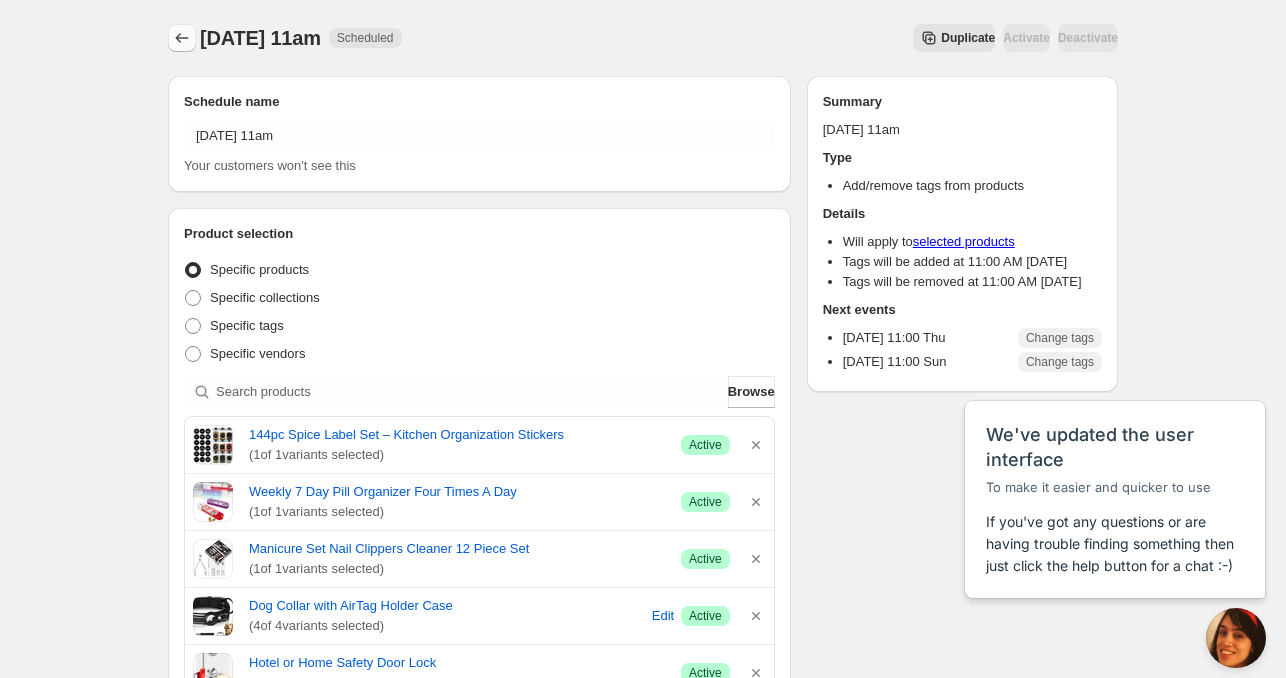 click at bounding box center [182, 38] 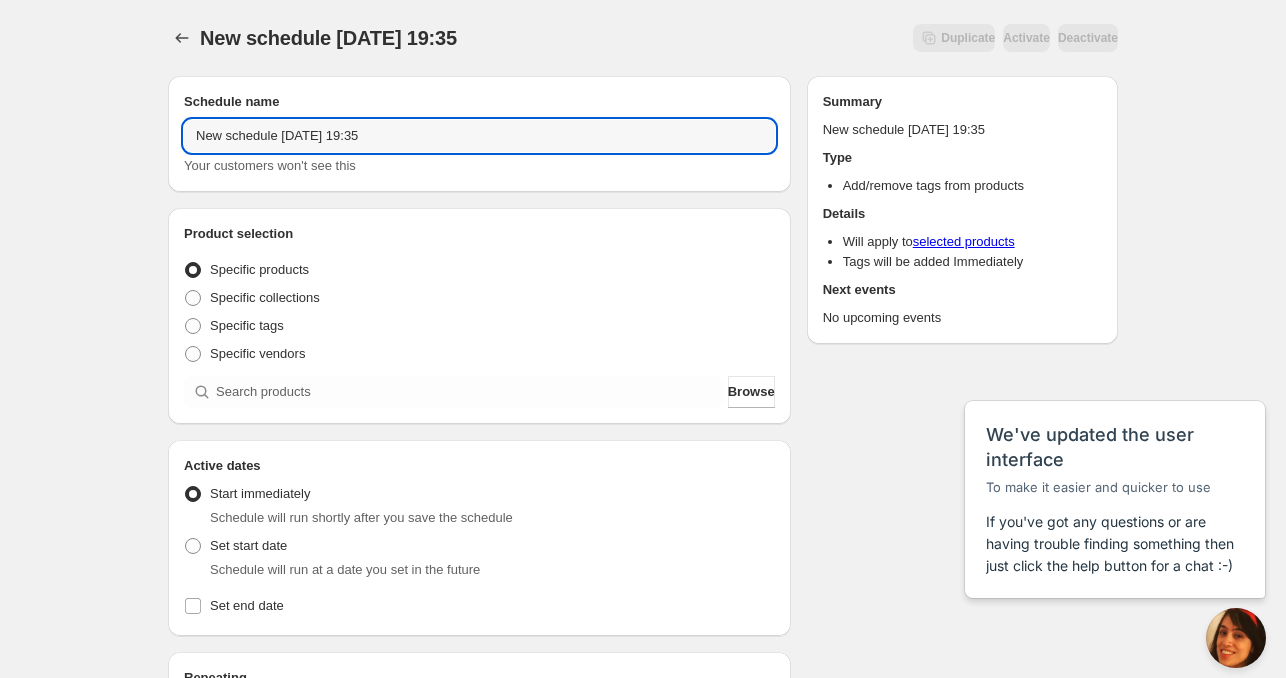 drag, startPoint x: 268, startPoint y: 136, endPoint x: 94, endPoint y: 144, distance: 174.1838 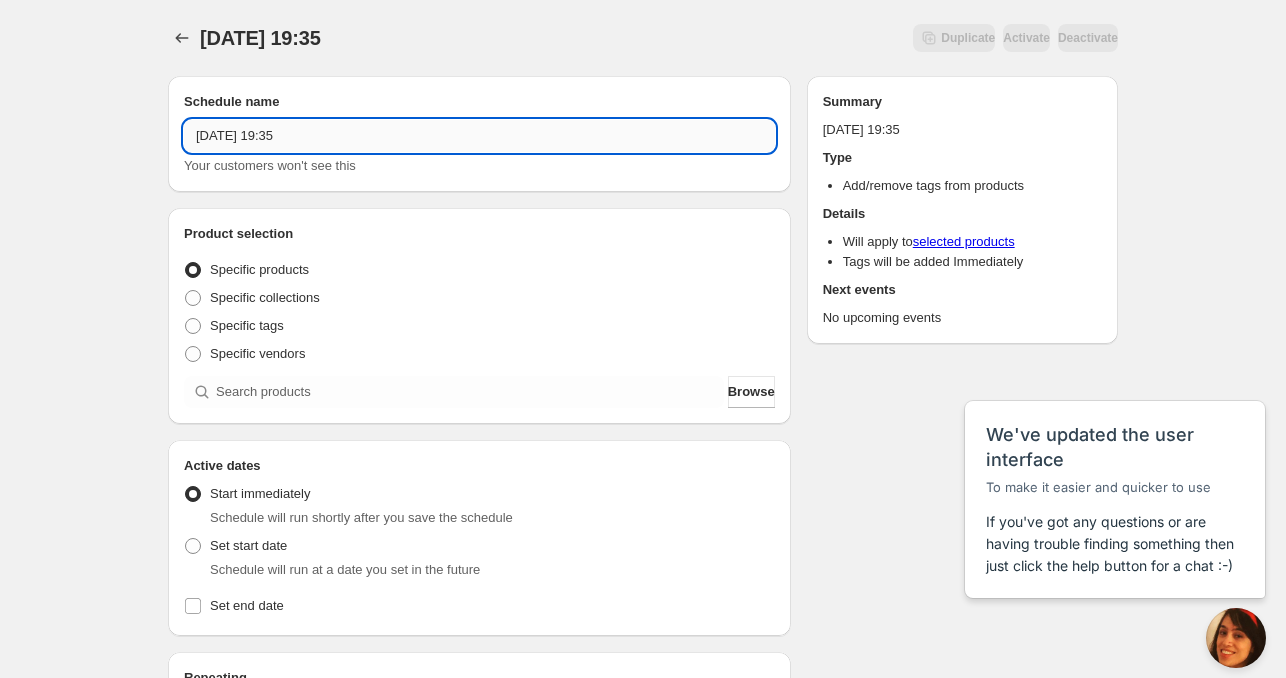 click on "Fri Jul 22 2025 19:35" at bounding box center (479, 136) 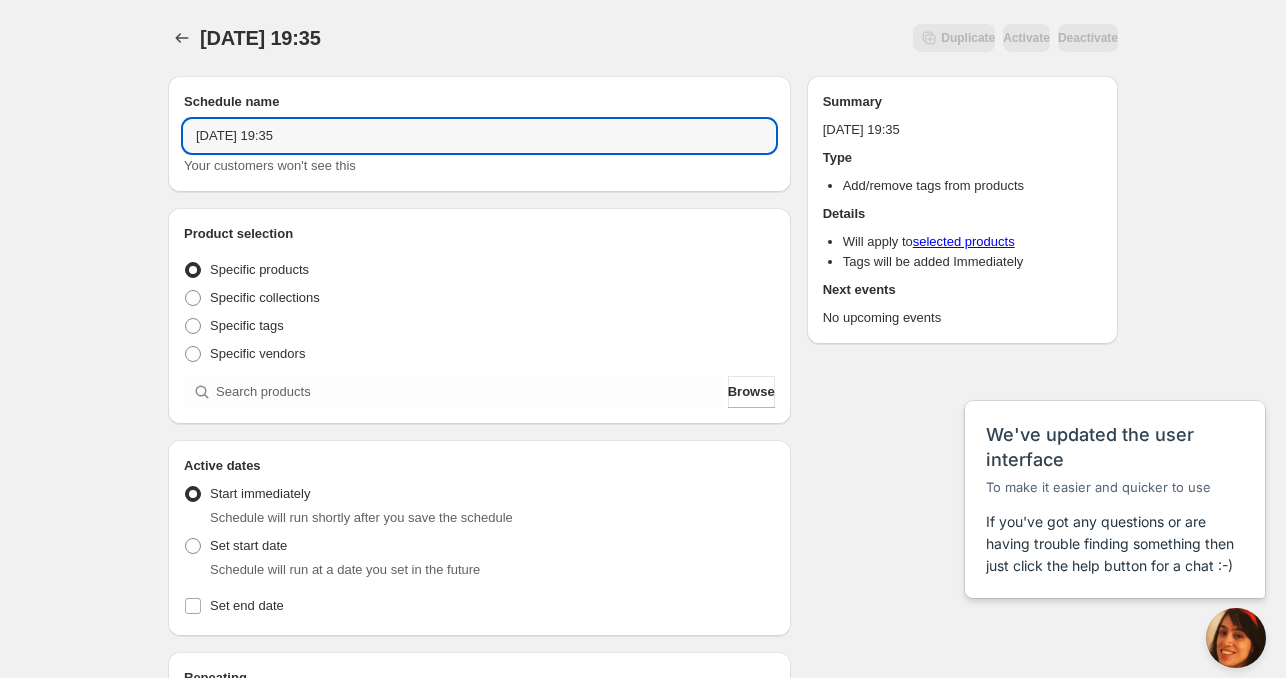 drag, startPoint x: 280, startPoint y: 139, endPoint x: 619, endPoint y: 175, distance: 340.90616 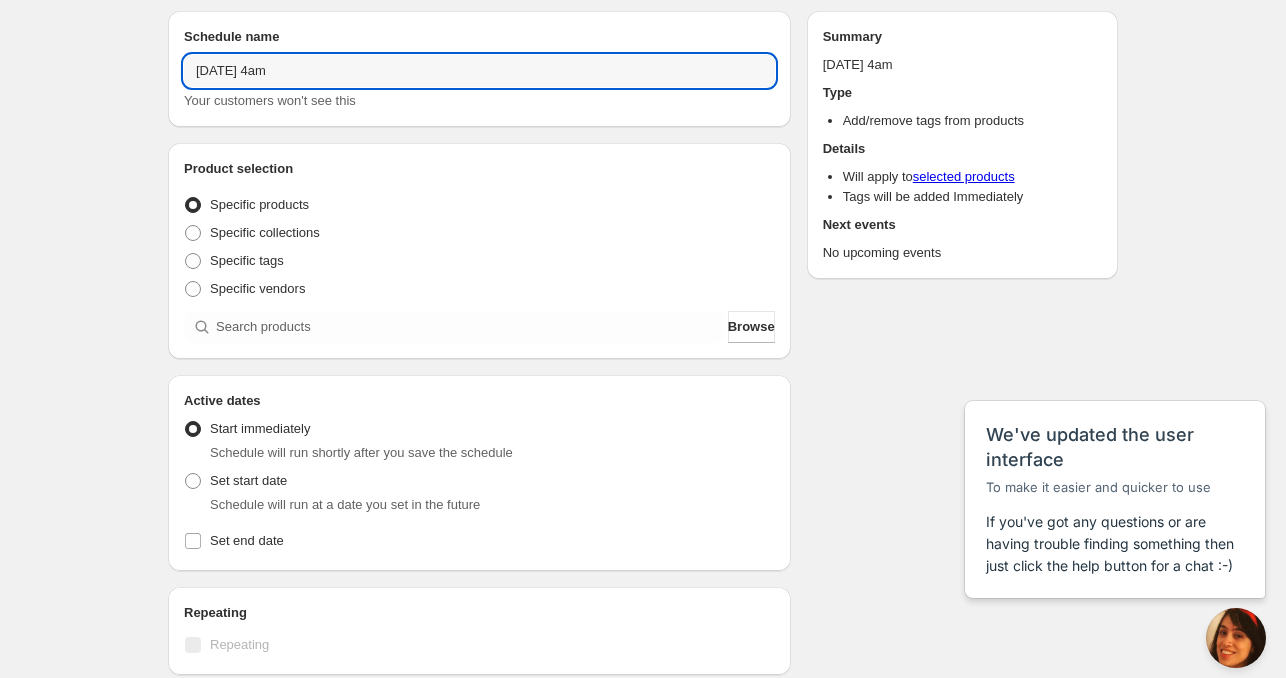 scroll, scrollTop: 100, scrollLeft: 0, axis: vertical 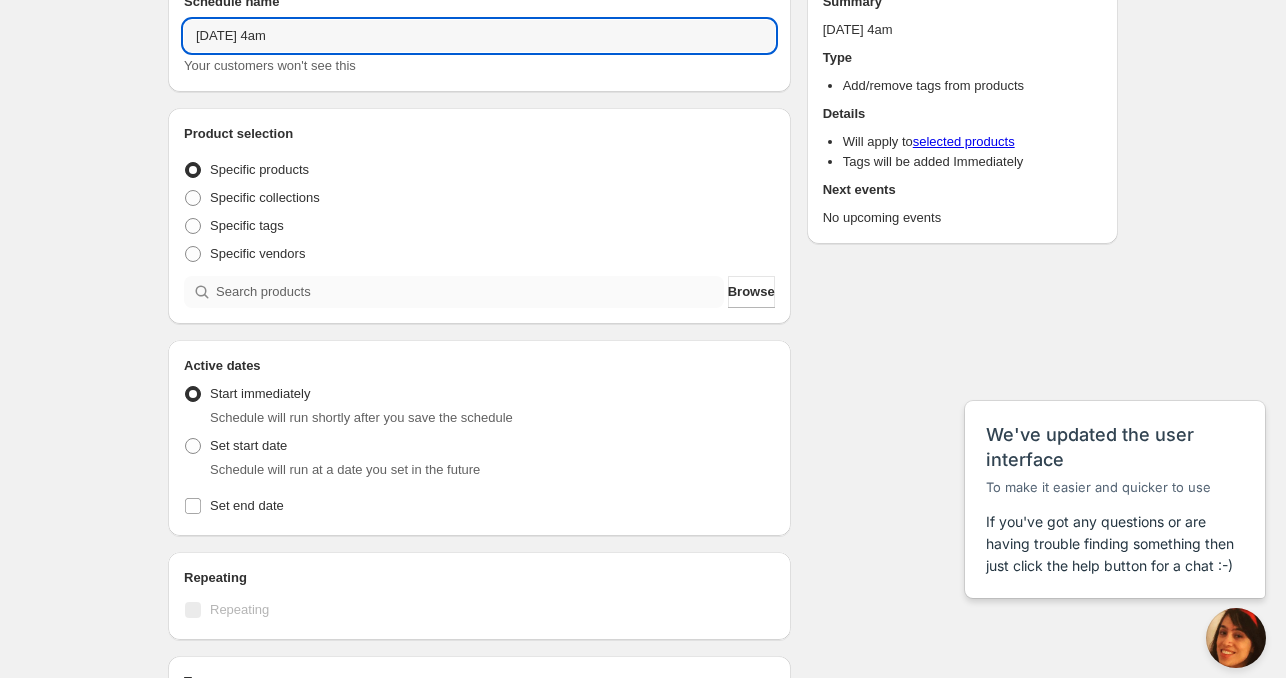 type on "Fri Jul 25 2025 4am" 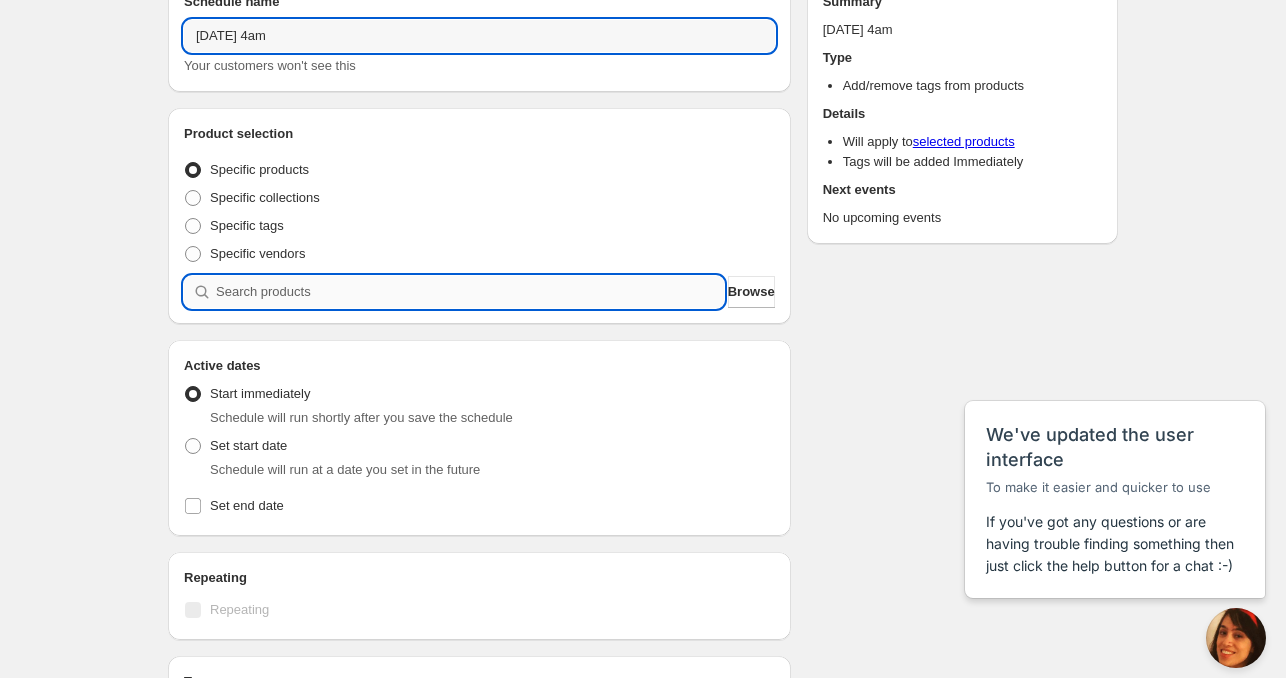 click at bounding box center [470, 292] 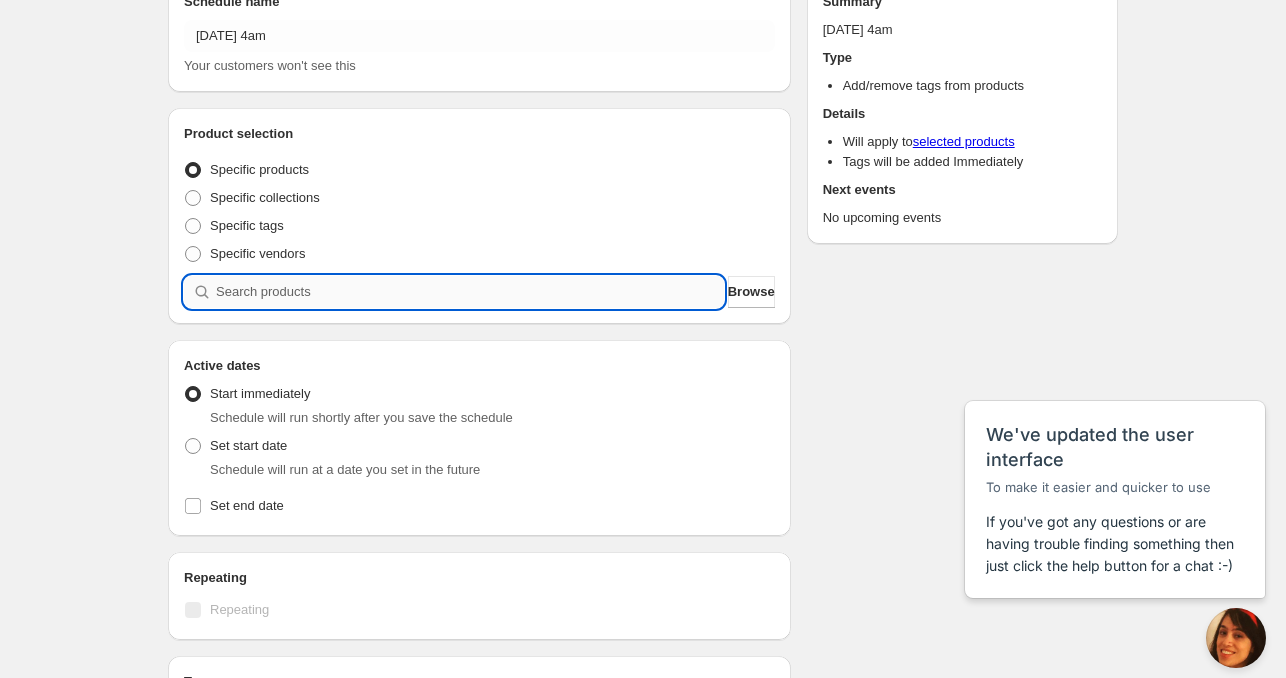 click at bounding box center [470, 292] 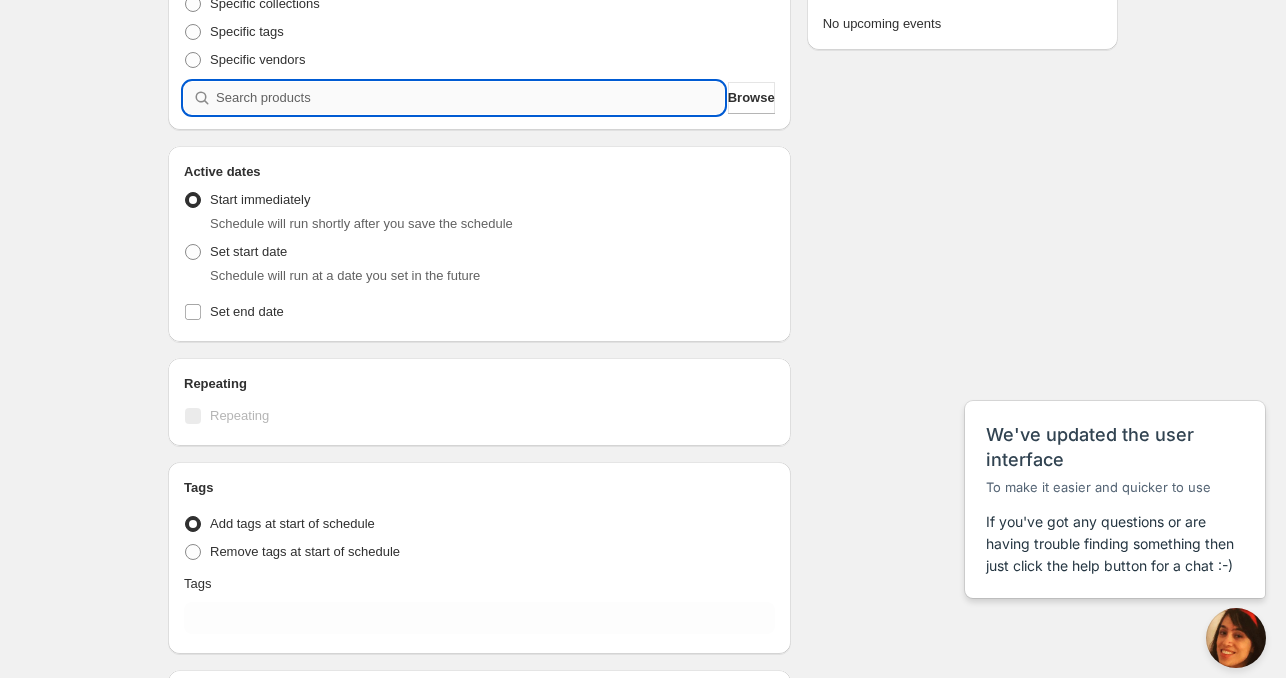 scroll, scrollTop: 400, scrollLeft: 0, axis: vertical 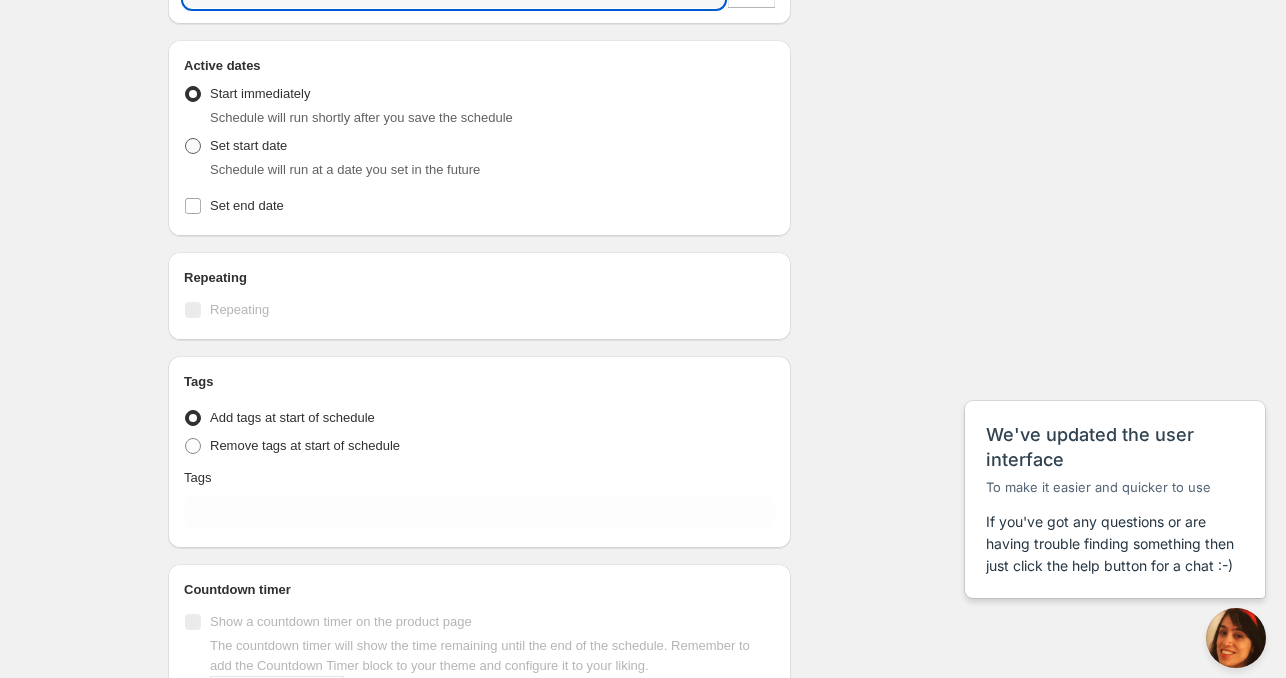 click on "Set start date" at bounding box center [248, 145] 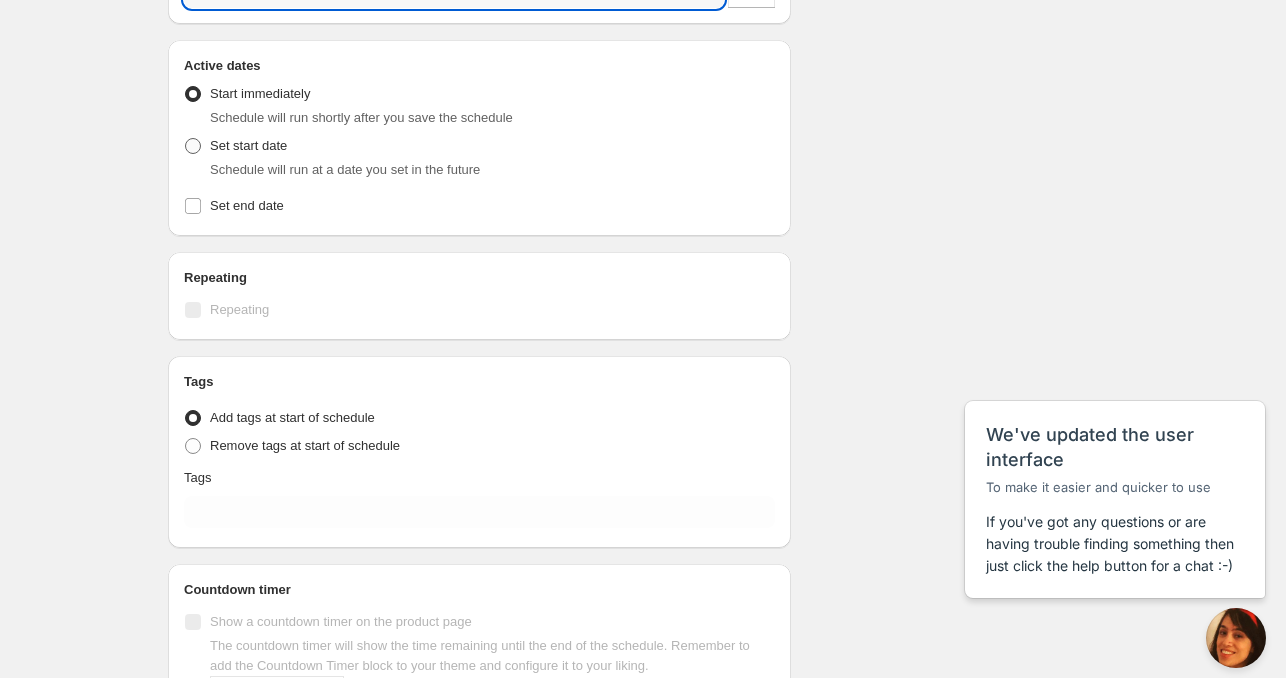 click on "Set start date" at bounding box center [185, 138] 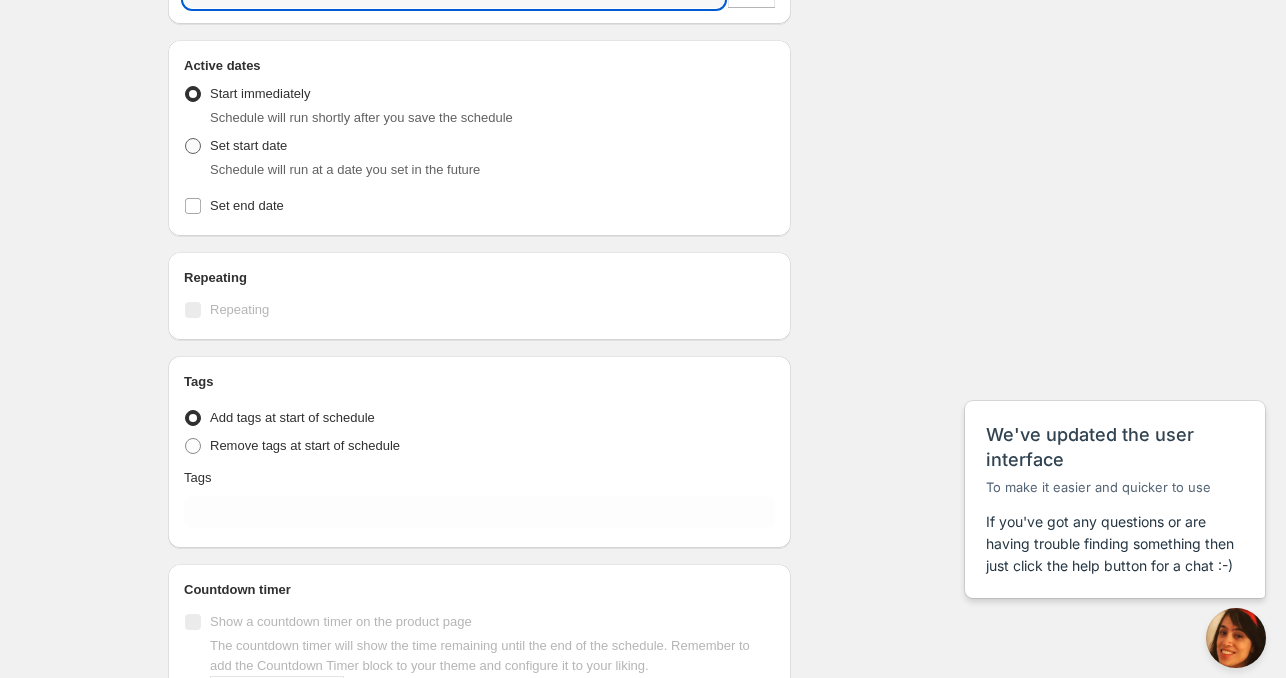 radio on "true" 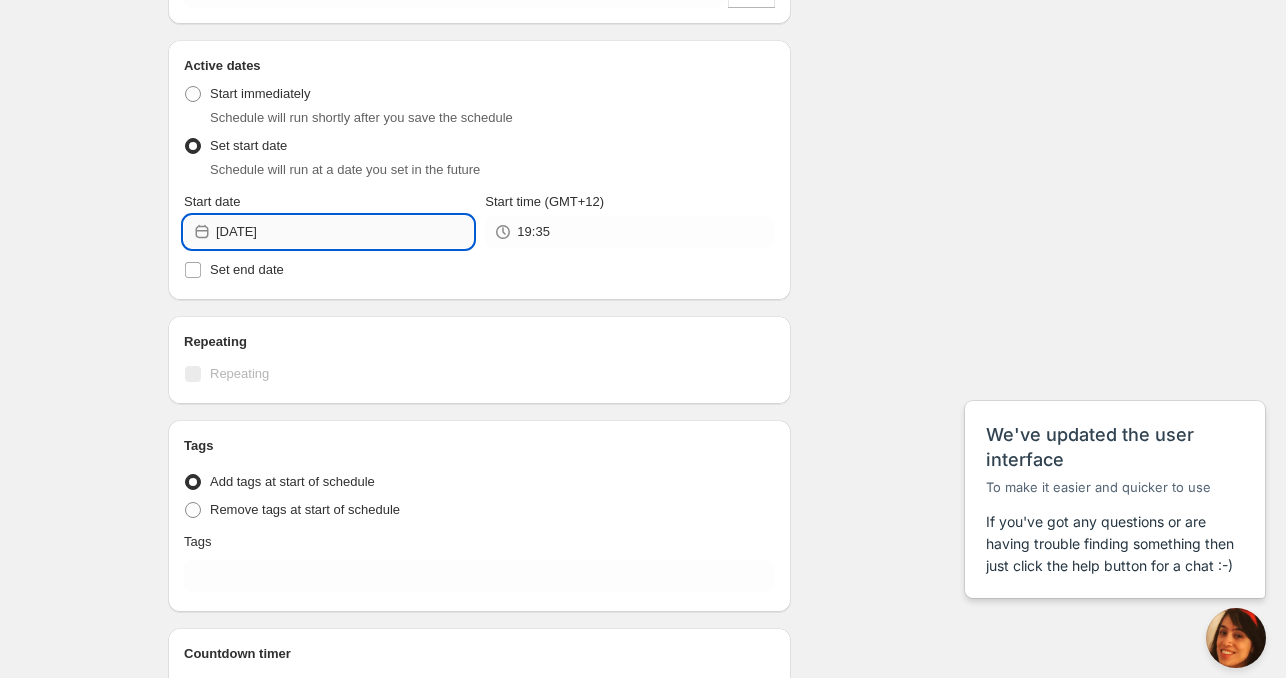 click on "2025-07-22" at bounding box center [344, 232] 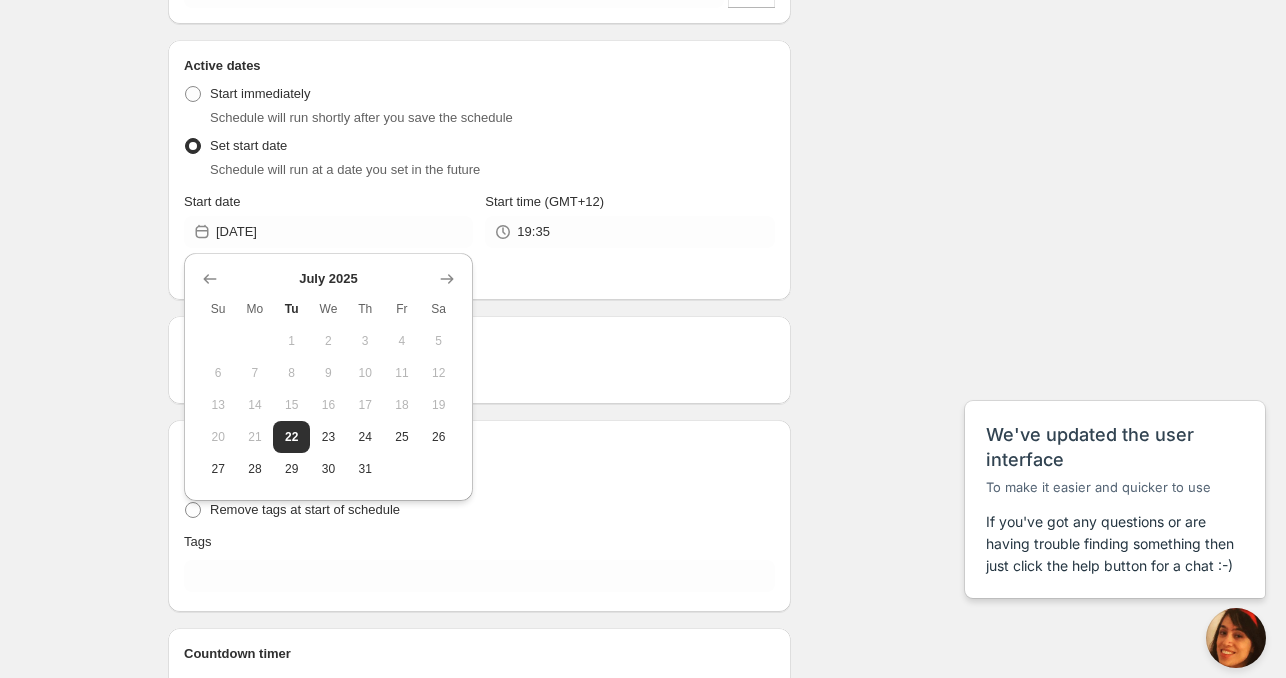 drag, startPoint x: 388, startPoint y: 436, endPoint x: 480, endPoint y: 295, distance: 168.35974 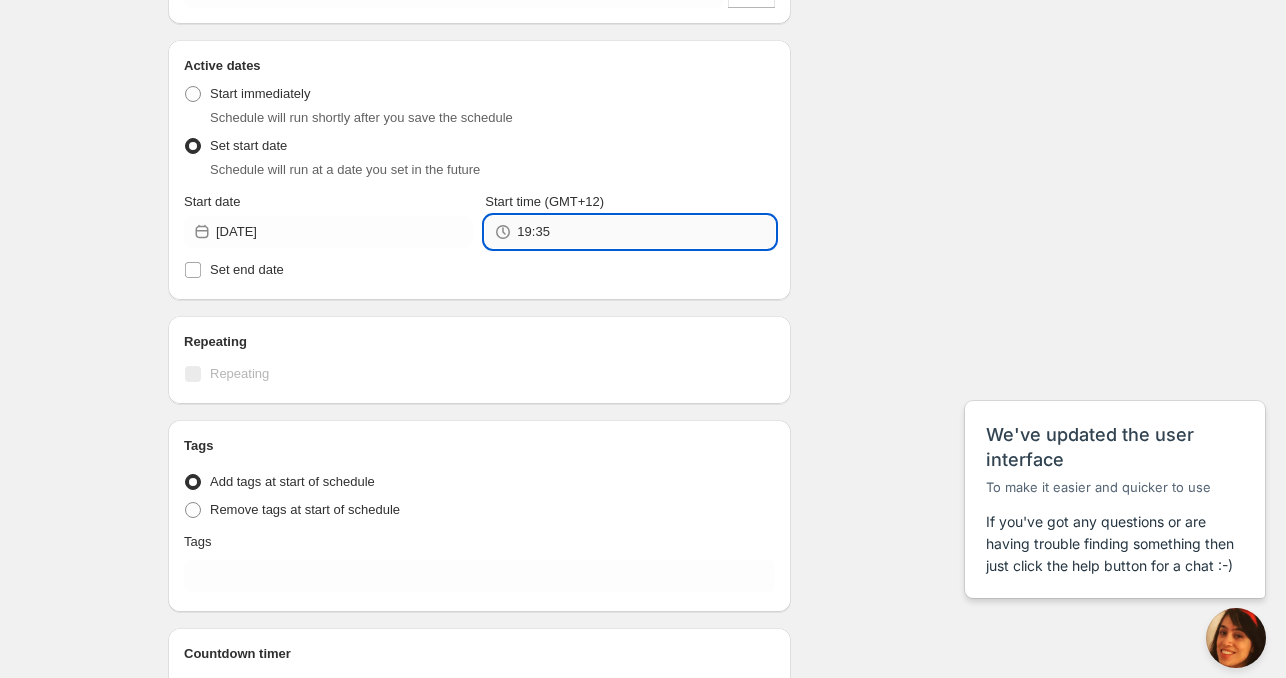 click on "19:35" at bounding box center [645, 232] 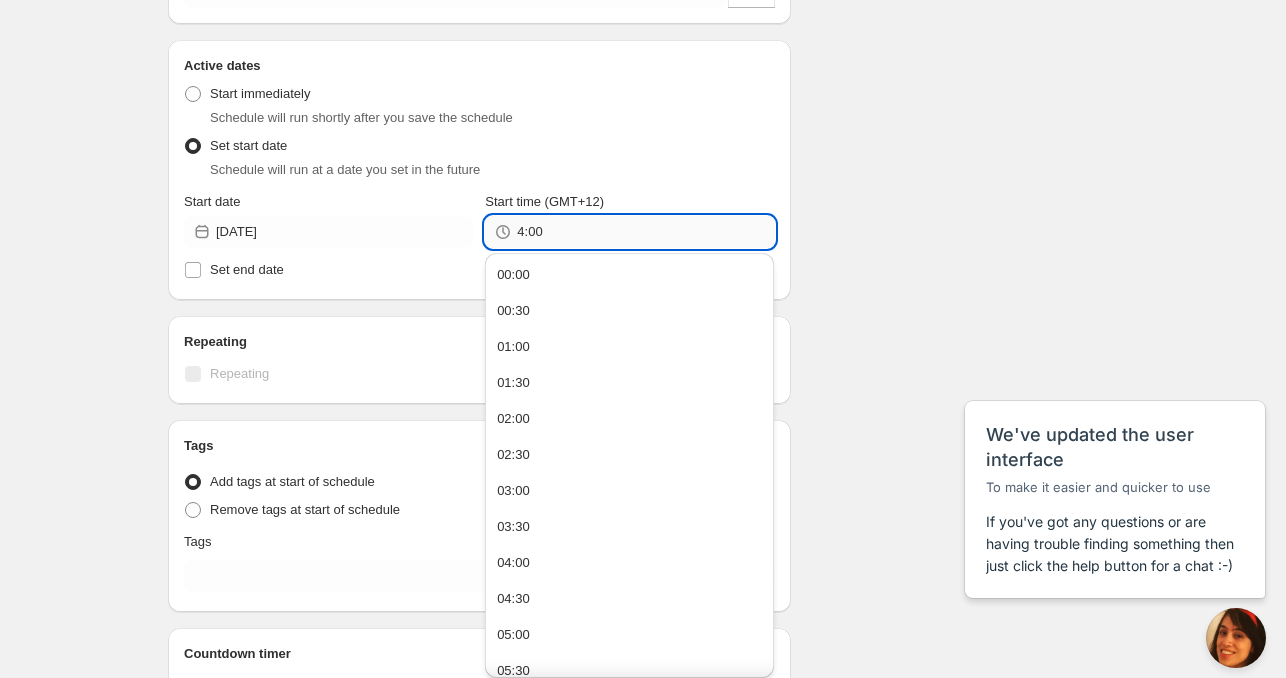 paste 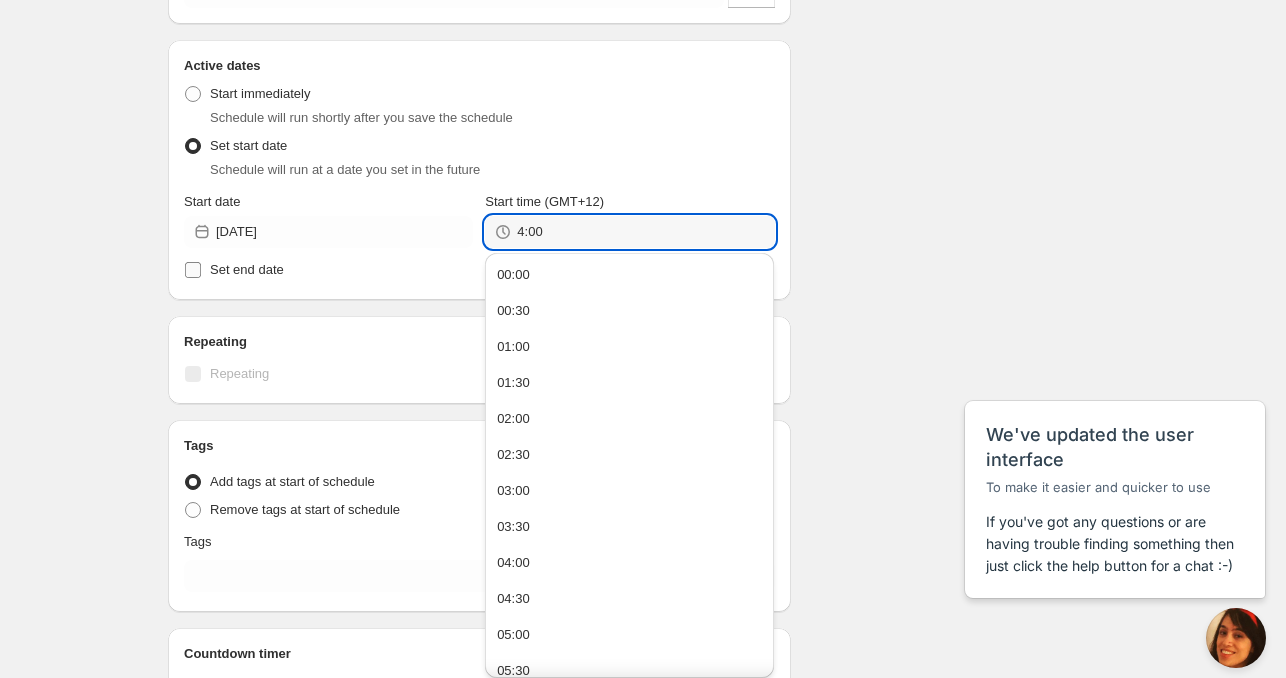 type on "4:00" 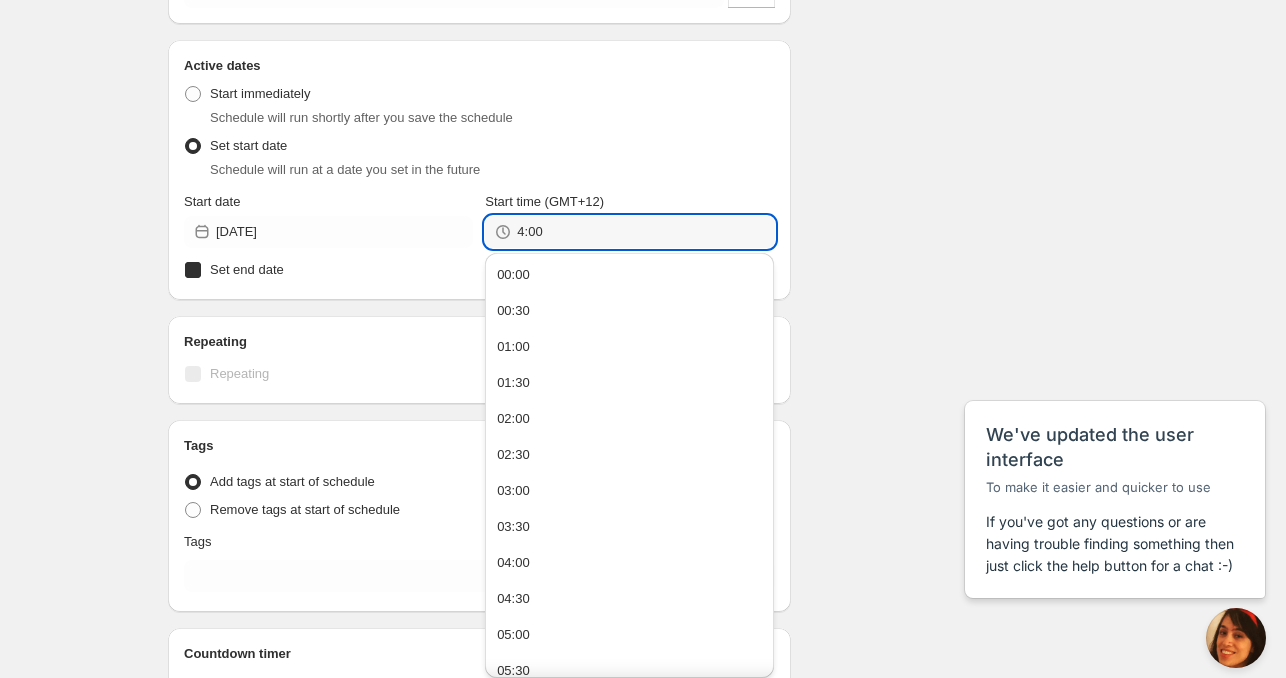 checkbox on "true" 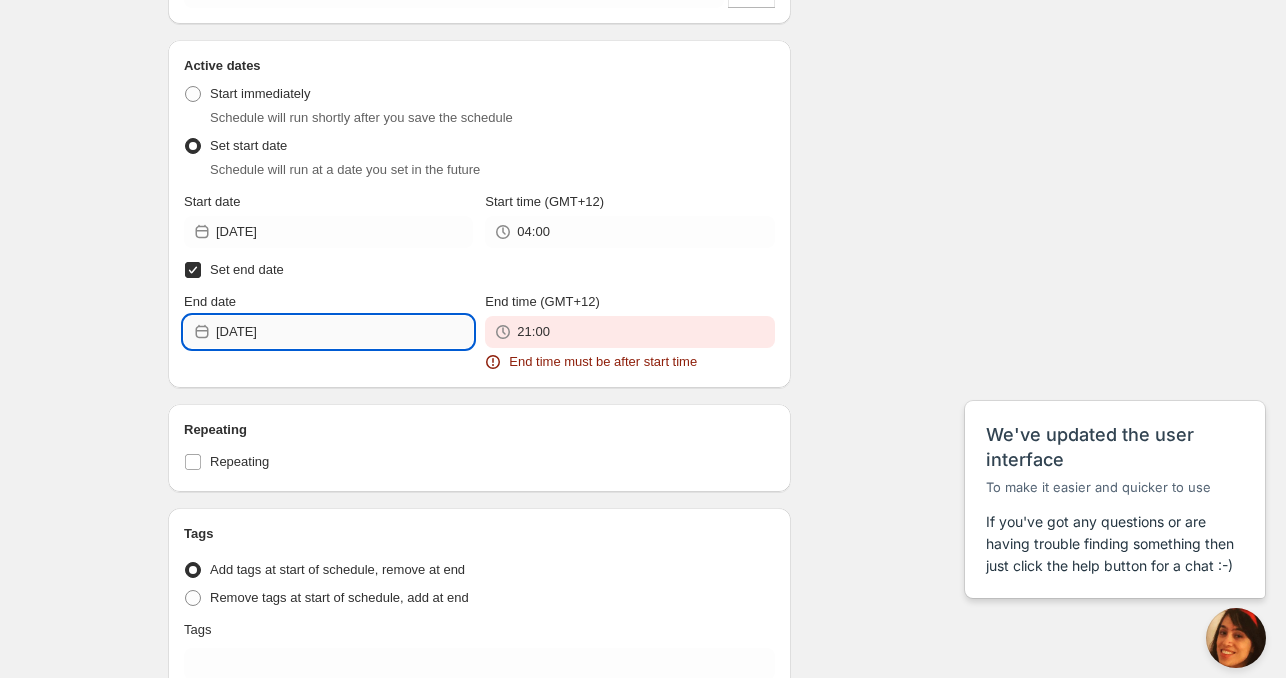 click on "2025-07-22" at bounding box center (344, 332) 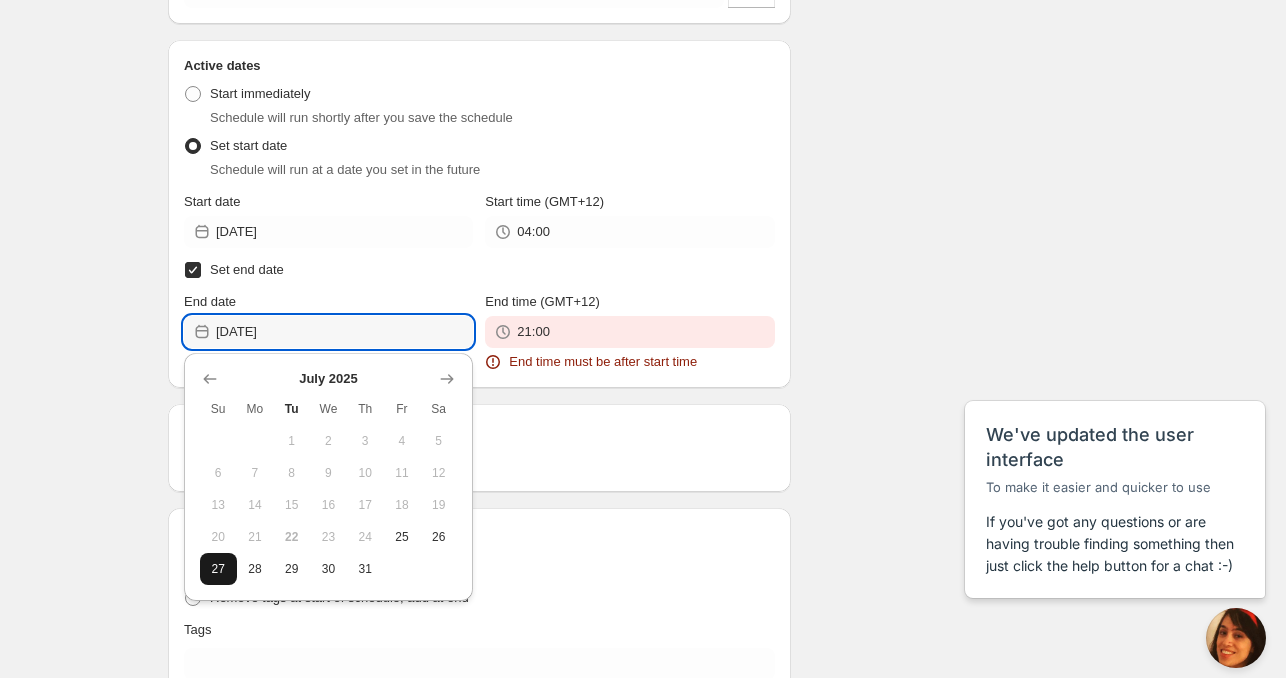 click on "27" at bounding box center [218, 569] 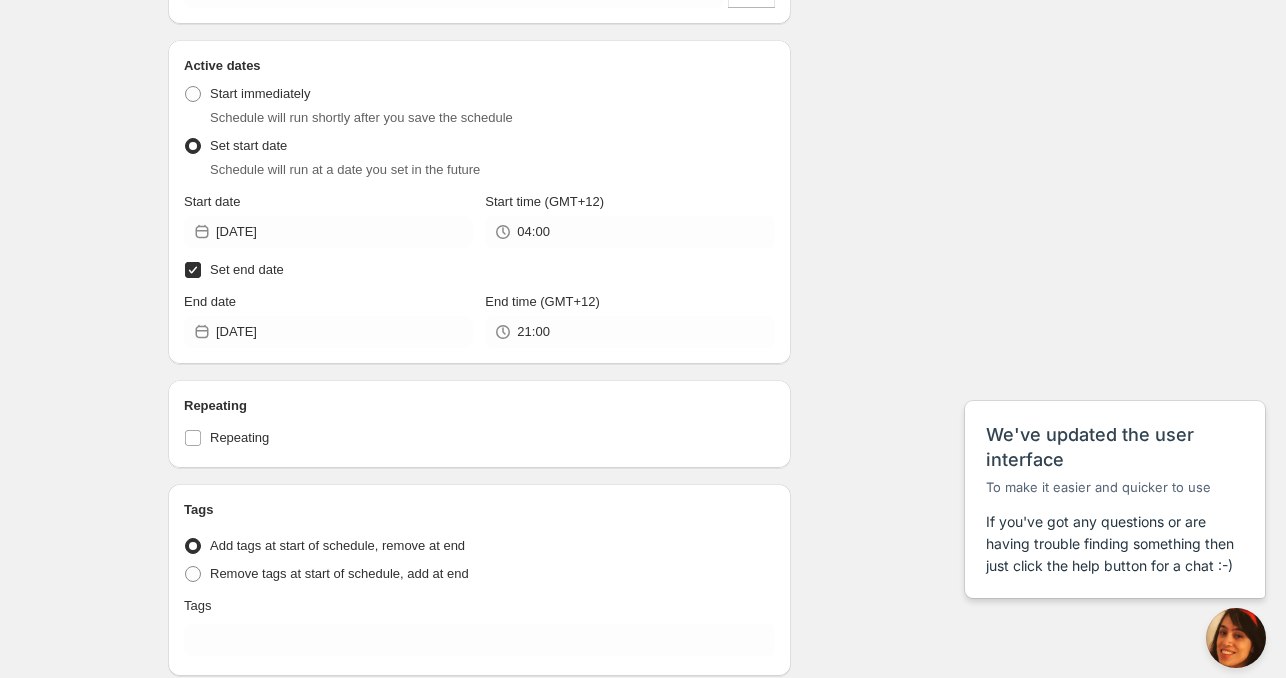 click on "End time (GMT+12)" at bounding box center (542, 301) 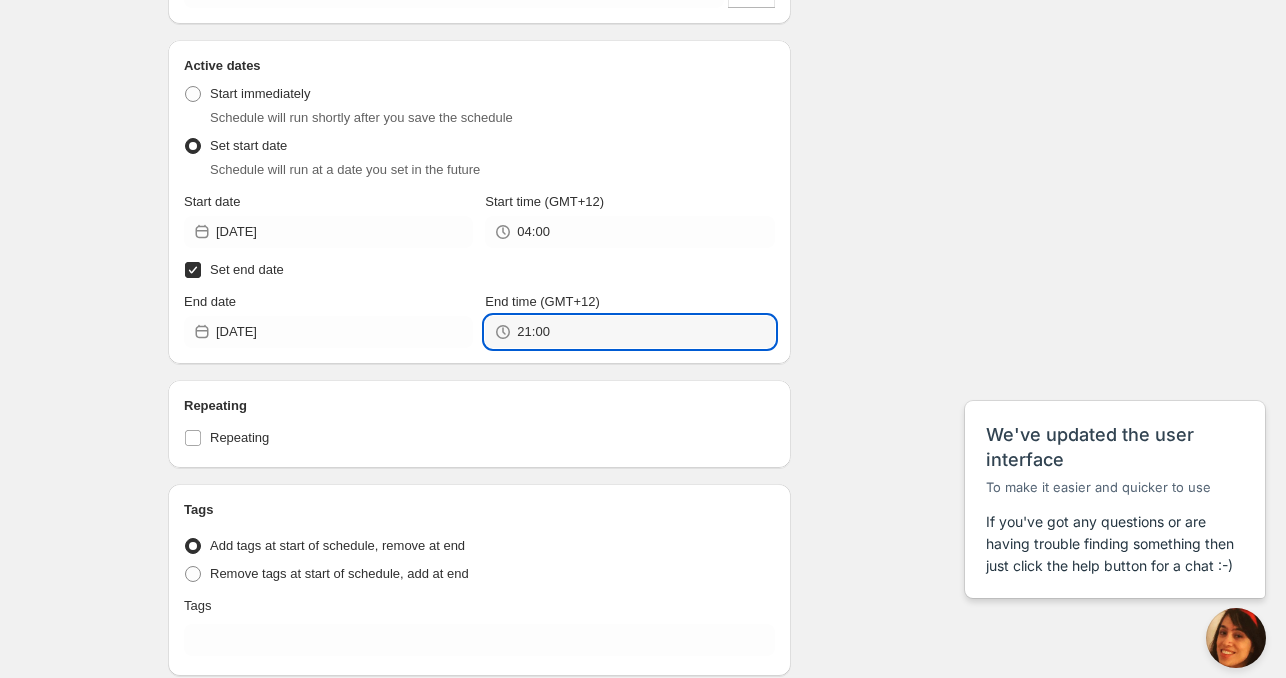 click on "21:00" at bounding box center (645, 332) 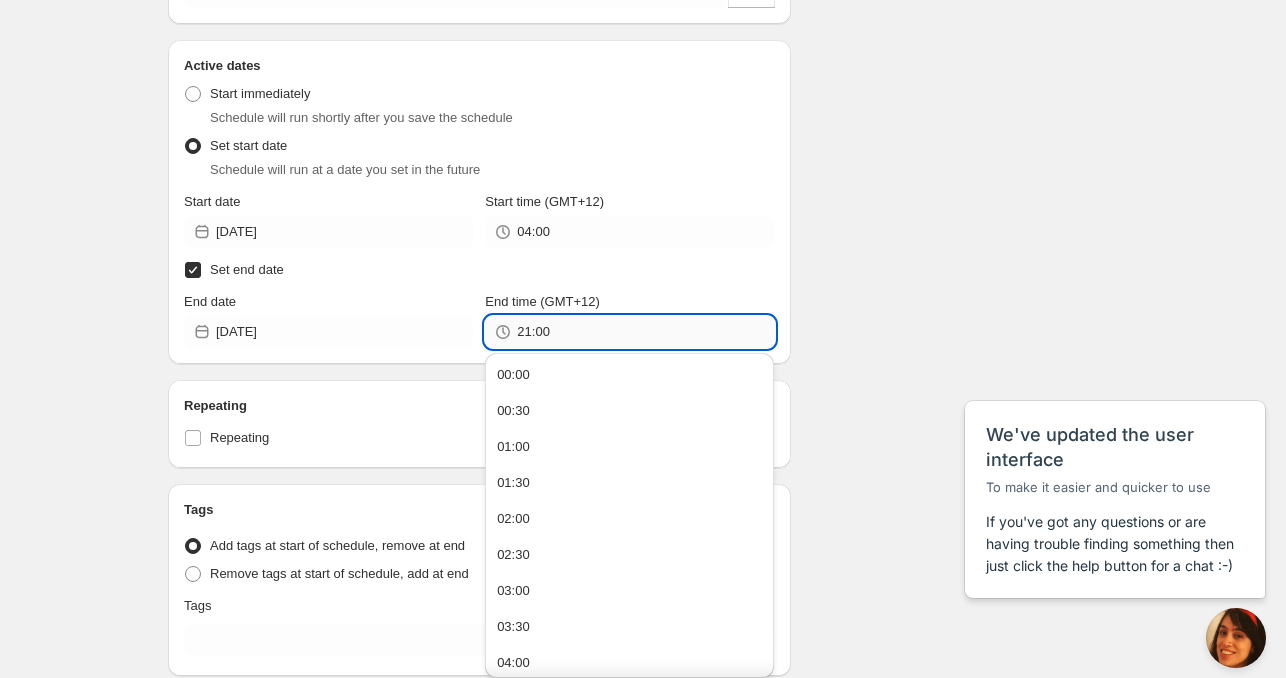 click on "21:00" at bounding box center (645, 332) 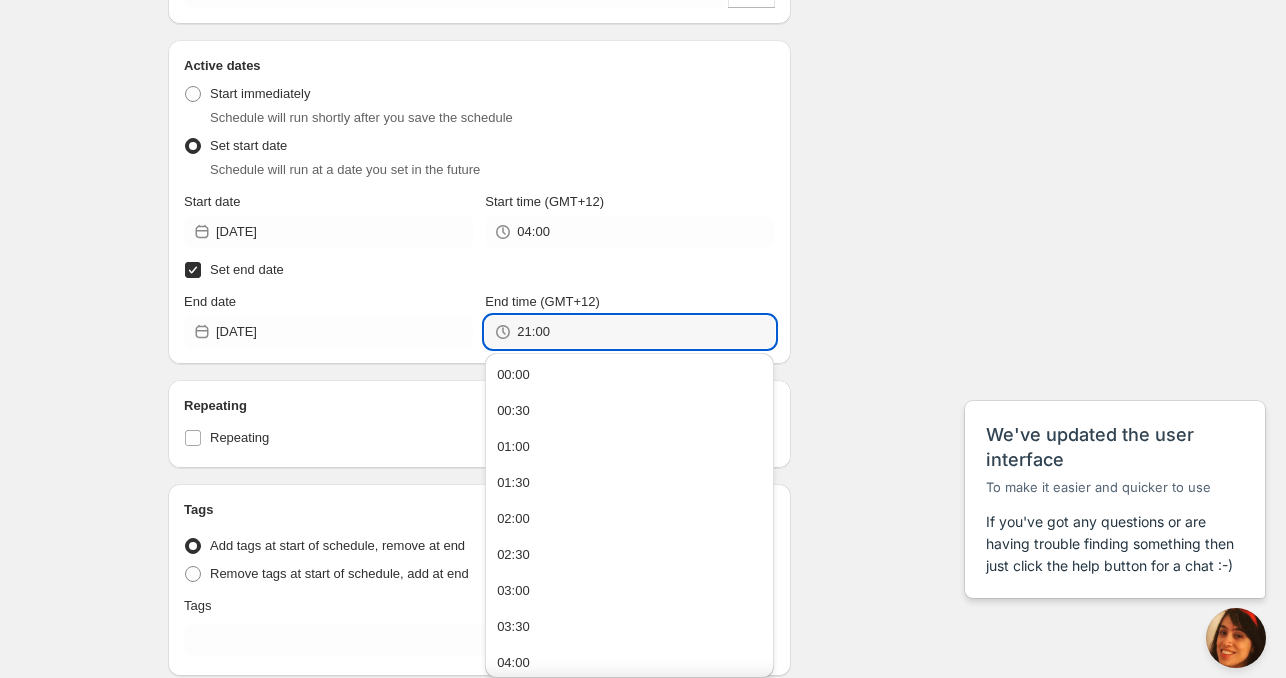 paste on "4" 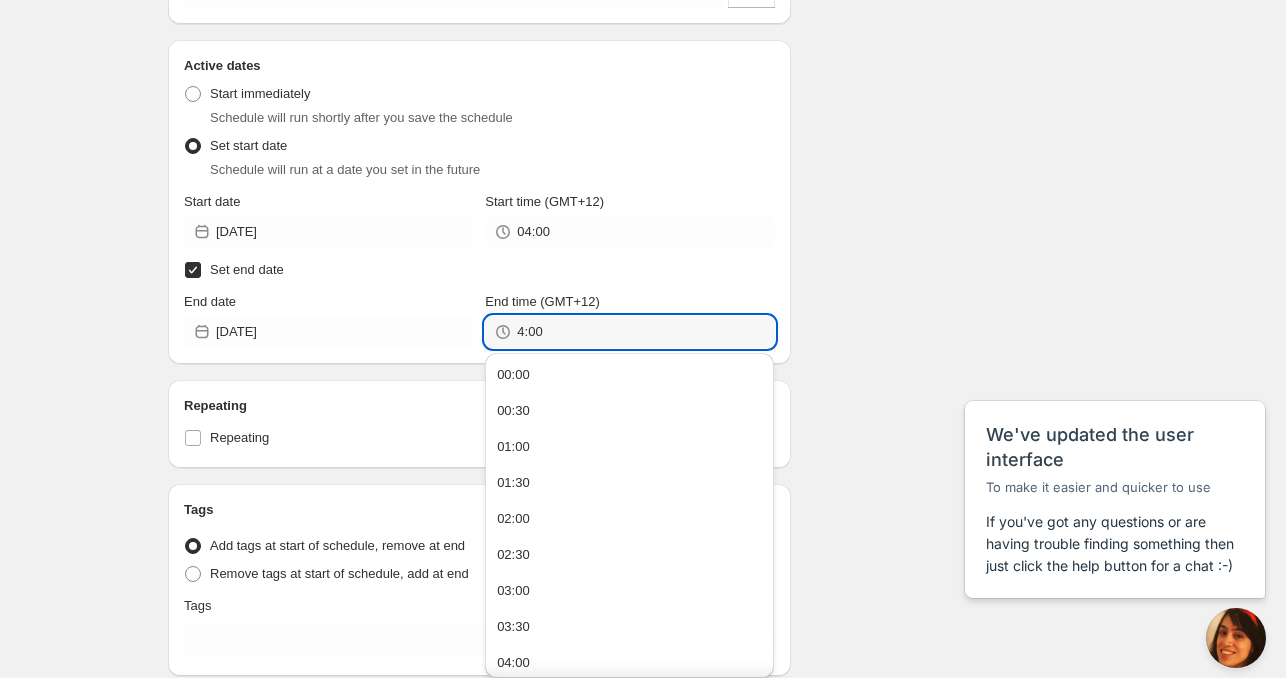 type on "04:00" 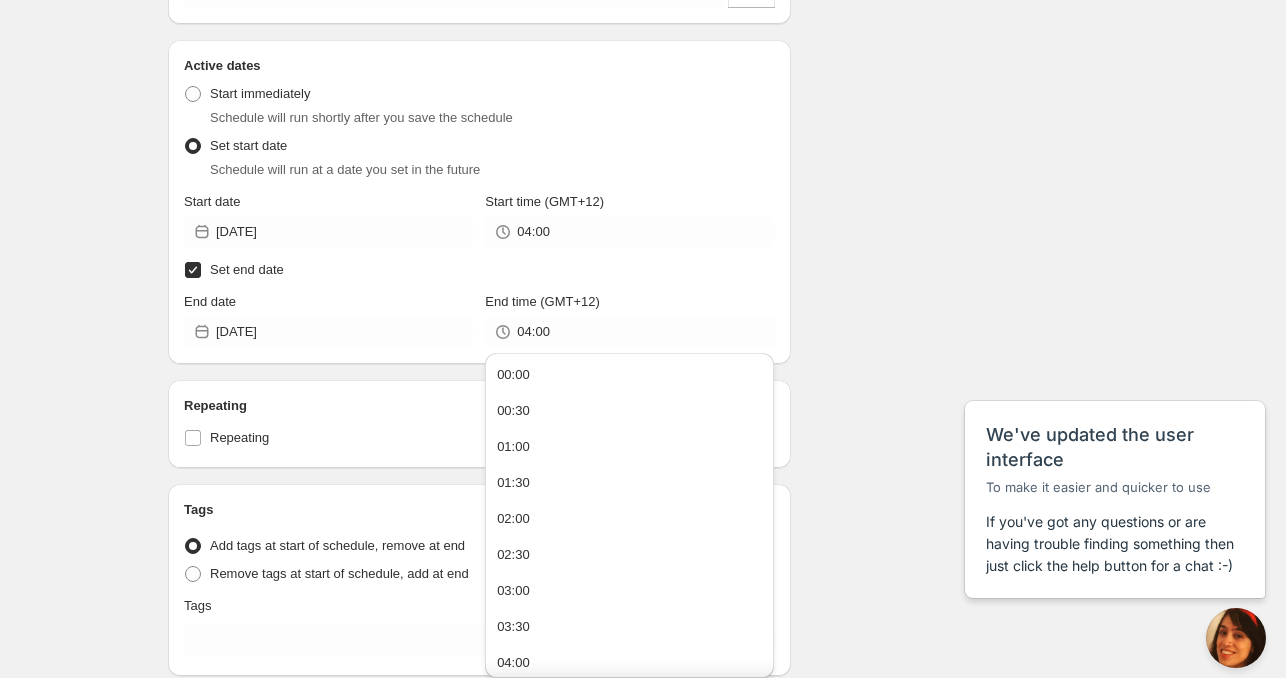 click on "Schedule name Fri Jul 25 2025 4am Your customers won't see this Product selection Entity type Specific products Specific collections Specific tags Specific vendors Browse Active dates Active Date Type Start immediately Schedule will run shortly after you save the schedule Set start date Schedule will run at a date you set in the future Start date 2025-07-25 Start time (GMT+12) 04:00 Set end date End date 2025-07-27 End time (GMT+12) 04:00 Repeating Repeating Ok Cancel Every 1 Date range Days Weeks Months Years Days Ends Never On specific date After a number of occurances Tags Tag type Add tags at start of schedule, remove at end Remove tags at start of schedule, add at end Tags Countdown timer Show a countdown timer on the product page The countdown timer will show the time remaining until the end of the schedule. Remember to add the Countdown Timer block to your theme and configure it to your liking. Open theme editor Summary Fri Jul 25 2025 4am Type Add/remove tags from products Details Will apply to" at bounding box center [635, 280] 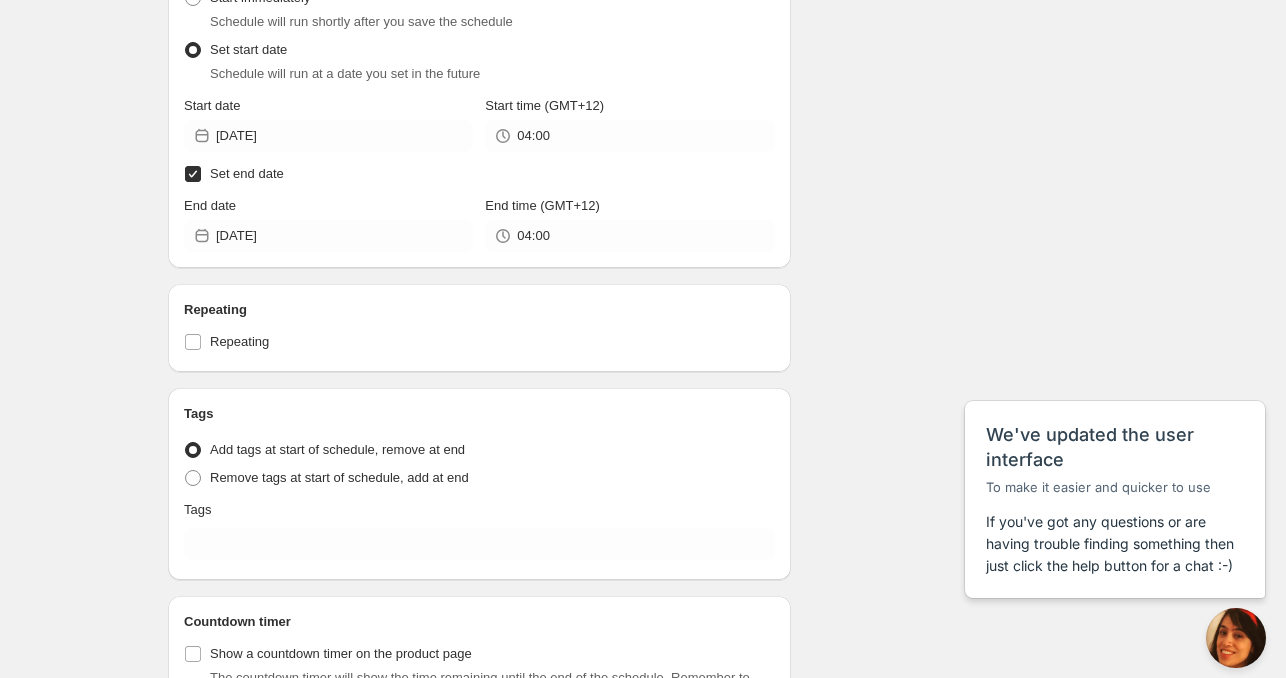 scroll, scrollTop: 659, scrollLeft: 0, axis: vertical 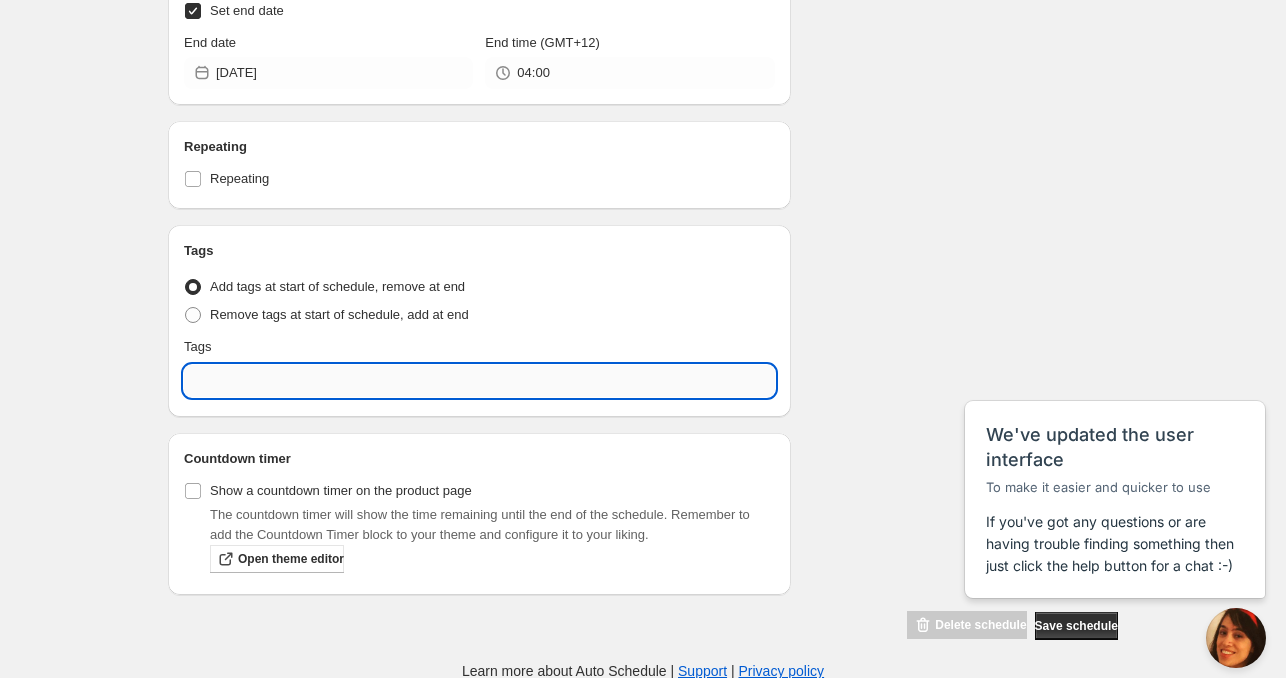click at bounding box center [479, 381] 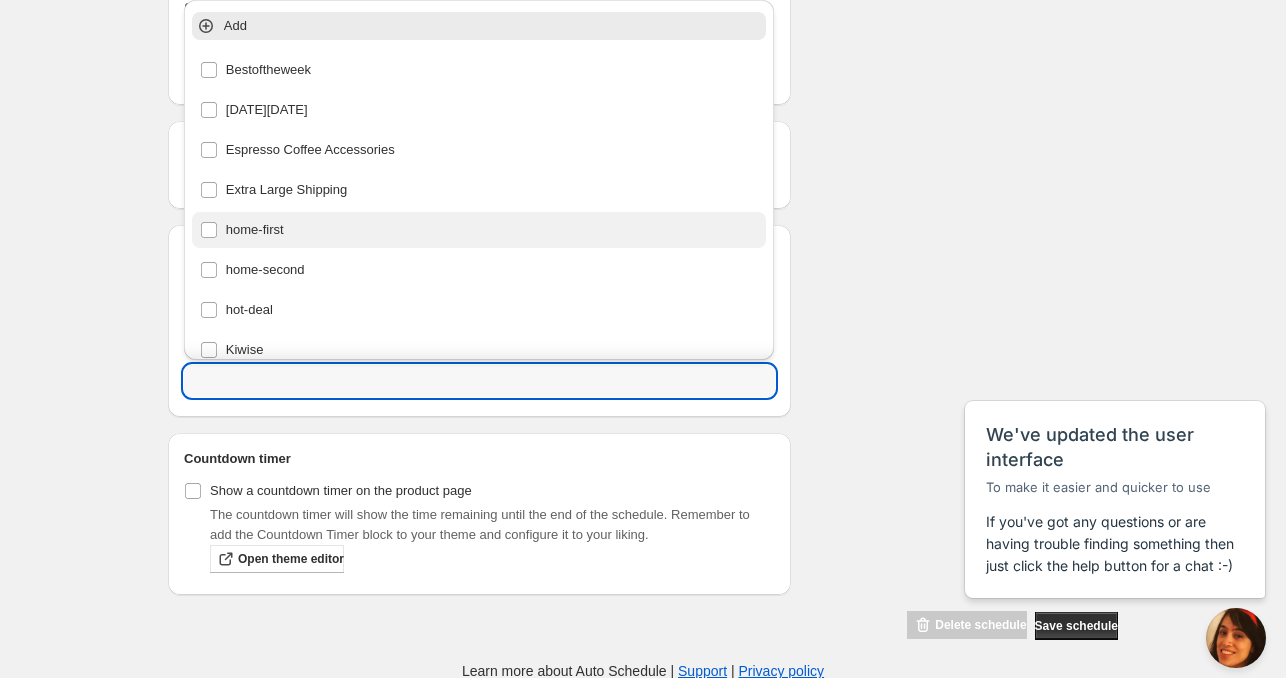 click on "home-first" at bounding box center [479, 230] 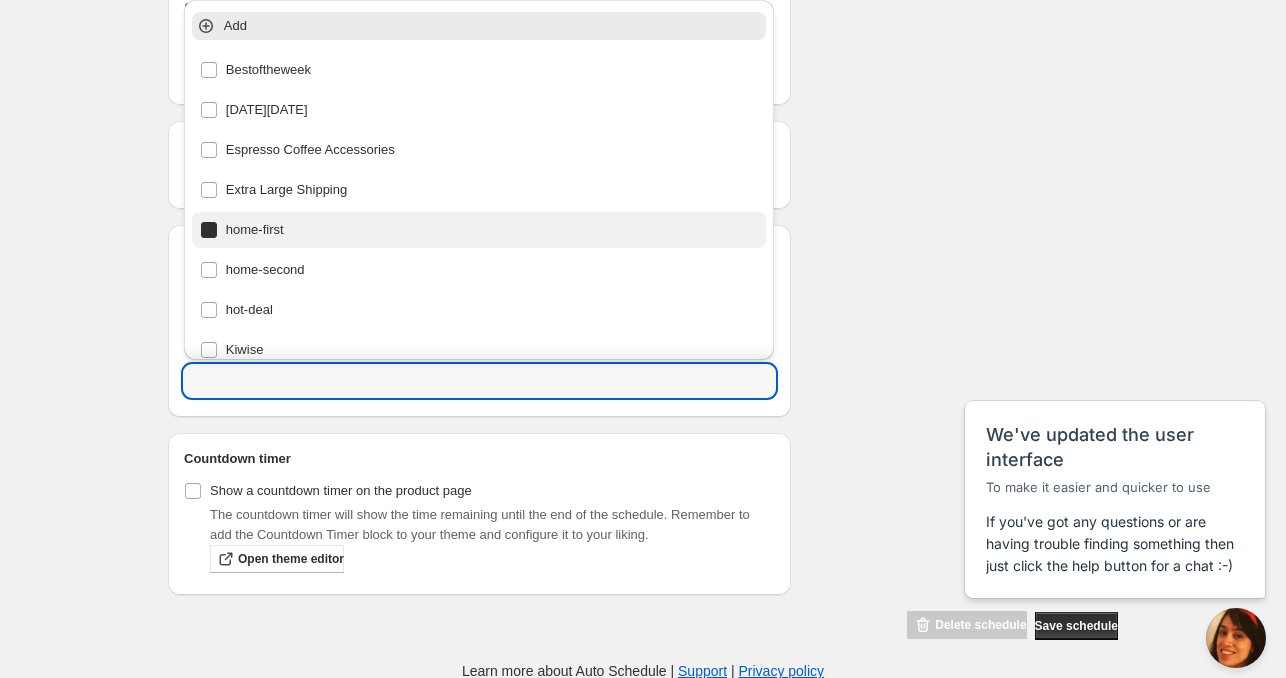 type on "home-first" 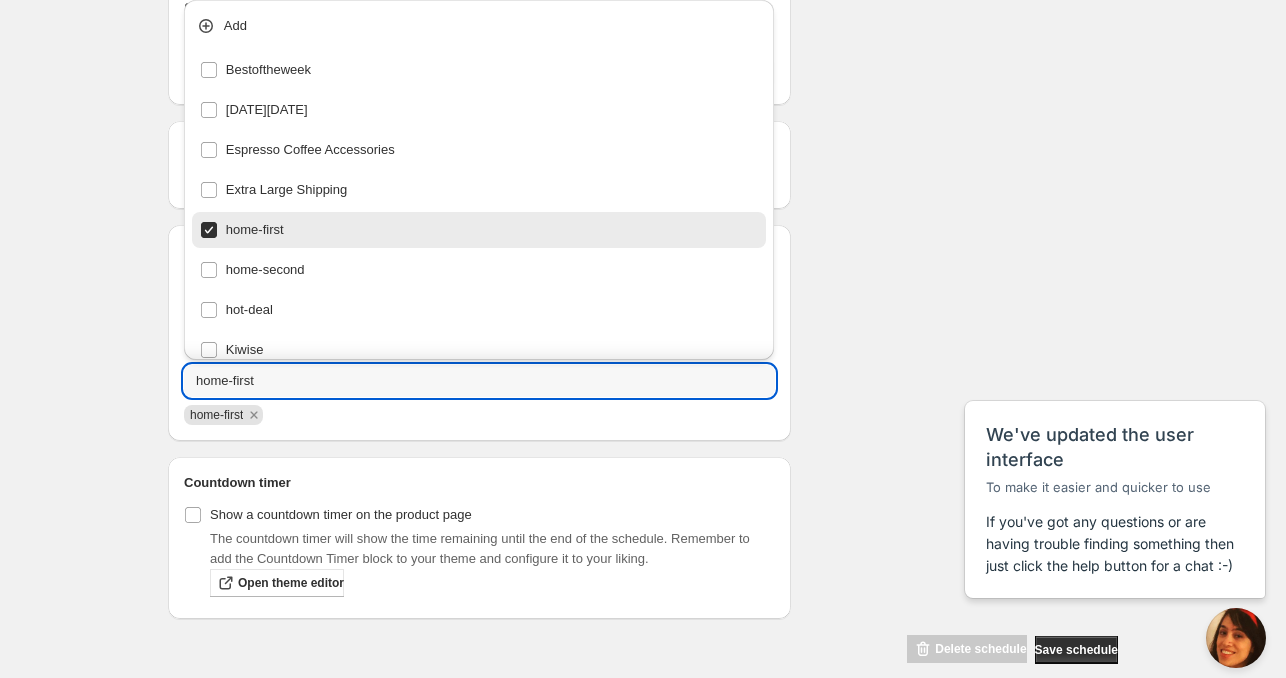 click on "Schedule name Fri Jul 25 2025 4am Your customers won't see this Product selection Entity type Specific products Specific collections Specific tags Specific vendors Browse Active dates Active Date Type Start immediately Schedule will run shortly after you save the schedule Set start date Schedule will run at a date you set in the future Start date 2025-07-25 Start time (GMT+12) 04:00 Set end date End date 2025-07-27 End time (GMT+12) 04:00 Repeating Repeating Ok Cancel Every 1 Date range Days Weeks Months Years Days Ends Never On specific date After a number of occurances Tags Tag type Add tags at start of schedule, remove at end Remove tags at start of schedule, add at end Tags home-first home-first Countdown timer Show a countdown timer on the product page The countdown timer will show the time remaining until the end of the schedule. Remember to add the Countdown Timer block to your theme and configure it to your liking. Open theme editor Summary Fri Jul 25 2025 4am Type Add/remove tags from products" at bounding box center (635, 33) 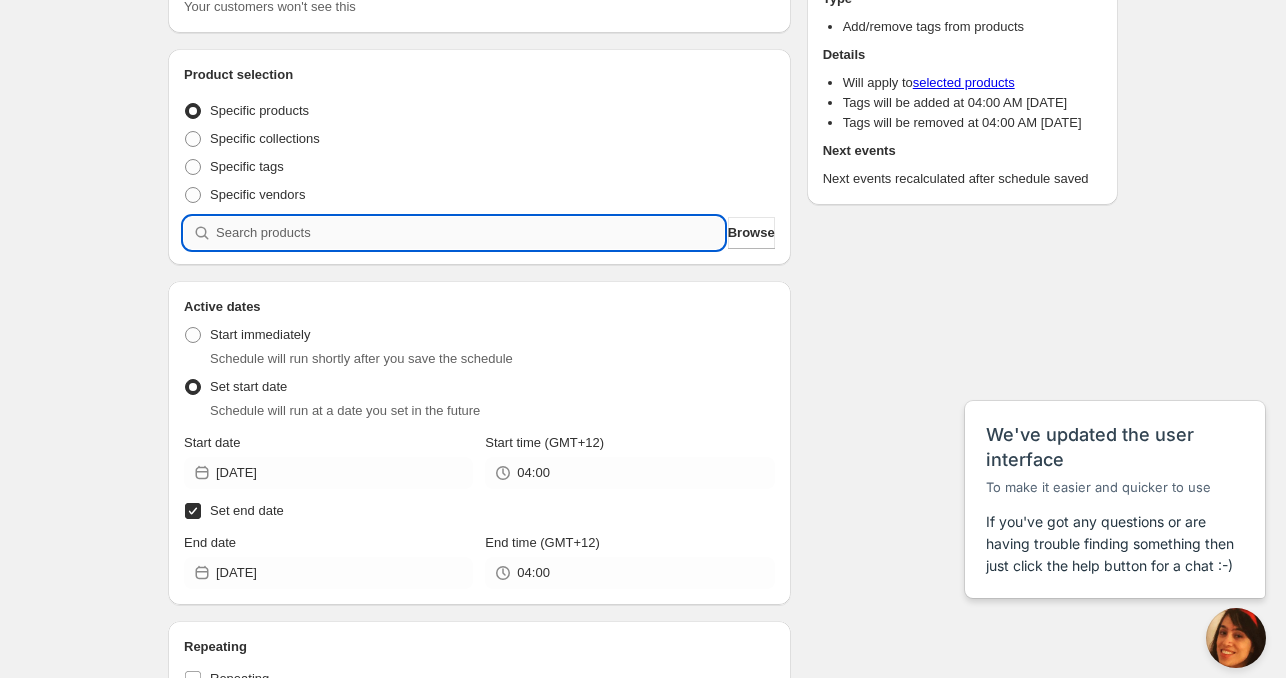 click at bounding box center [470, 233] 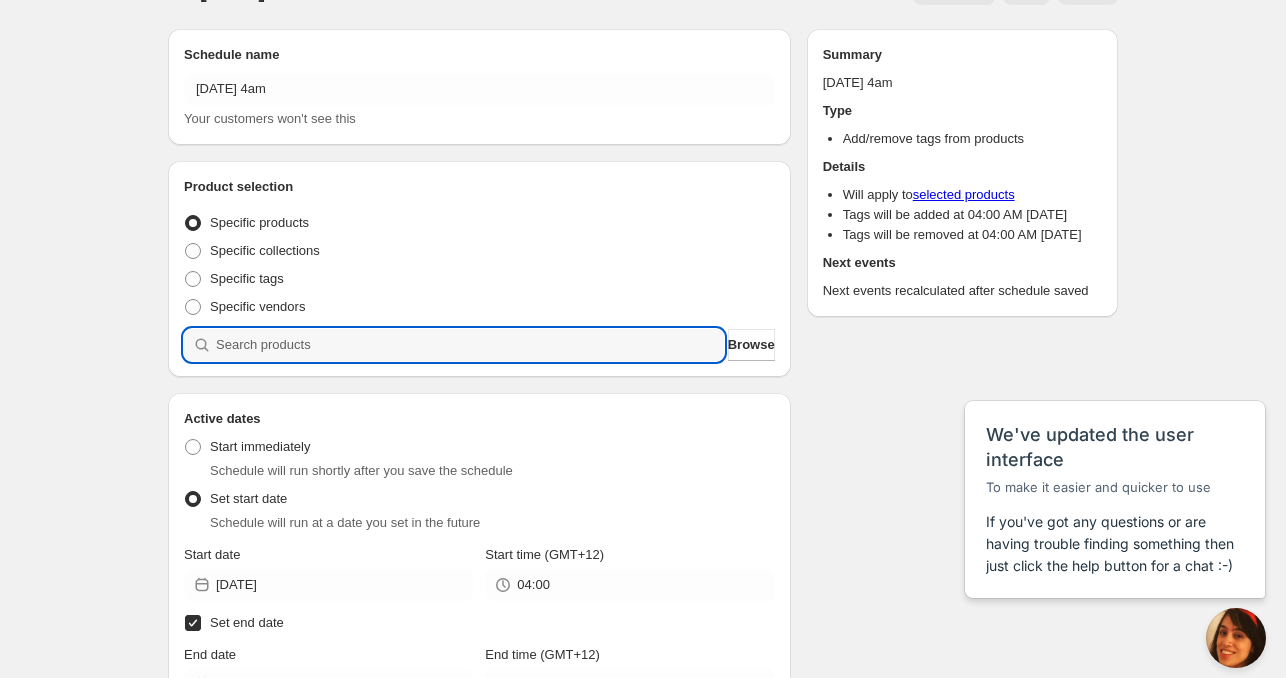 scroll, scrollTop: 0, scrollLeft: 0, axis: both 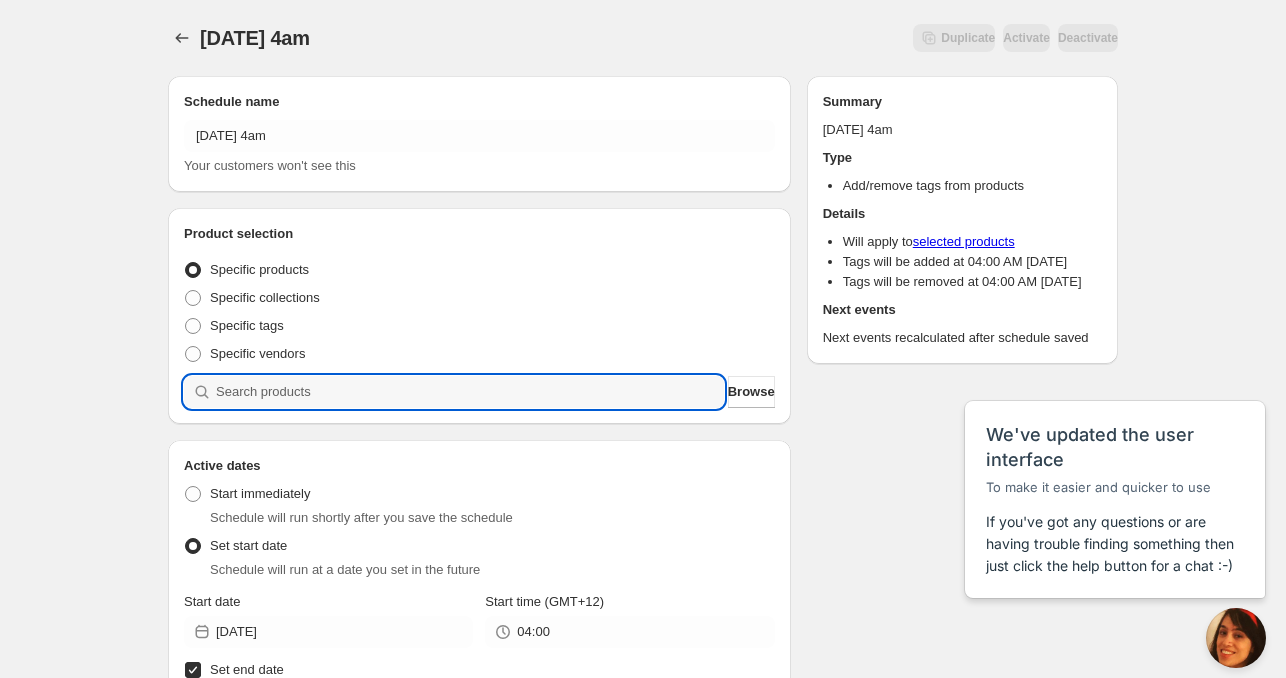 paste 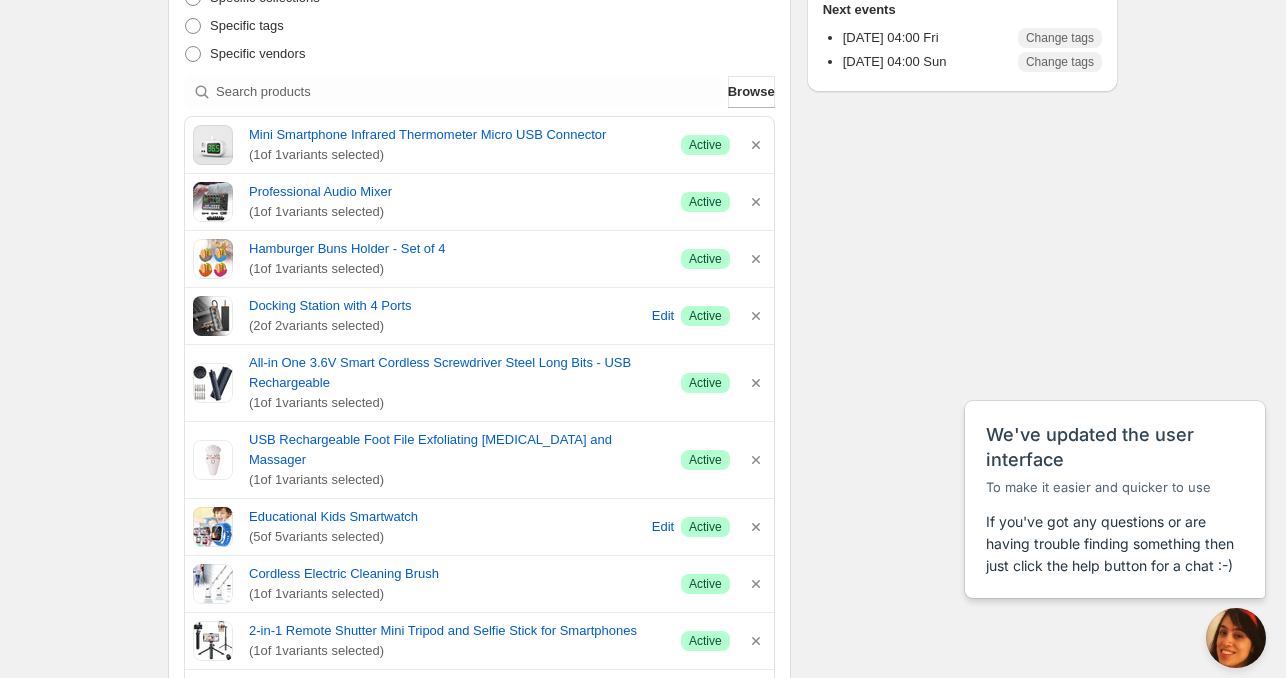 scroll, scrollTop: 0, scrollLeft: 0, axis: both 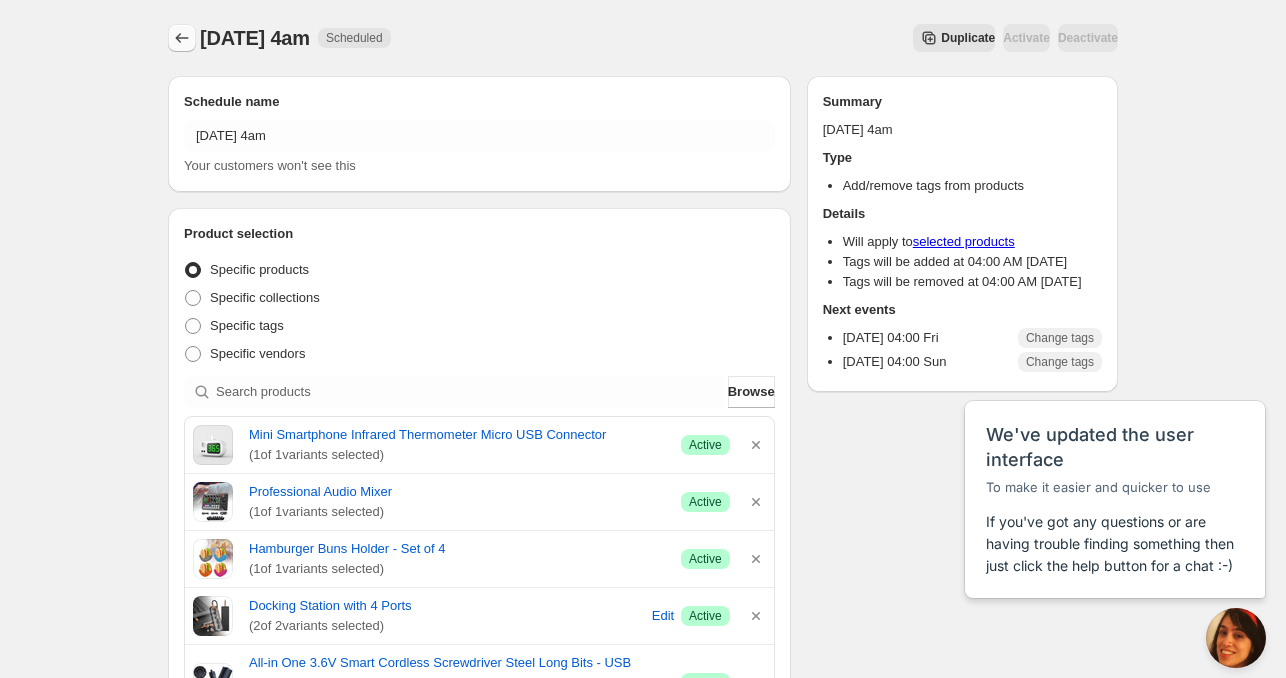 click 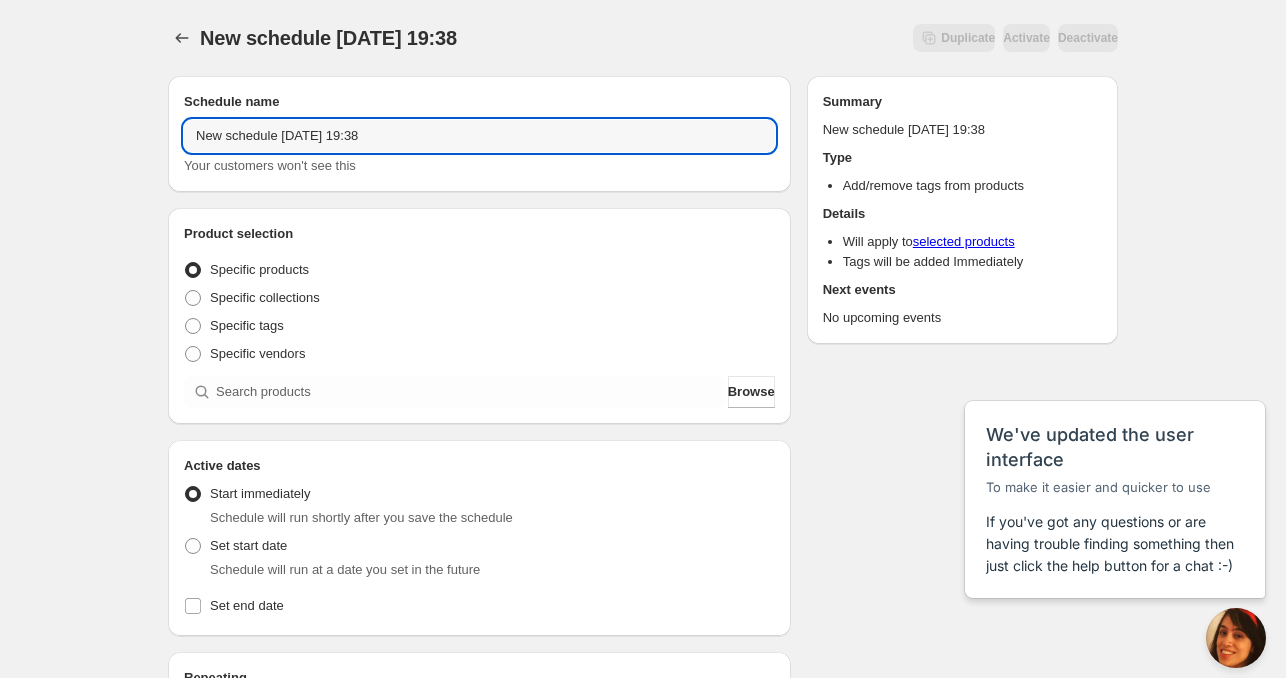 drag, startPoint x: 280, startPoint y: 138, endPoint x: 139, endPoint y: 139, distance: 141.00354 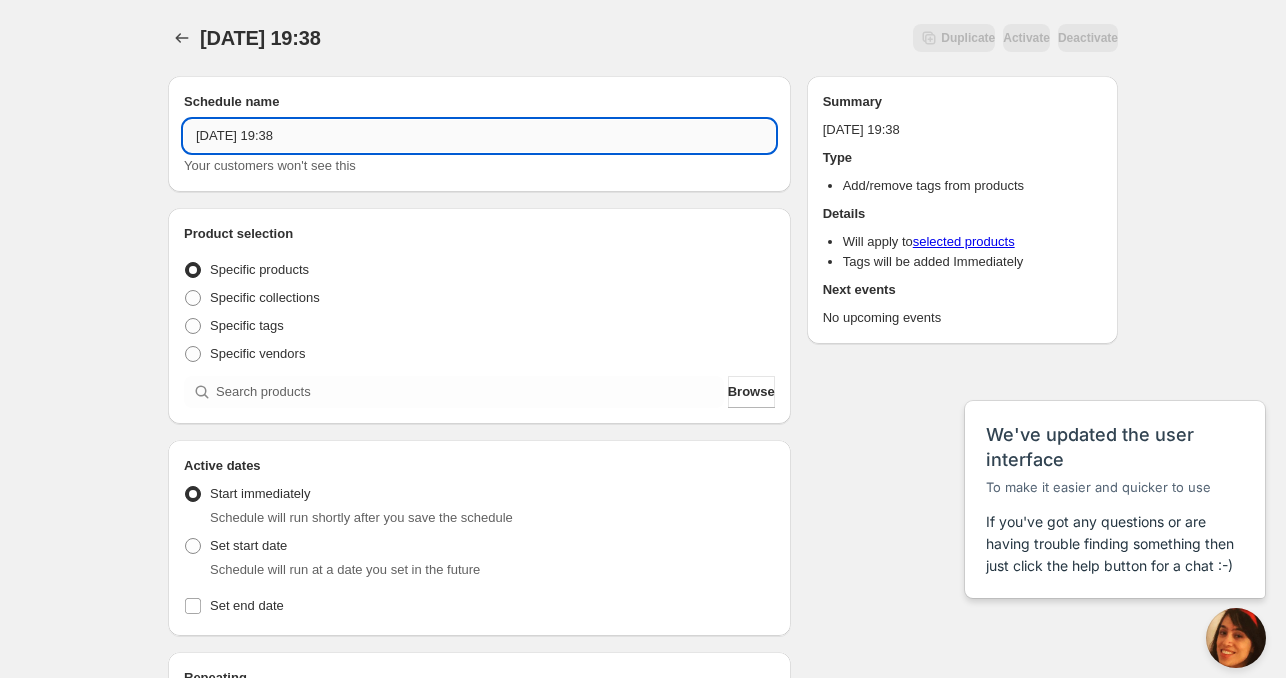 click on "Fri Jul 22 2025 19:38" at bounding box center [479, 136] 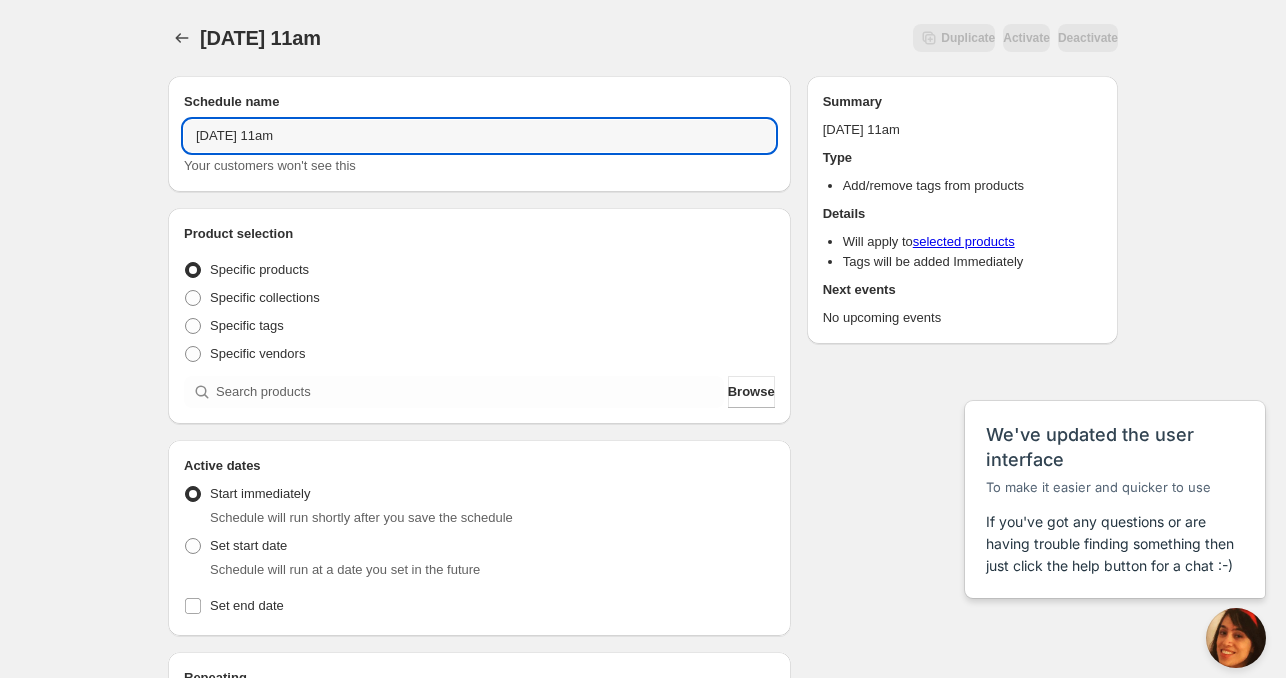 type on "Fri Jul 25 2025 11am" 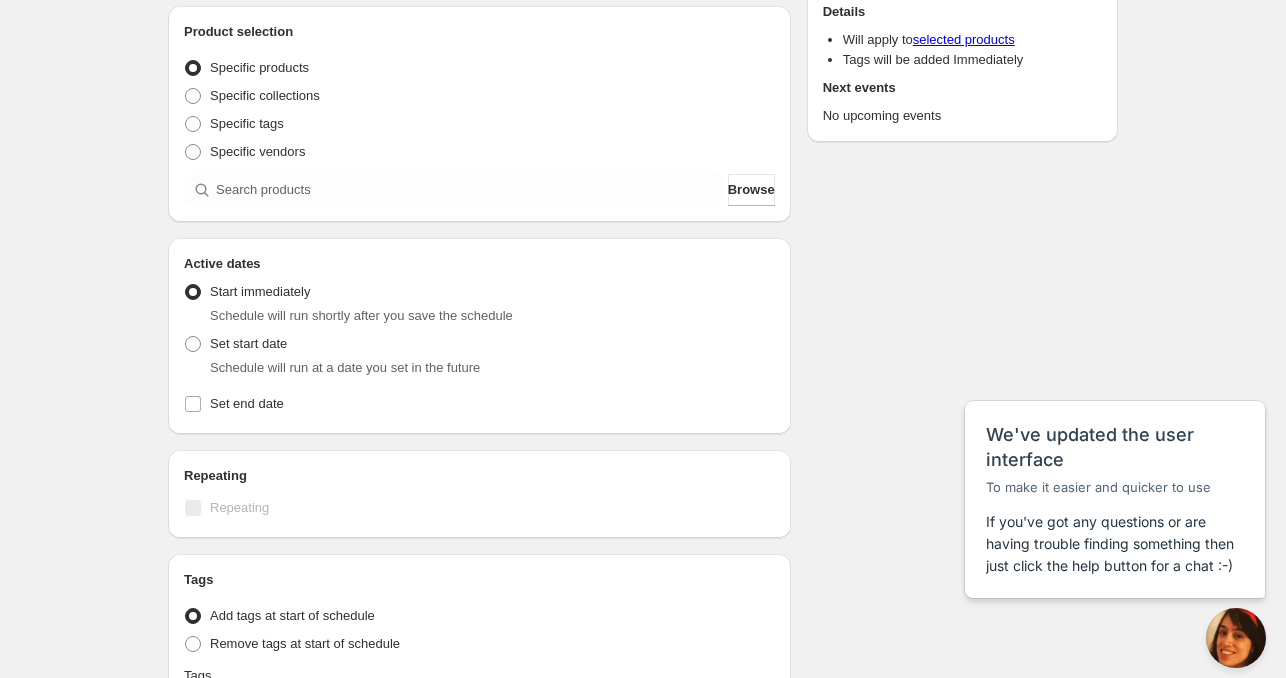 scroll, scrollTop: 300, scrollLeft: 0, axis: vertical 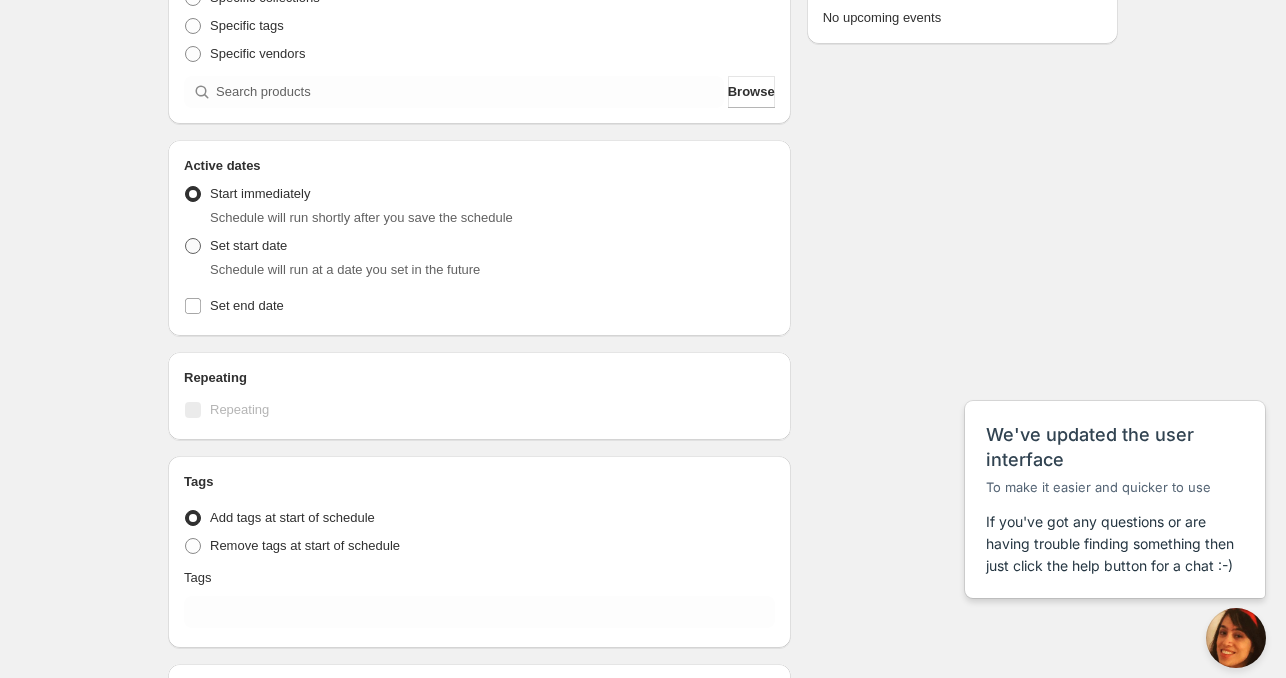 click on "Set start date" at bounding box center (235, 246) 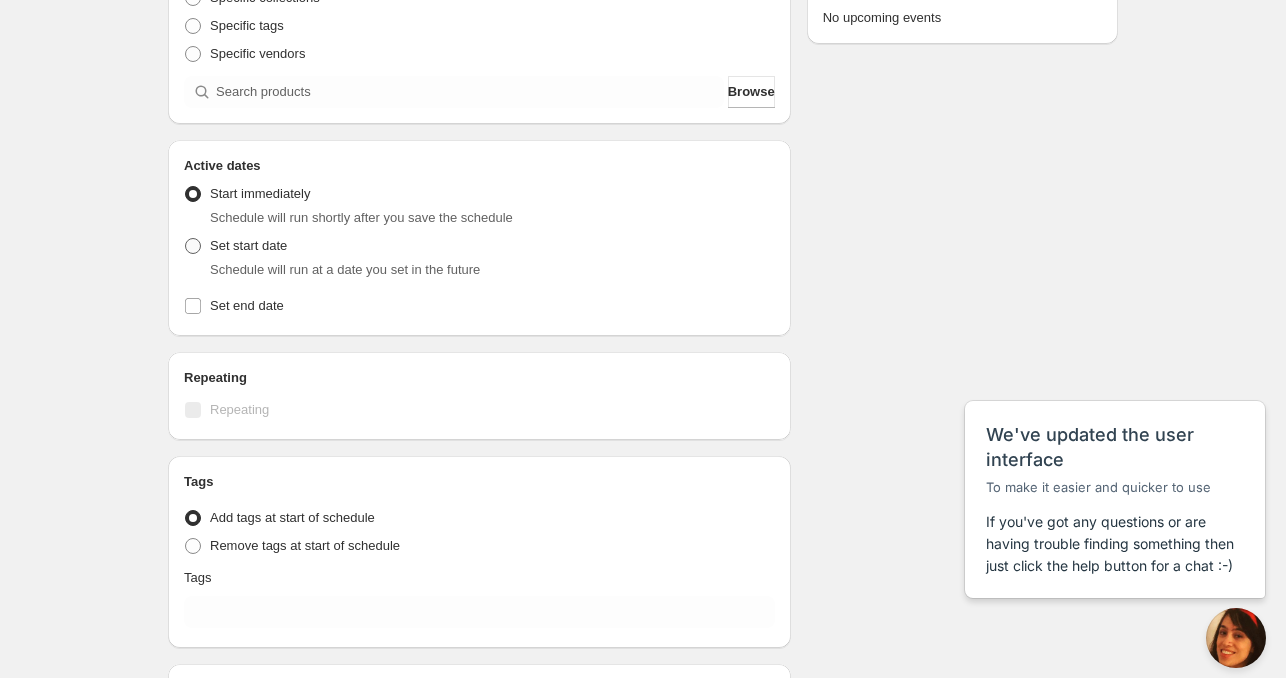 radio on "true" 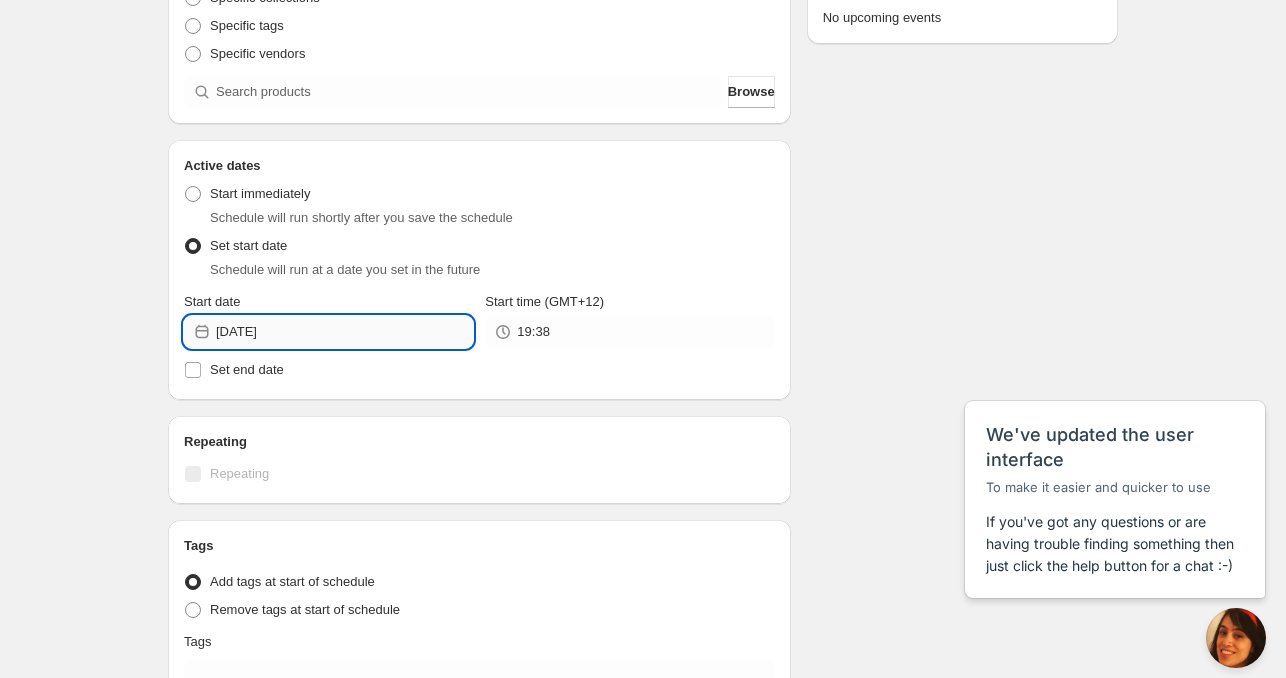 click on "2025-07-22" at bounding box center (344, 332) 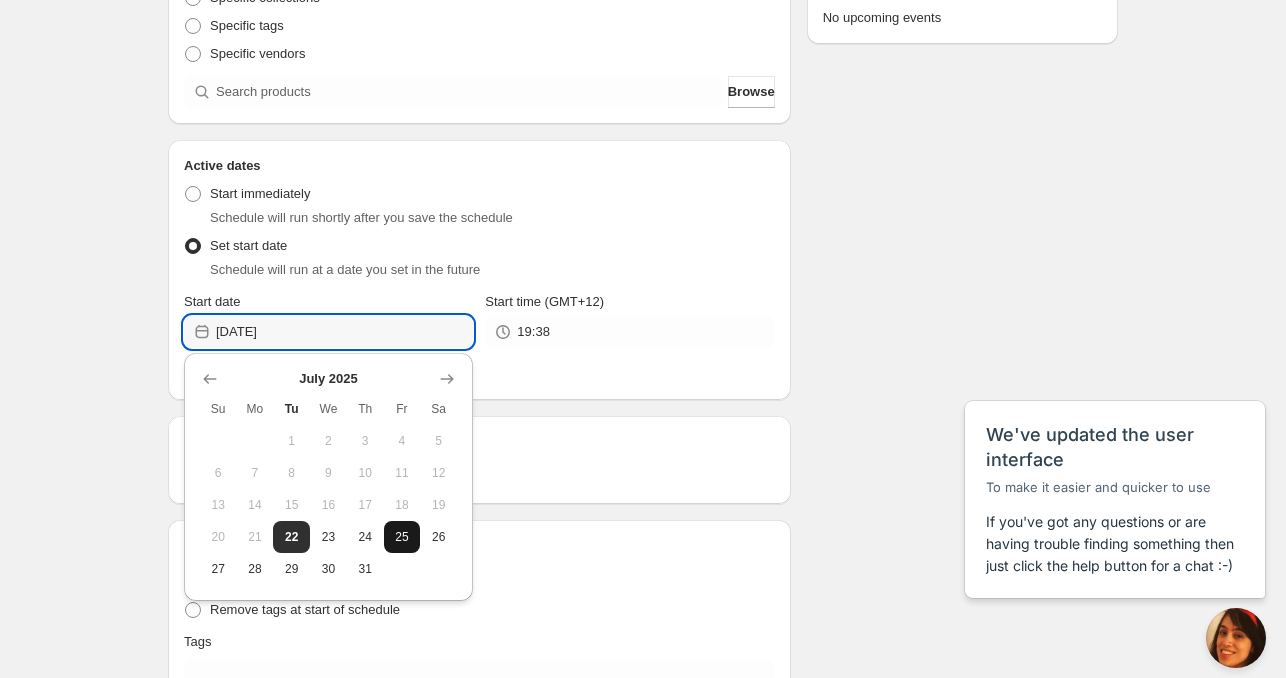 click on "25" at bounding box center [402, 537] 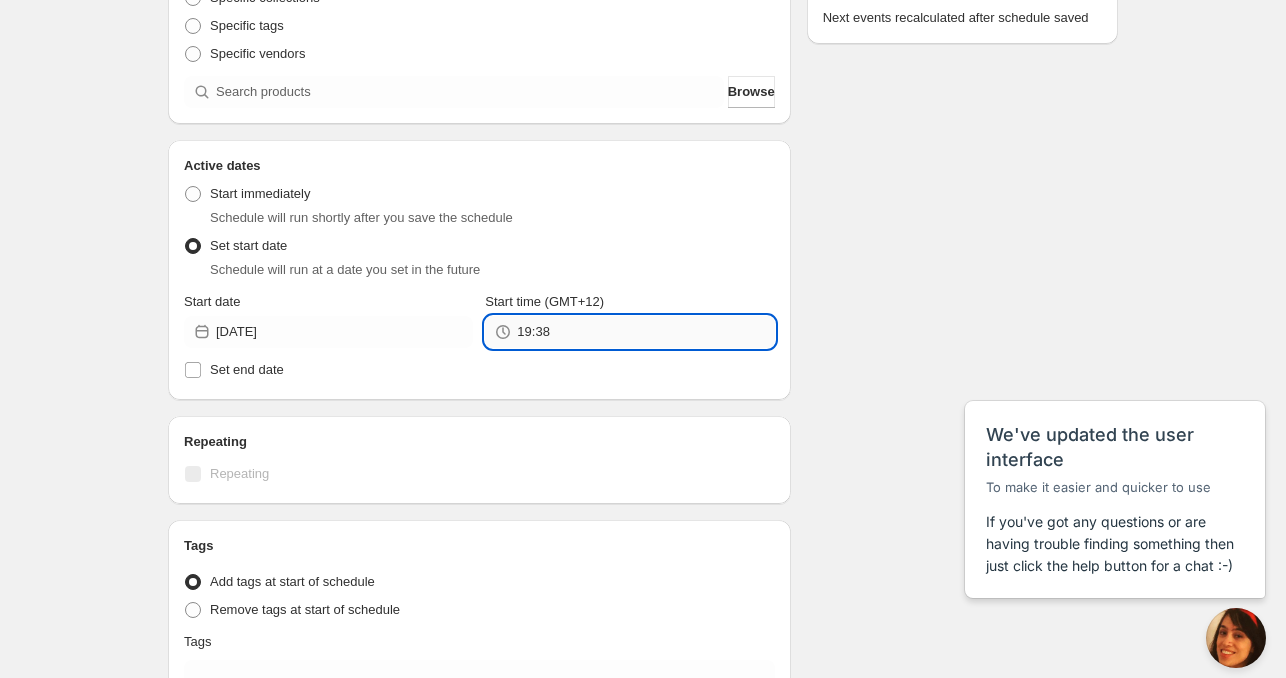 click on "19:38" at bounding box center (645, 332) 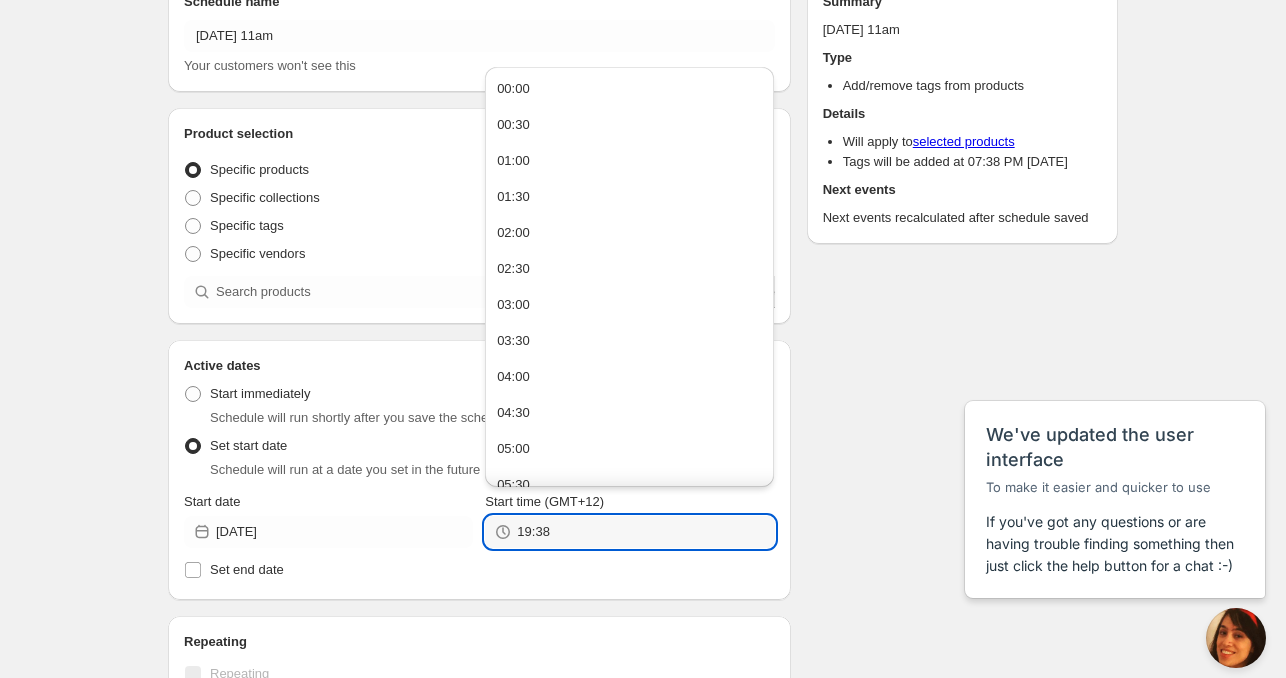 scroll, scrollTop: 200, scrollLeft: 0, axis: vertical 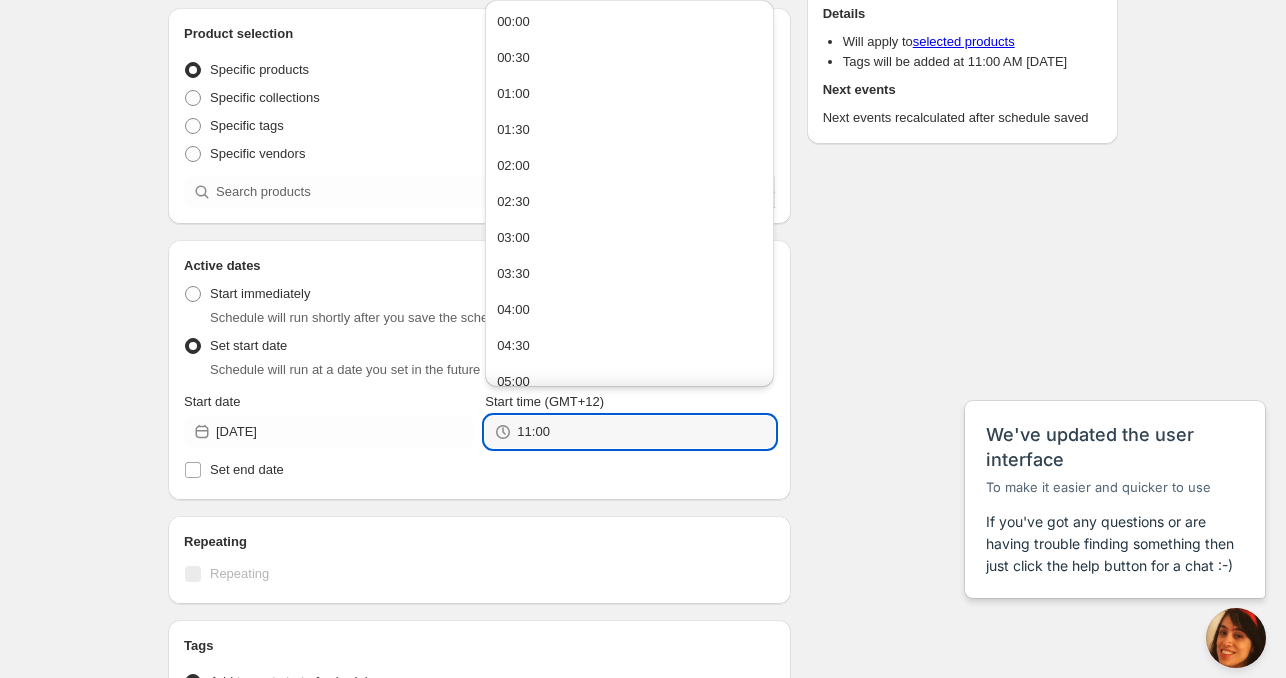type on "11:00" 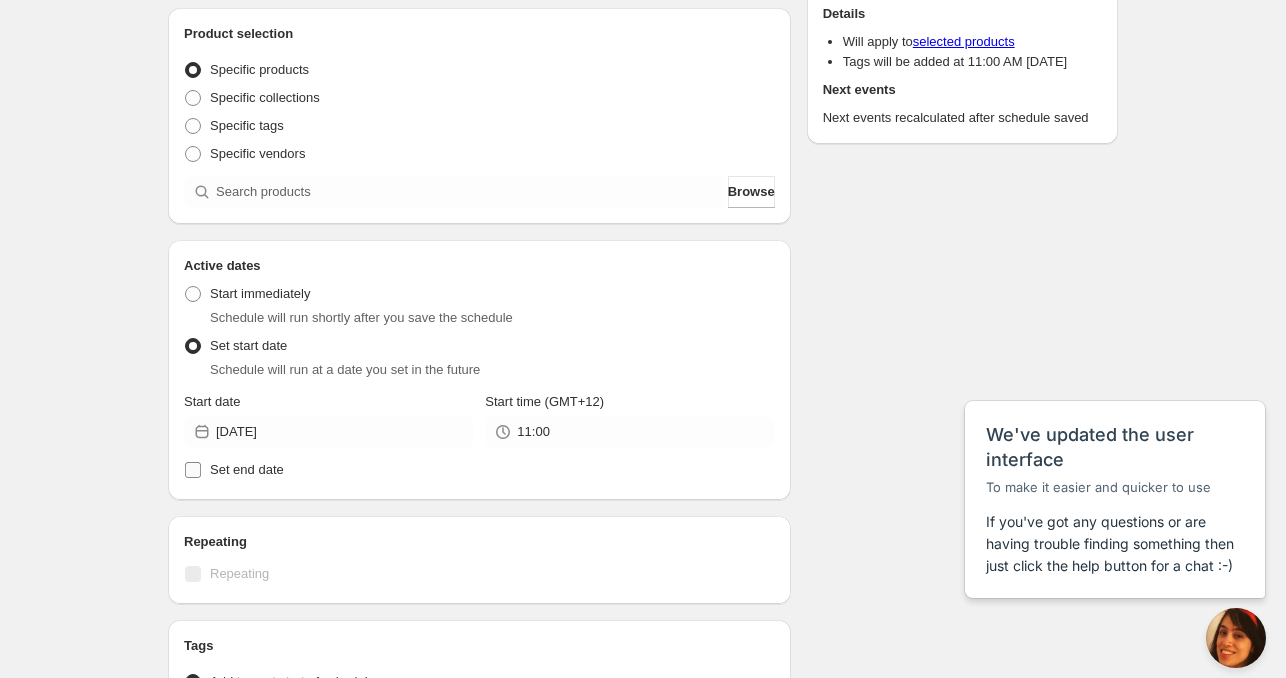 click on "Set end date" at bounding box center (247, 469) 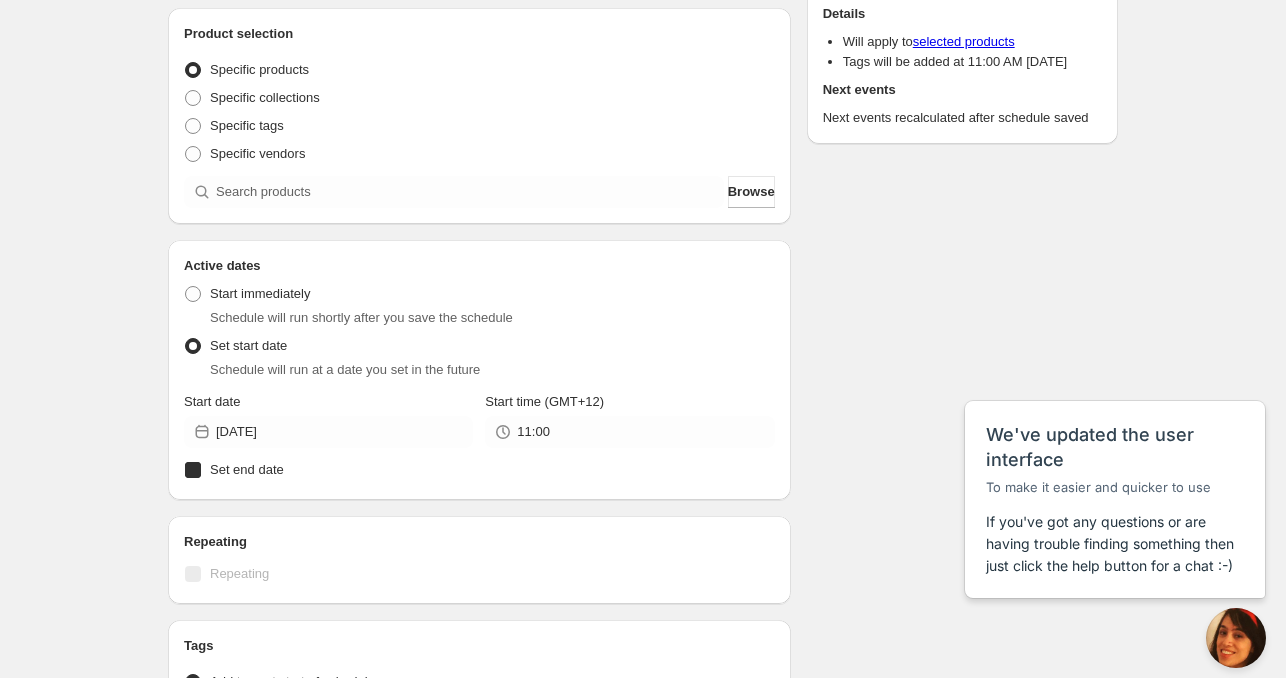 checkbox on "true" 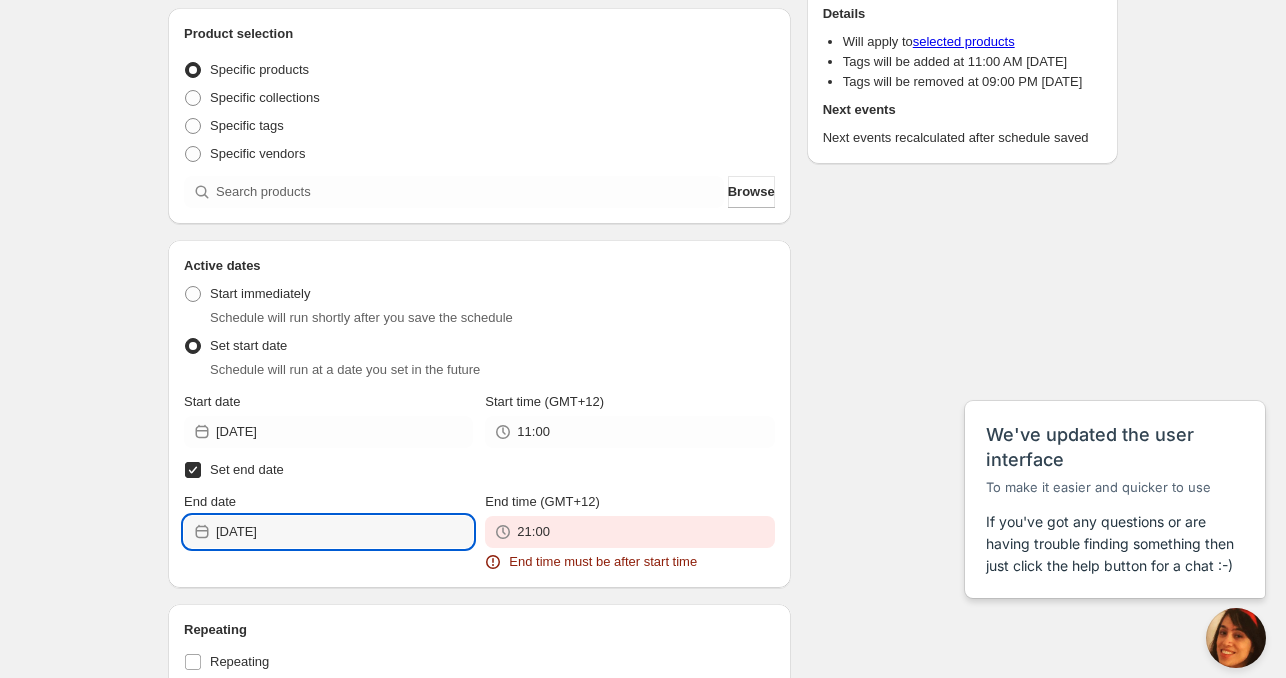 click on "2025-07-22" at bounding box center [344, 532] 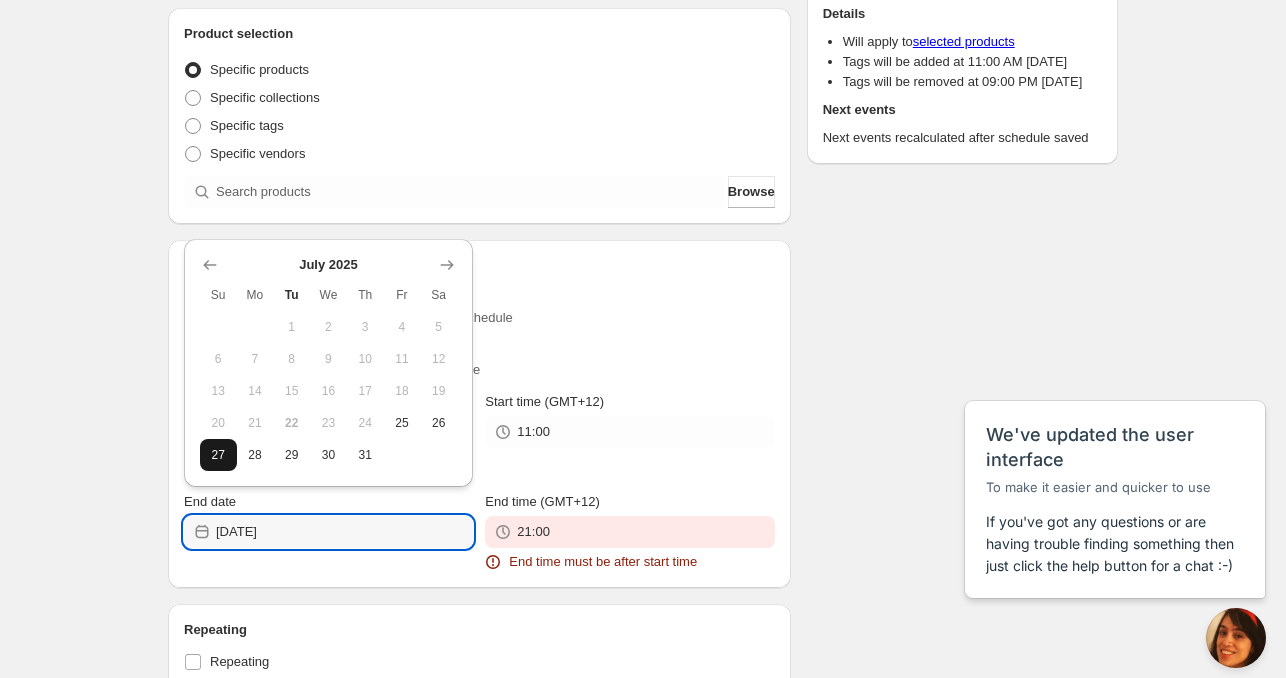 click on "27" at bounding box center [218, 455] 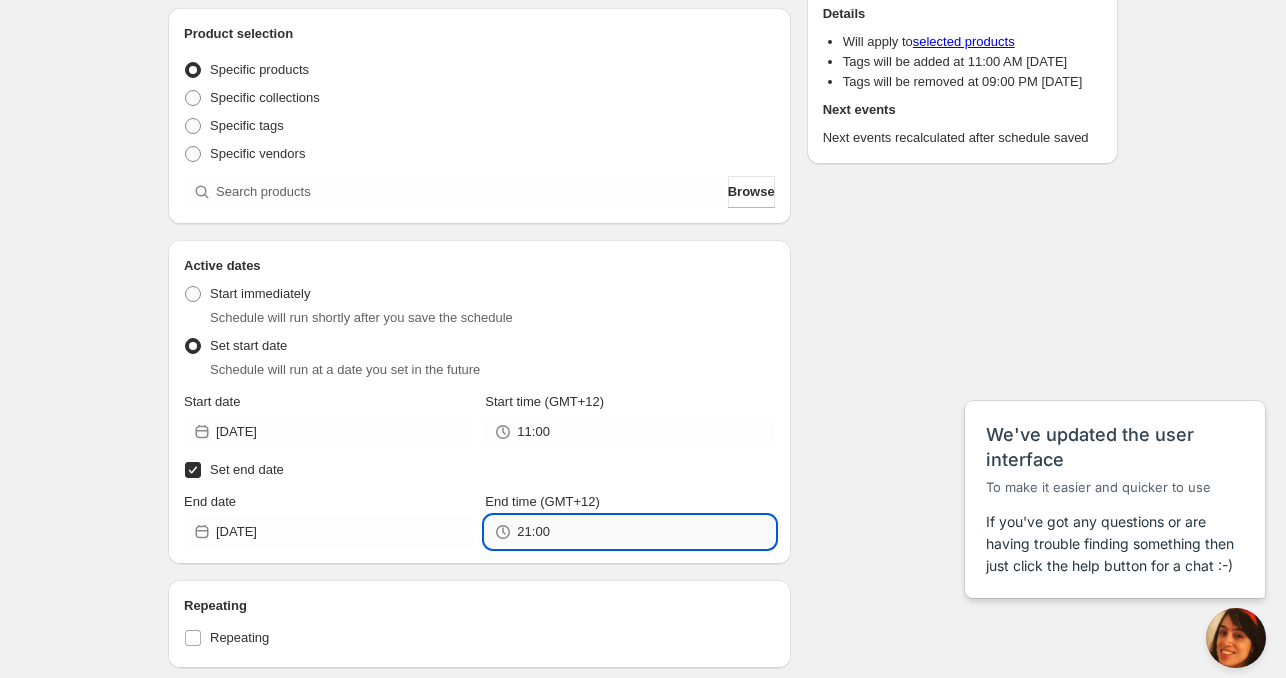 click on "21:00" at bounding box center [645, 532] 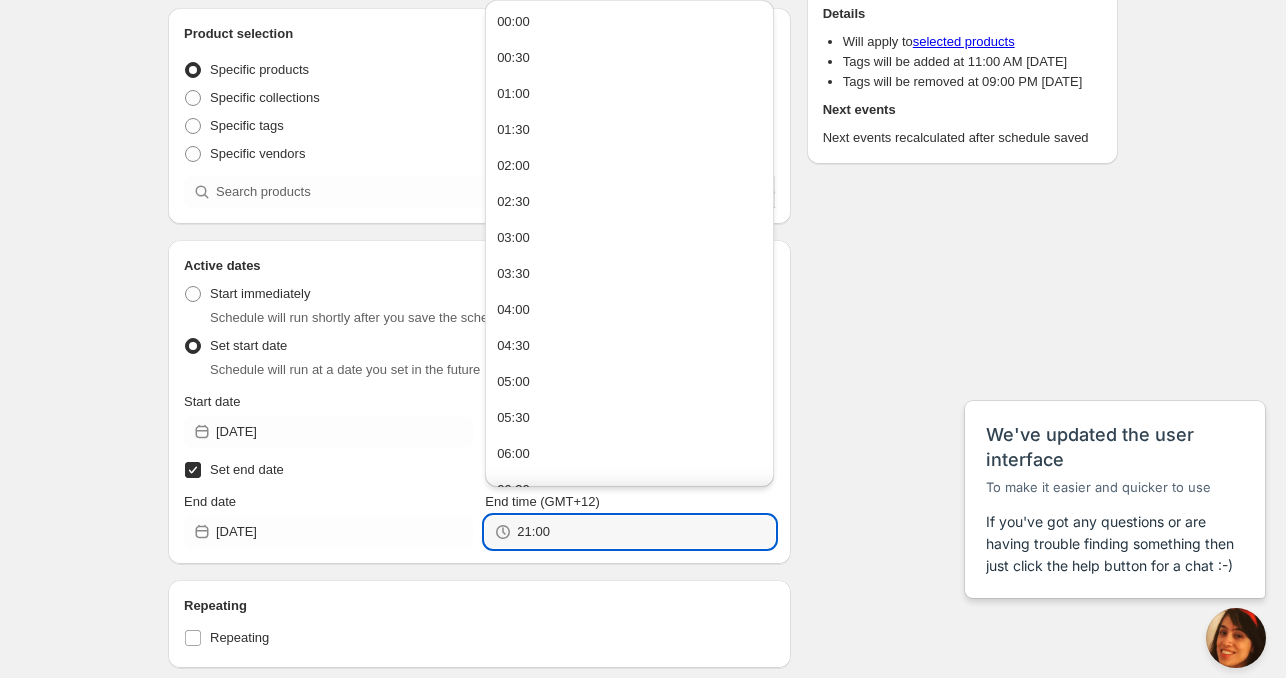 paste on "1" 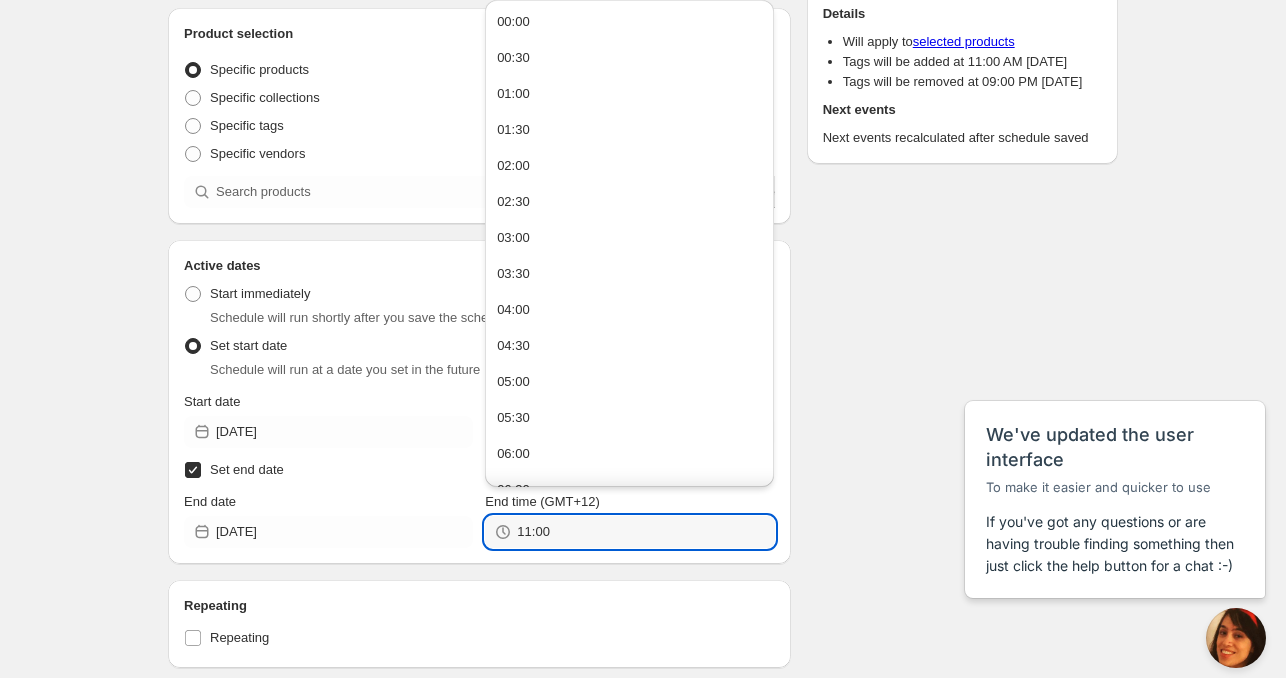 type on "11:00" 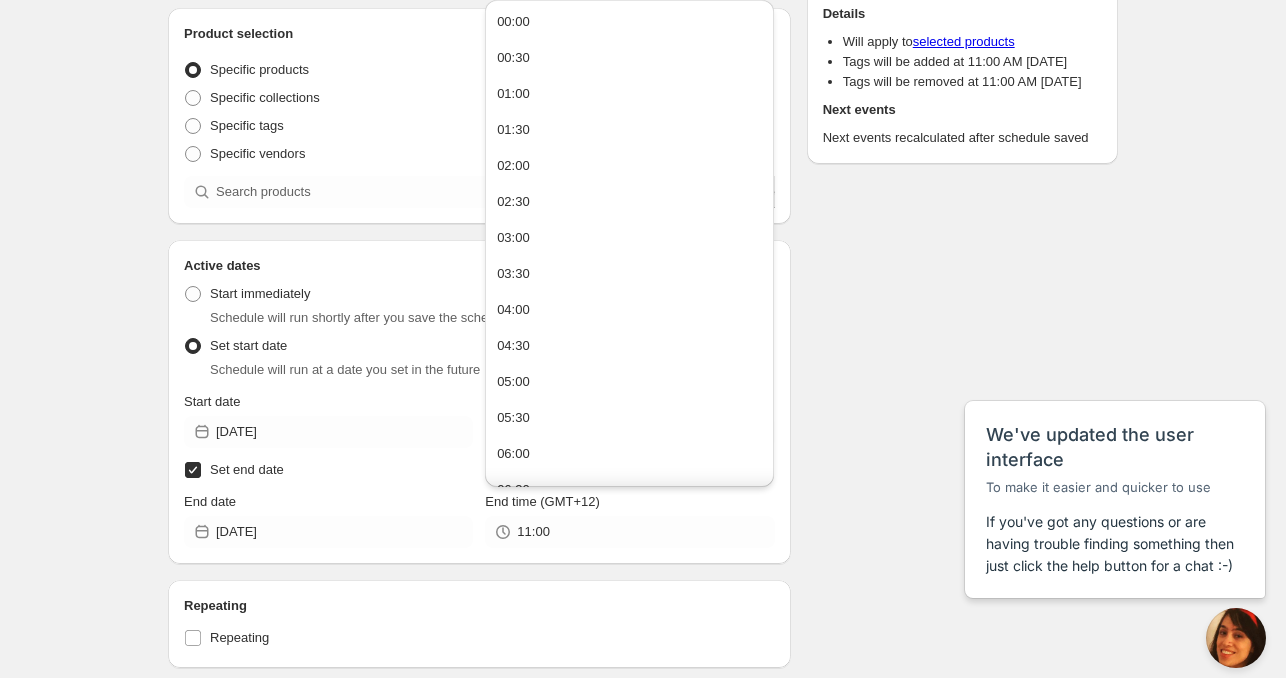 click on "Active dates Active Date Type Start immediately Schedule will run shortly after you save the schedule Set start date Schedule will run at a date you set in the future Start date 2025-07-25 Start time (GMT+12) 11:00 Set end date End date 2025-07-27 End time (GMT+12) 11:00" at bounding box center (479, 402) 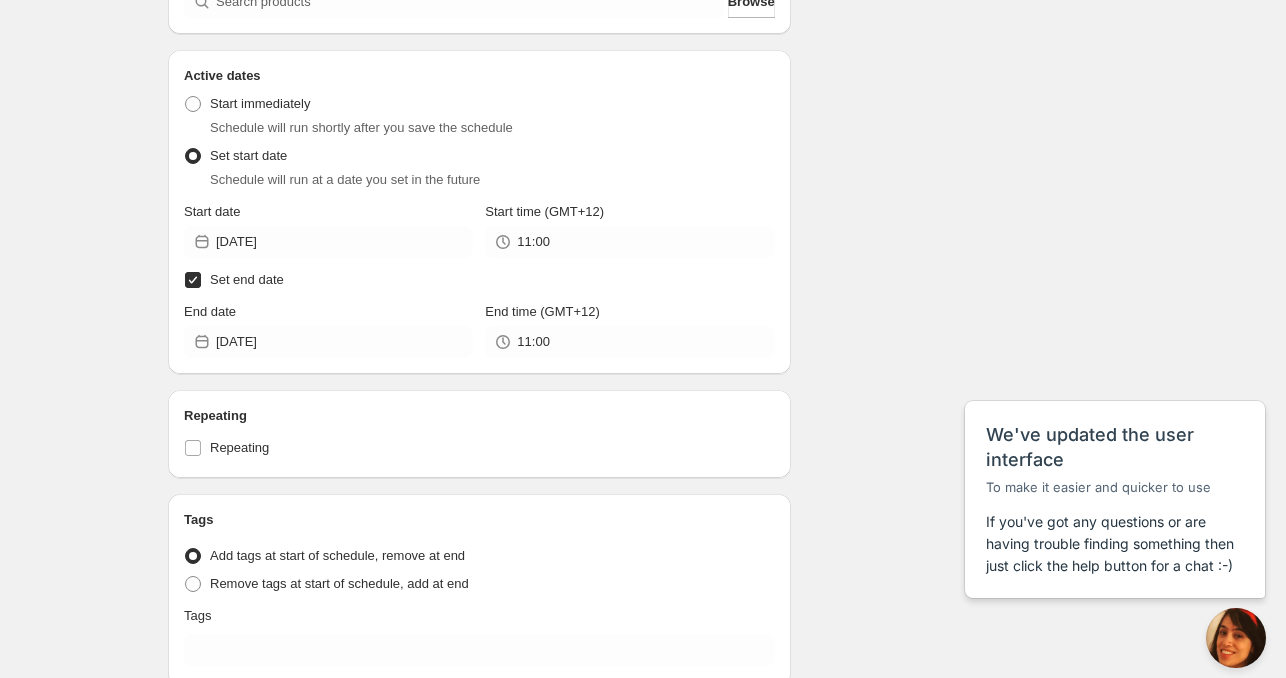 scroll, scrollTop: 500, scrollLeft: 0, axis: vertical 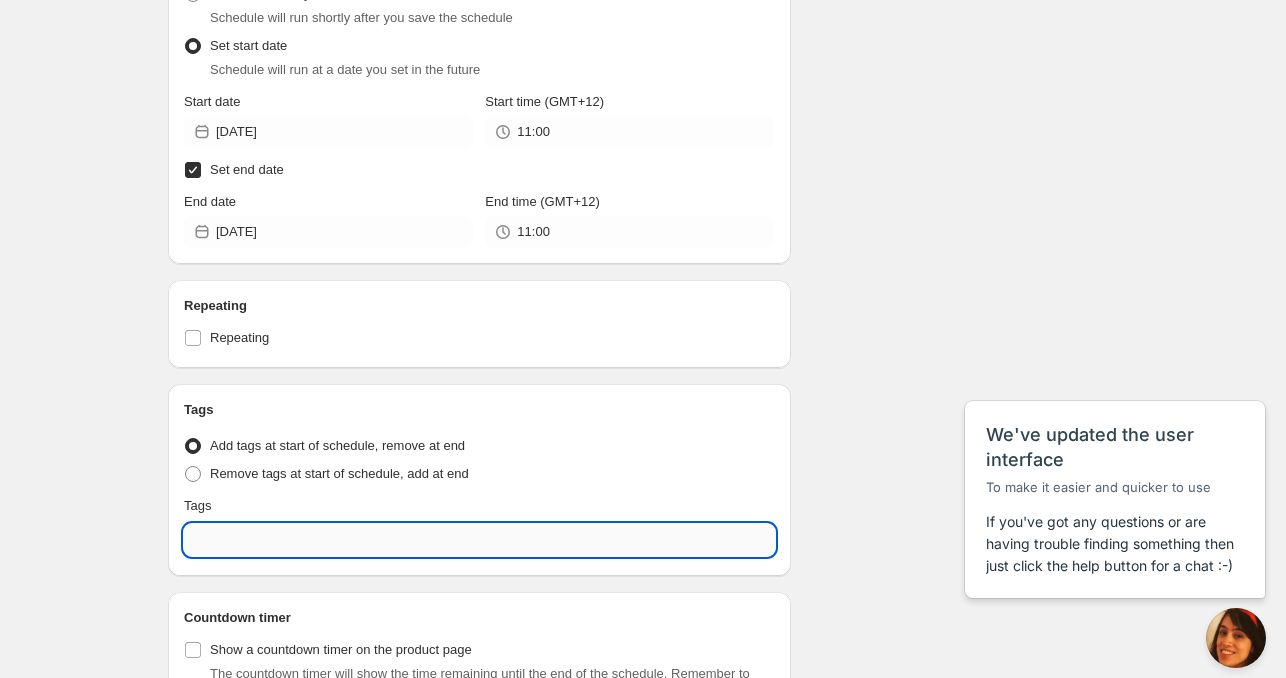 click at bounding box center [479, 540] 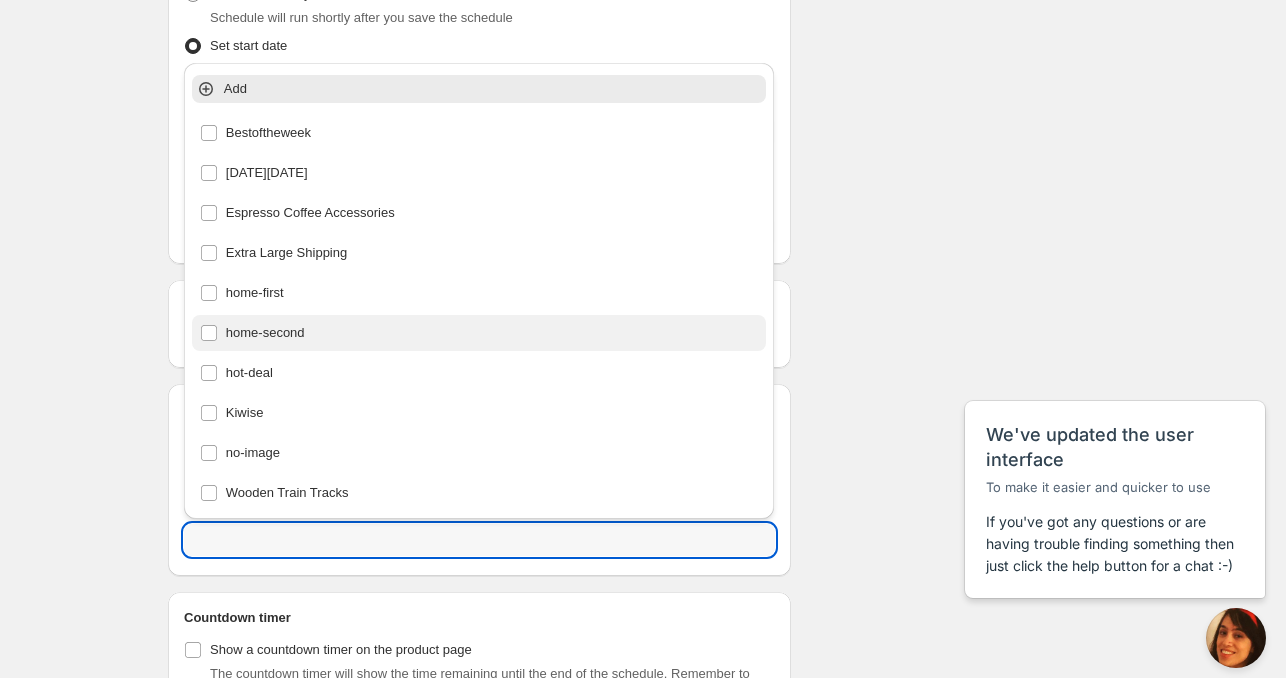 click on "home-second" at bounding box center (479, 333) 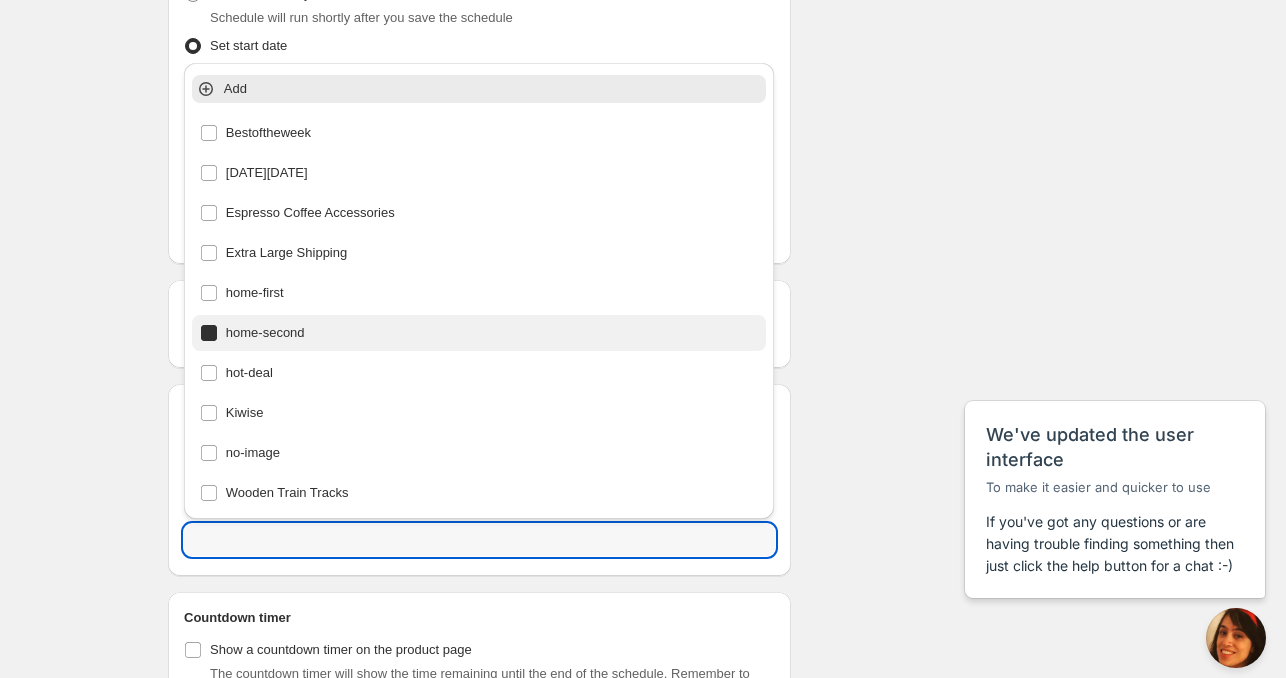 type on "home-second" 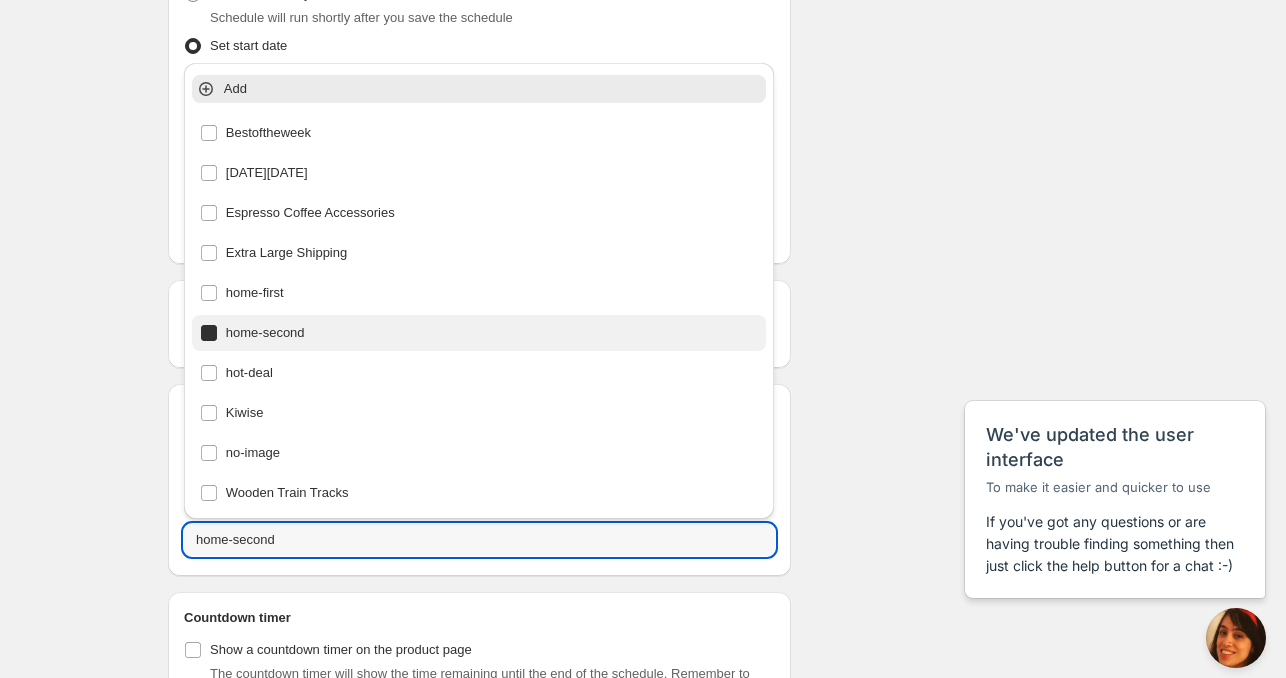 checkbox on "true" 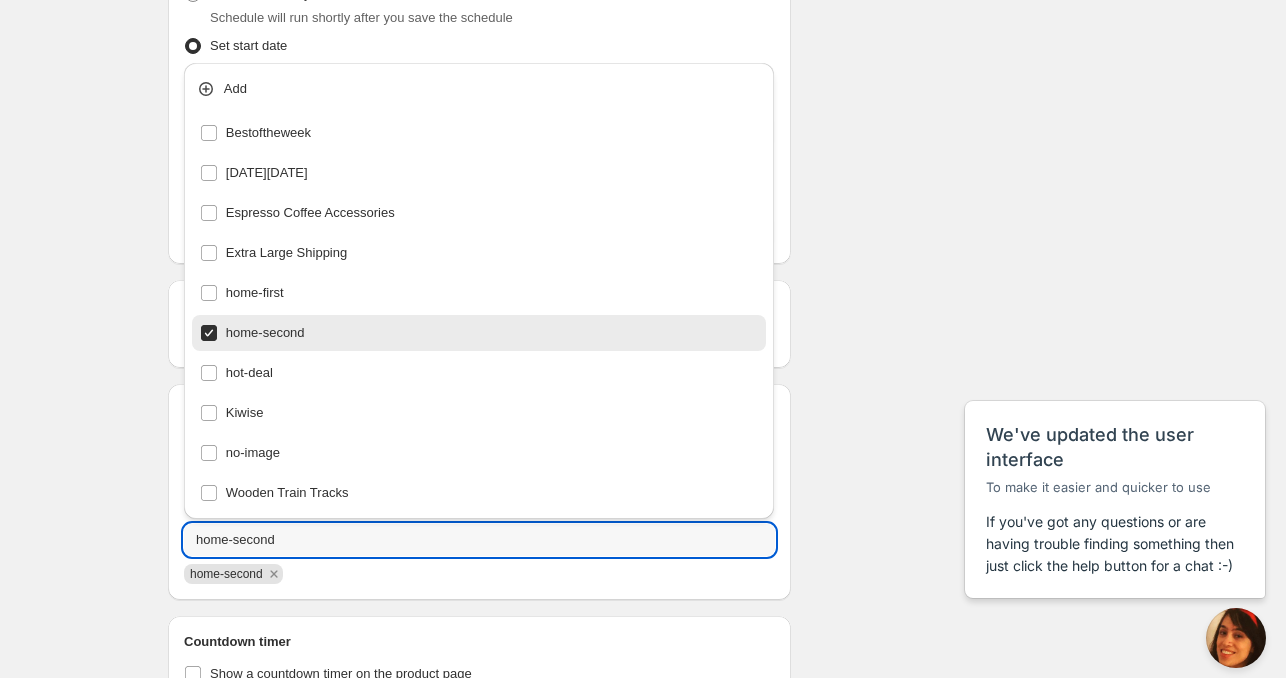 click on "Schedule name Fri Jul 25 2025 11am Your customers won't see this Product selection Entity type Specific products Specific collections Specific tags Specific vendors Browse Active dates Active Date Type Start immediately Schedule will run shortly after you save the schedule Set start date Schedule will run at a date you set in the future Start date 2025-07-25 Start time (GMT+12) 11:00 Set end date End date 2025-07-27 End time (GMT+12) 11:00 Repeating Repeating Ok Cancel Every 1 Date range Days Weeks Months Years Days Ends Never On specific date After a number of occurances Tags Tag type Add tags at start of schedule, remove at end Remove tags at start of schedule, add at end Tags home-second home-second Countdown timer Show a countdown timer on the product page The countdown timer will show the time remaining until the end of the schedule. Remember to add the Countdown Timer block to your theme and configure it to your liking. Open theme editor Summary Fri Jul 25 2025 11am Type Add/remove tags from products" at bounding box center [635, 192] 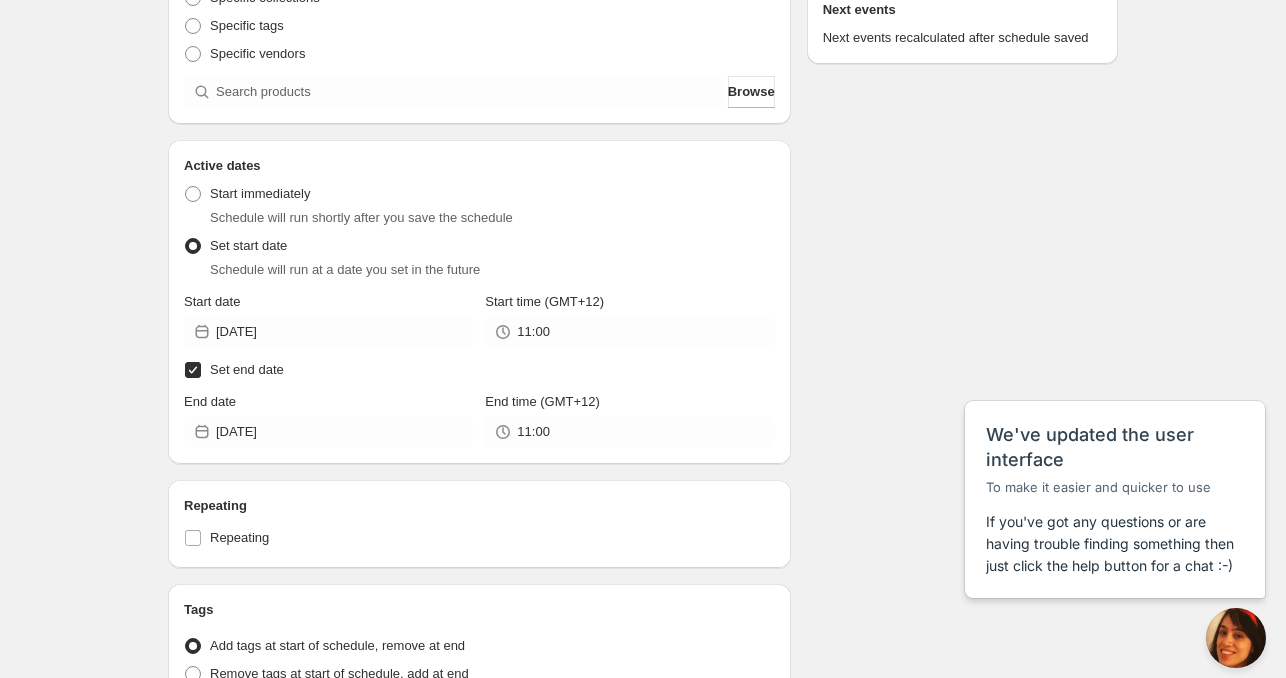 scroll, scrollTop: 100, scrollLeft: 0, axis: vertical 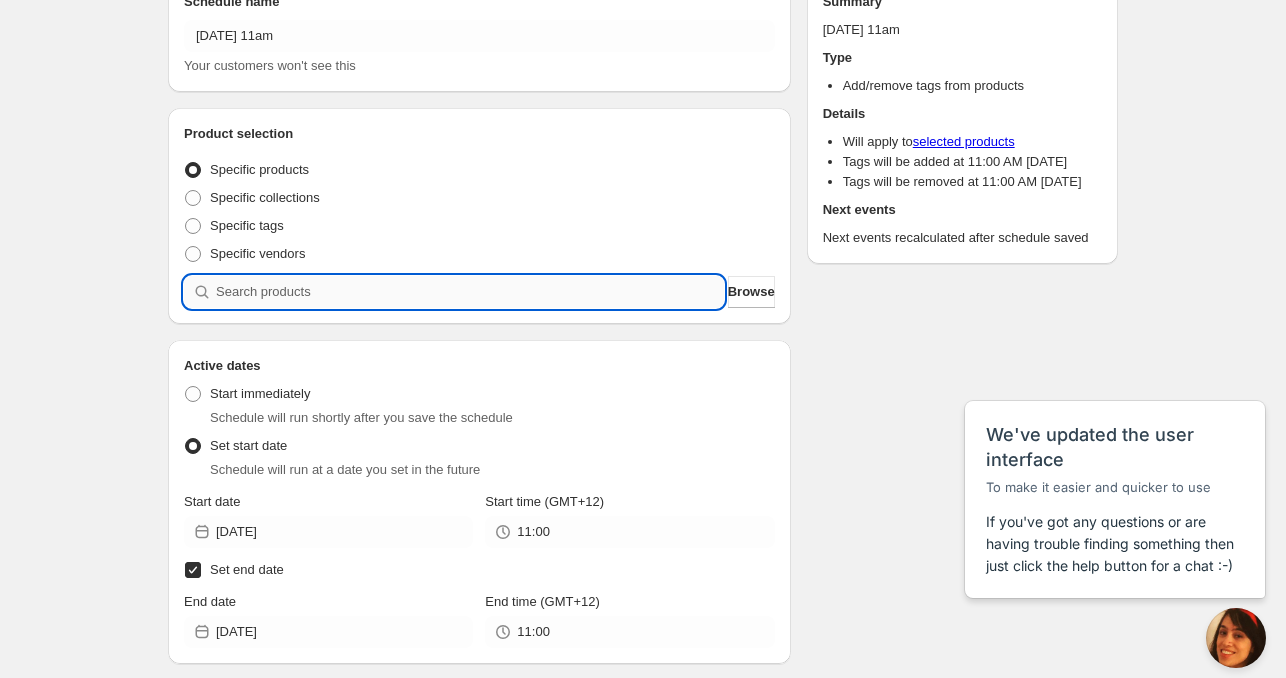 click at bounding box center (470, 292) 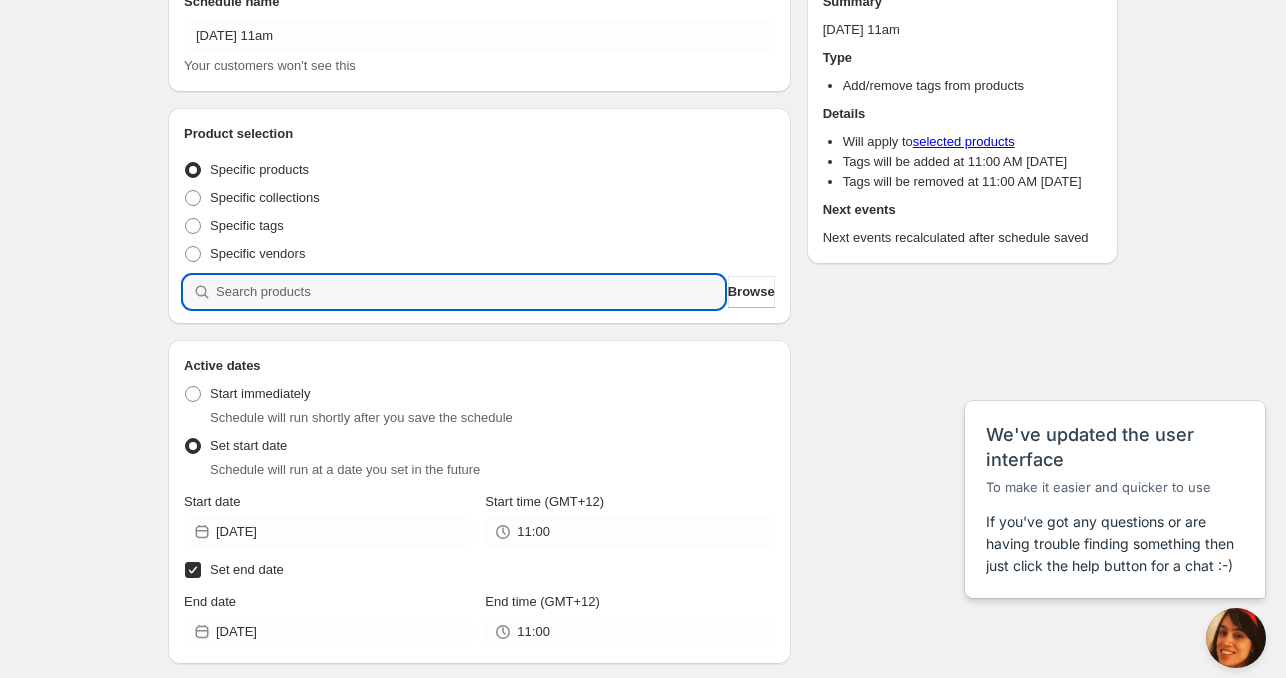 paste 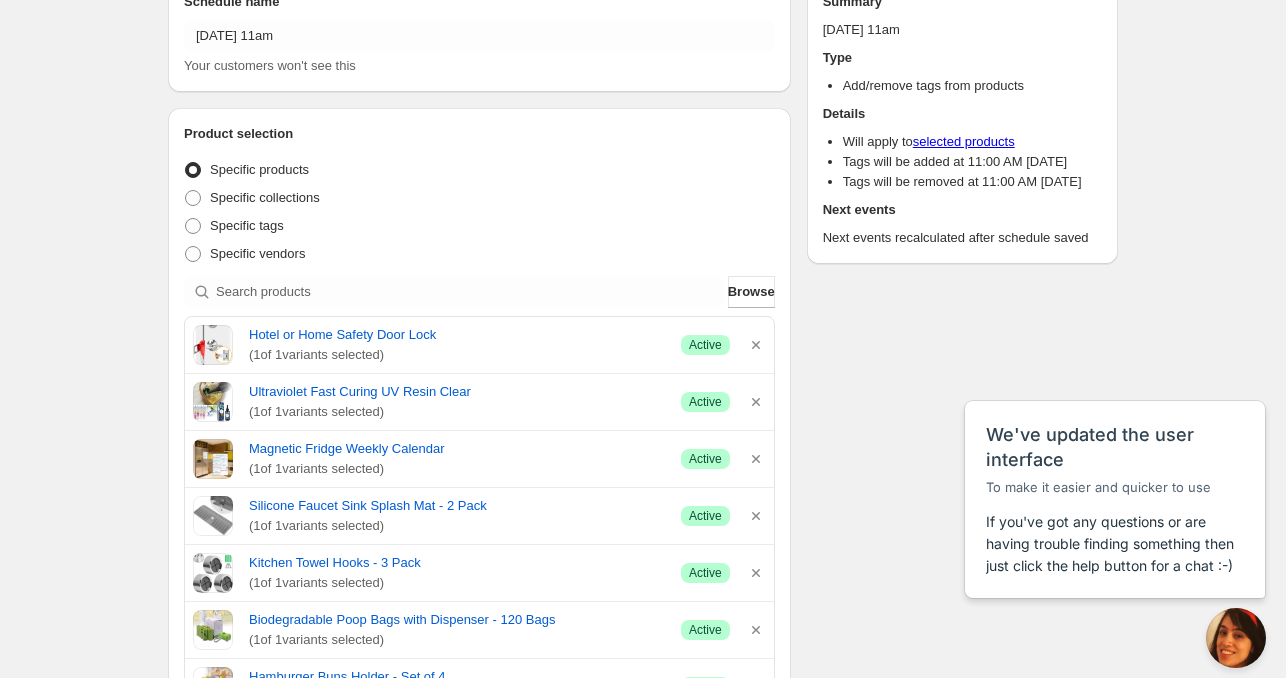 scroll, scrollTop: 0, scrollLeft: 0, axis: both 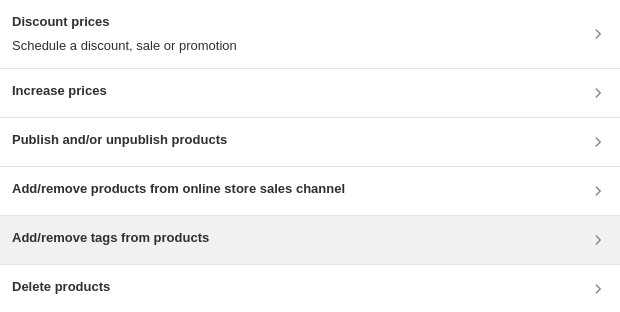 click on "Add/remove tags from products" at bounding box center [110, 238] 